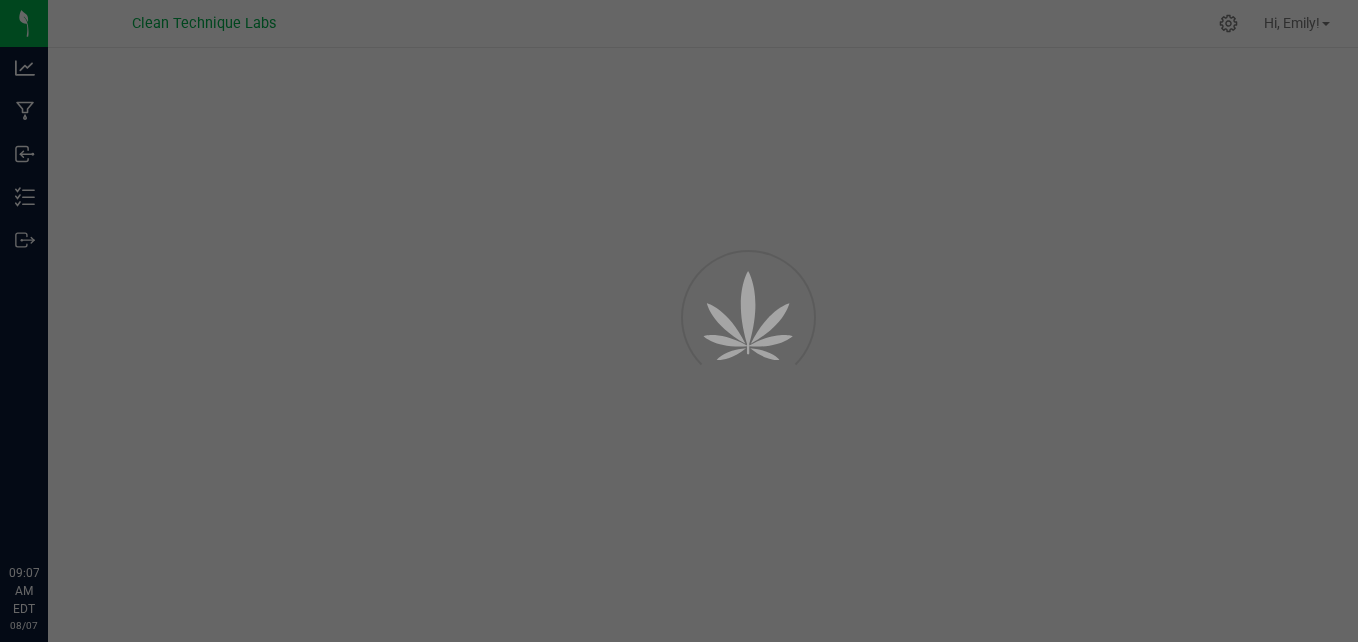 scroll, scrollTop: 0, scrollLeft: 0, axis: both 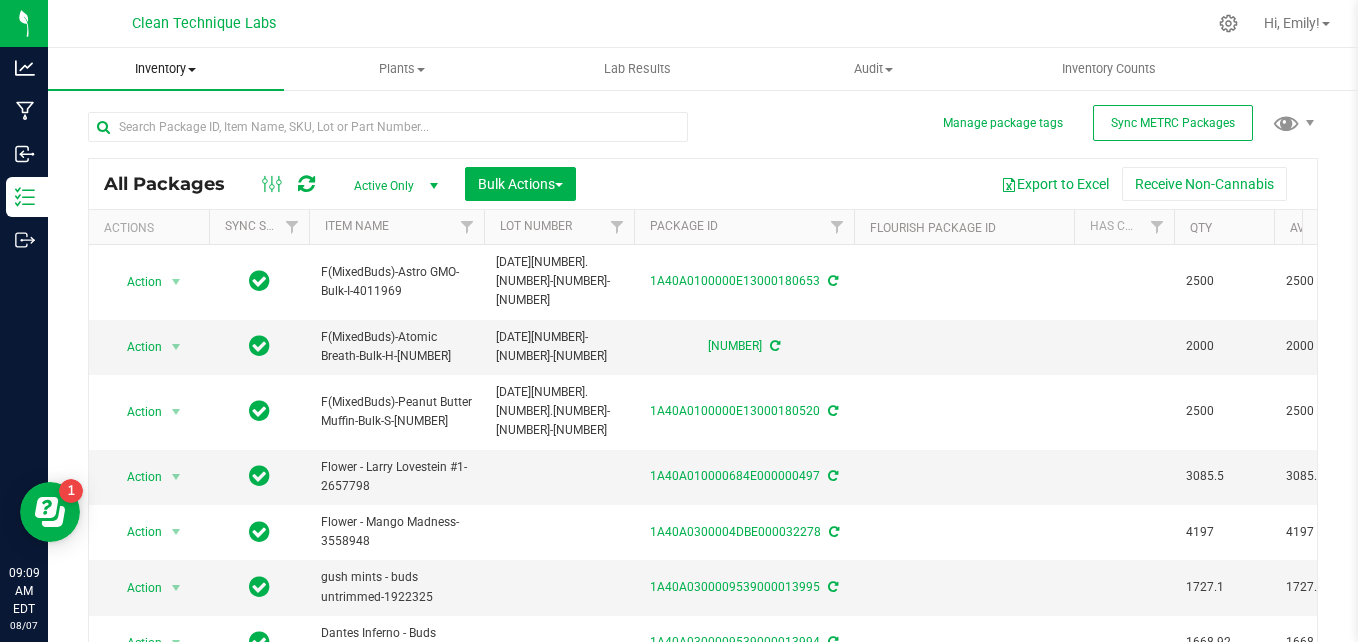 click on "Inventory" at bounding box center (166, 69) 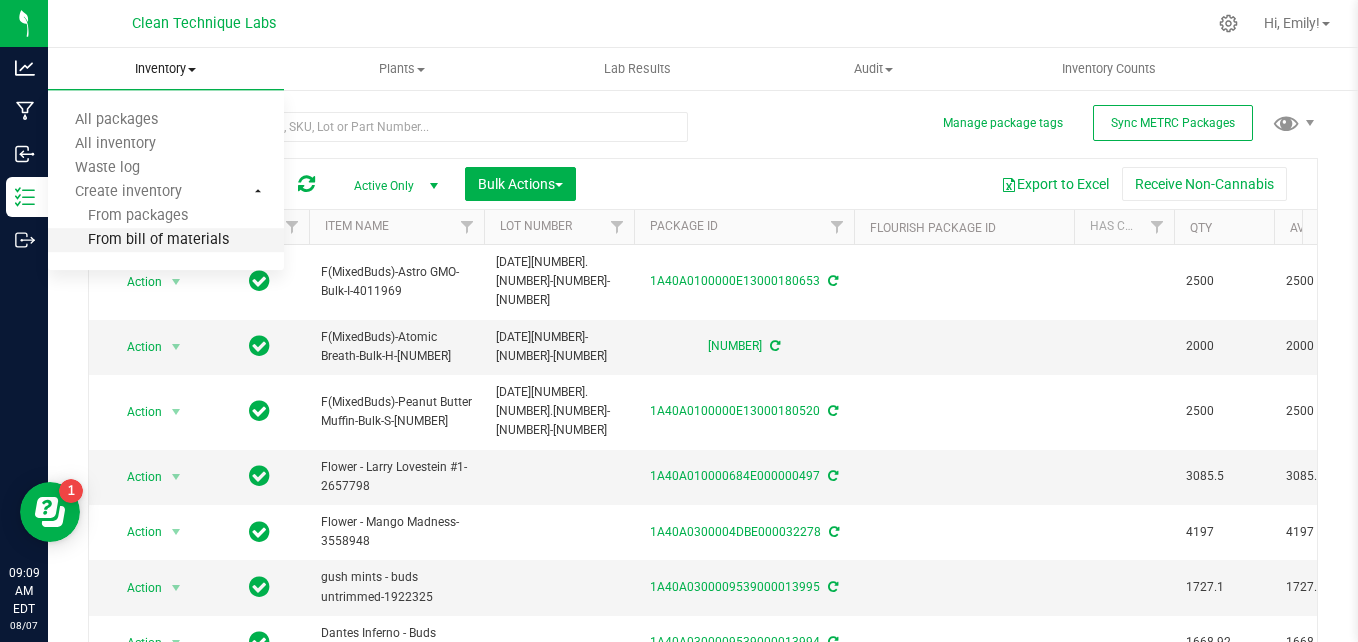 click on "From bill of materials" at bounding box center (166, 241) 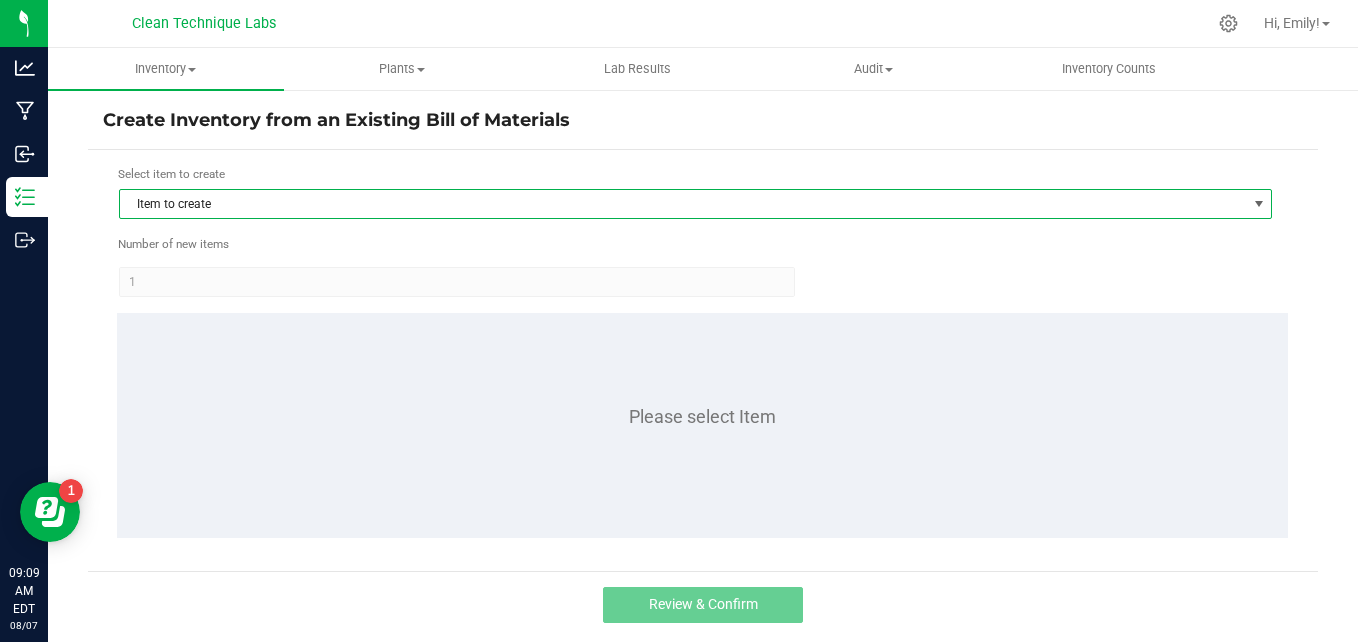click on "Item to create" at bounding box center (683, 204) 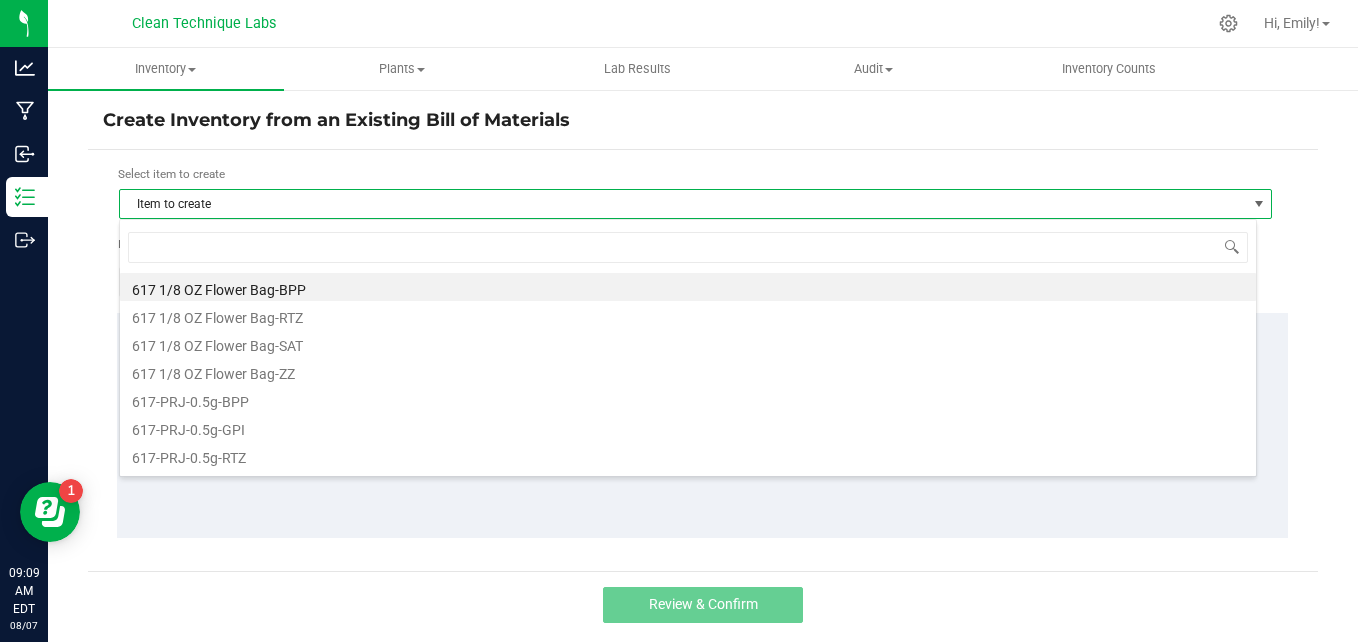scroll, scrollTop: 99970, scrollLeft: 98862, axis: both 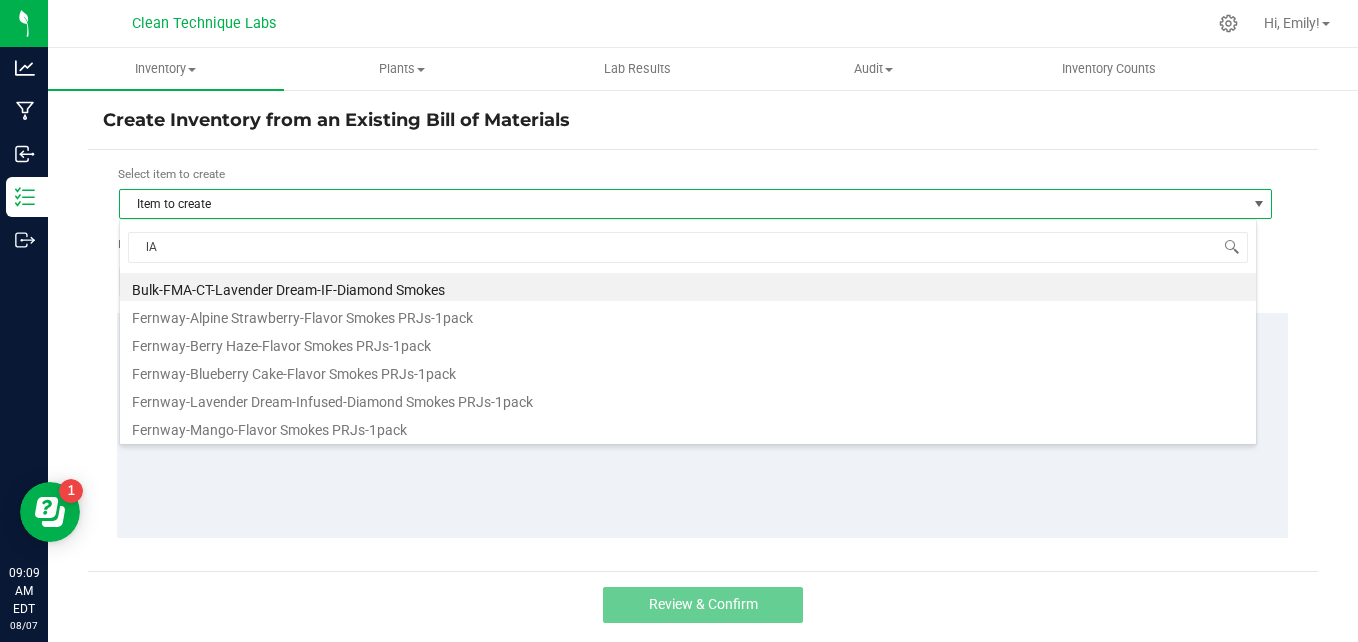 type on "l" 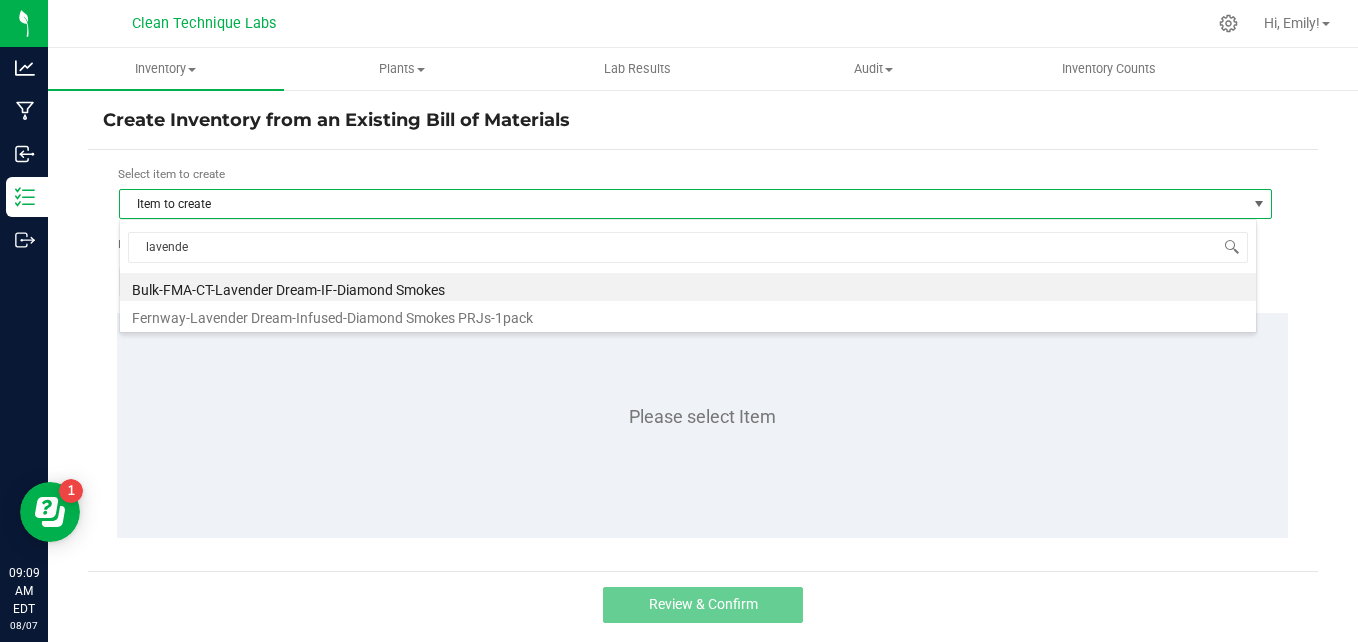 type on "lavender" 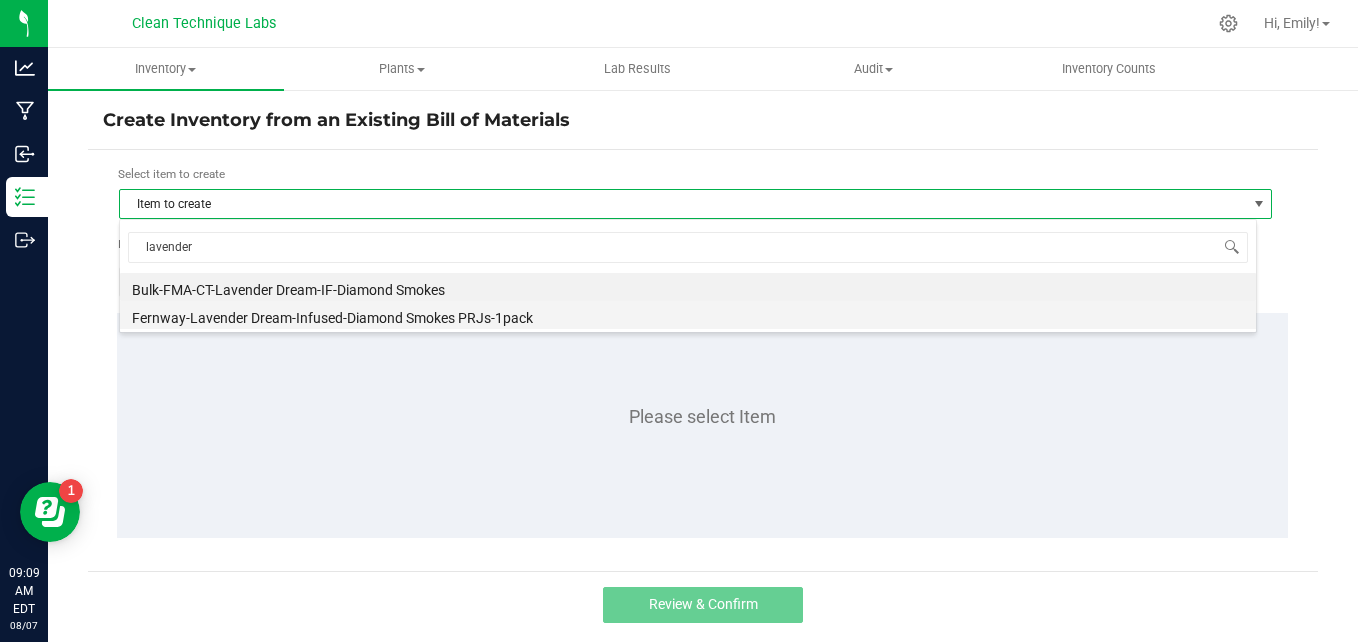 click on "Fernway-Lavender Dream-Infused-Diamond Smokes PRJs-1pack" at bounding box center [688, 315] 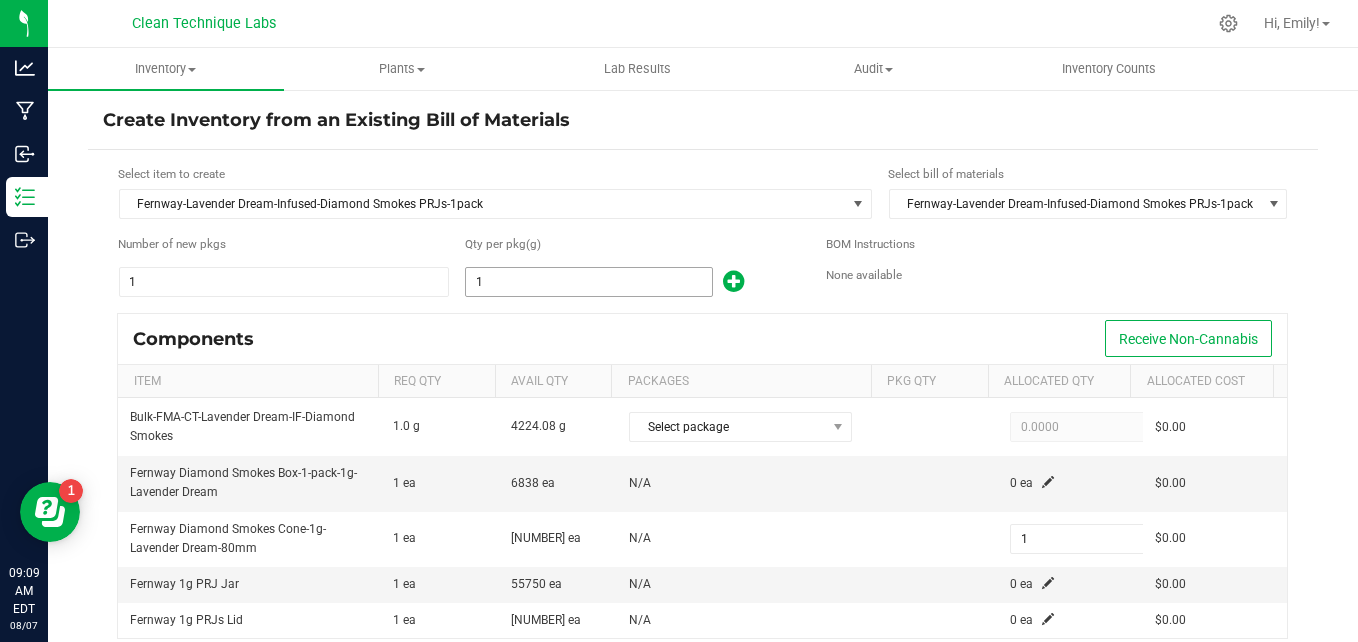 click on "1" at bounding box center [588, 282] 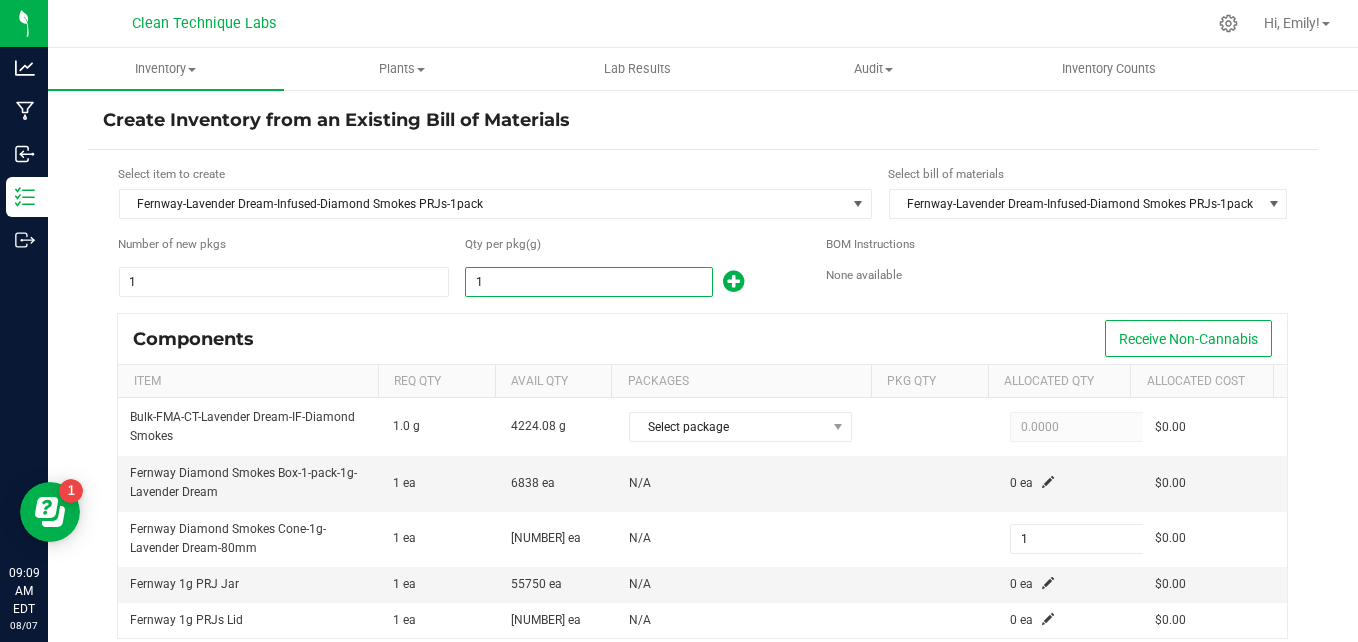 type on "3" 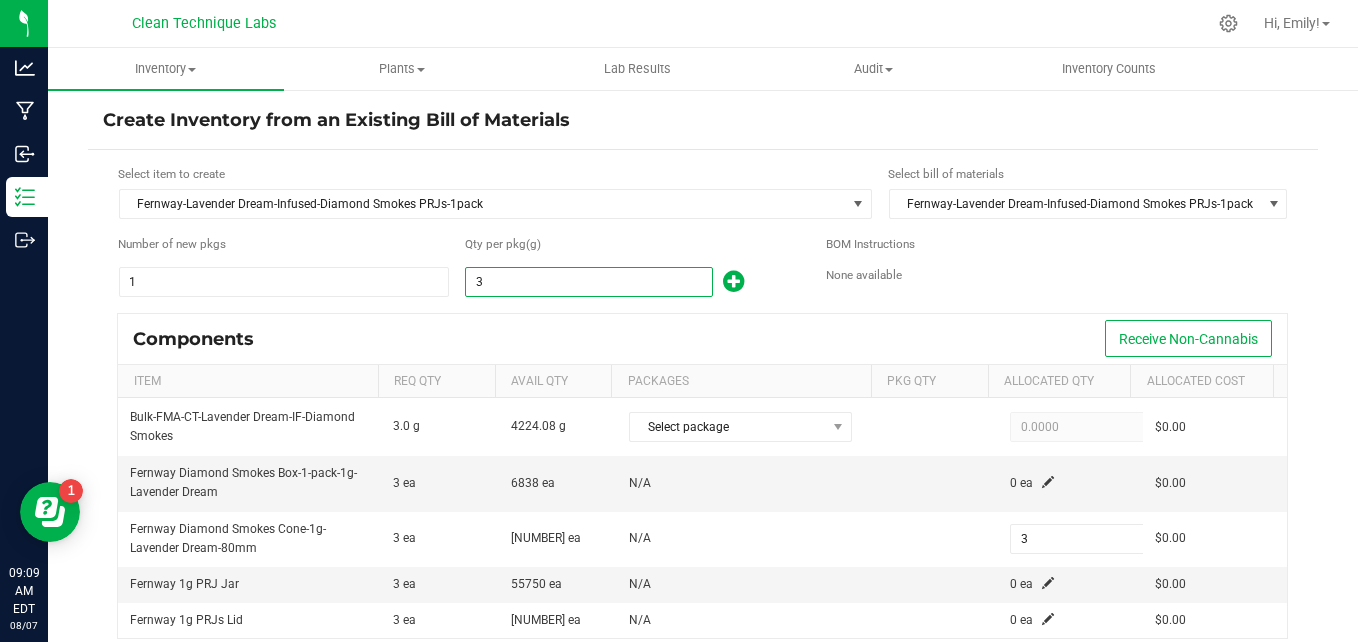 type on "37" 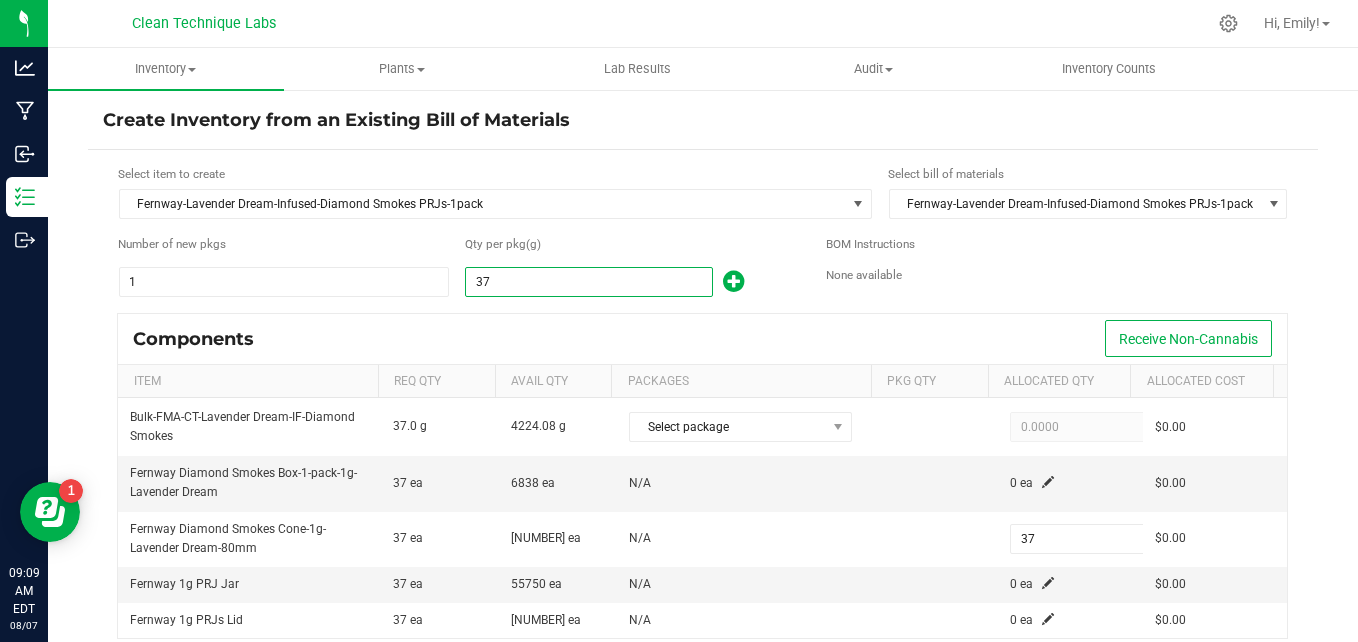 type on "372" 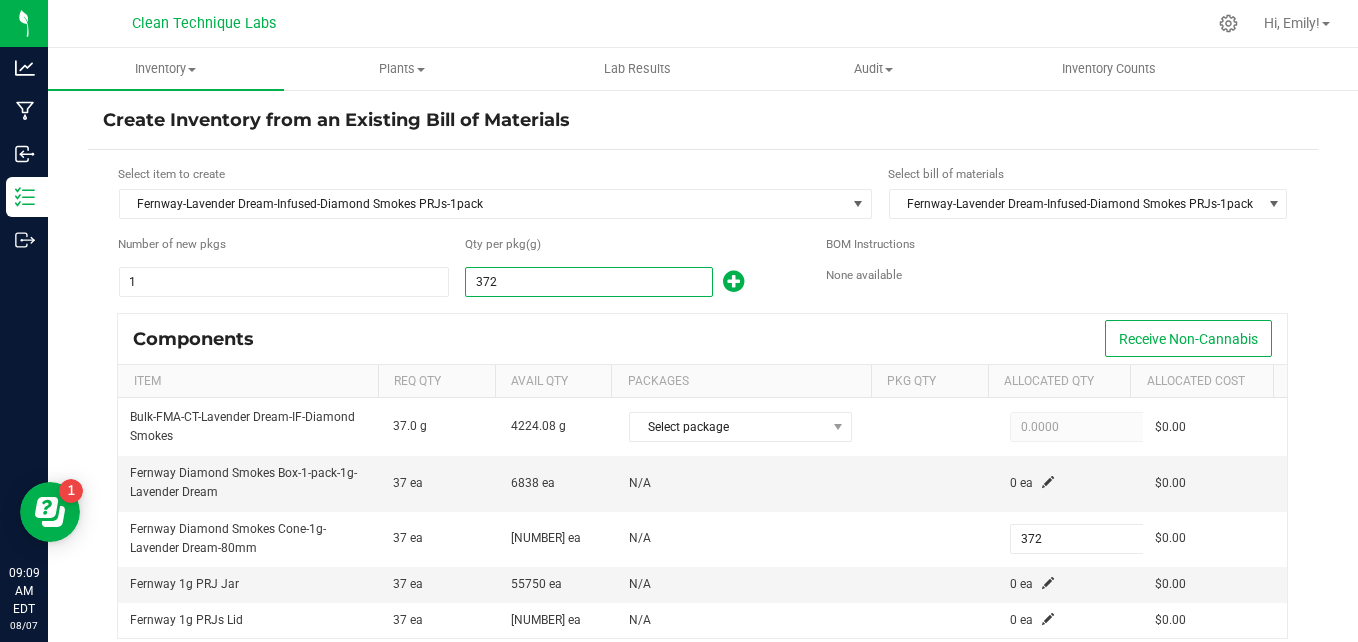 type on "3725" 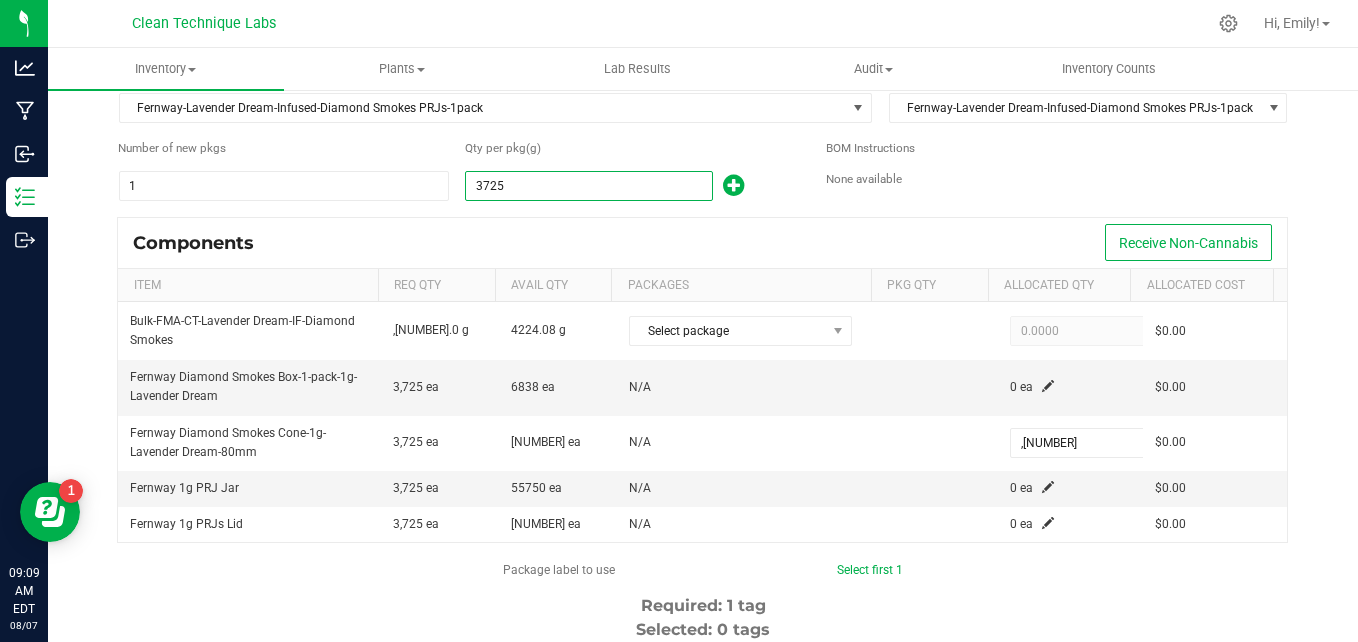 scroll, scrollTop: 98, scrollLeft: 0, axis: vertical 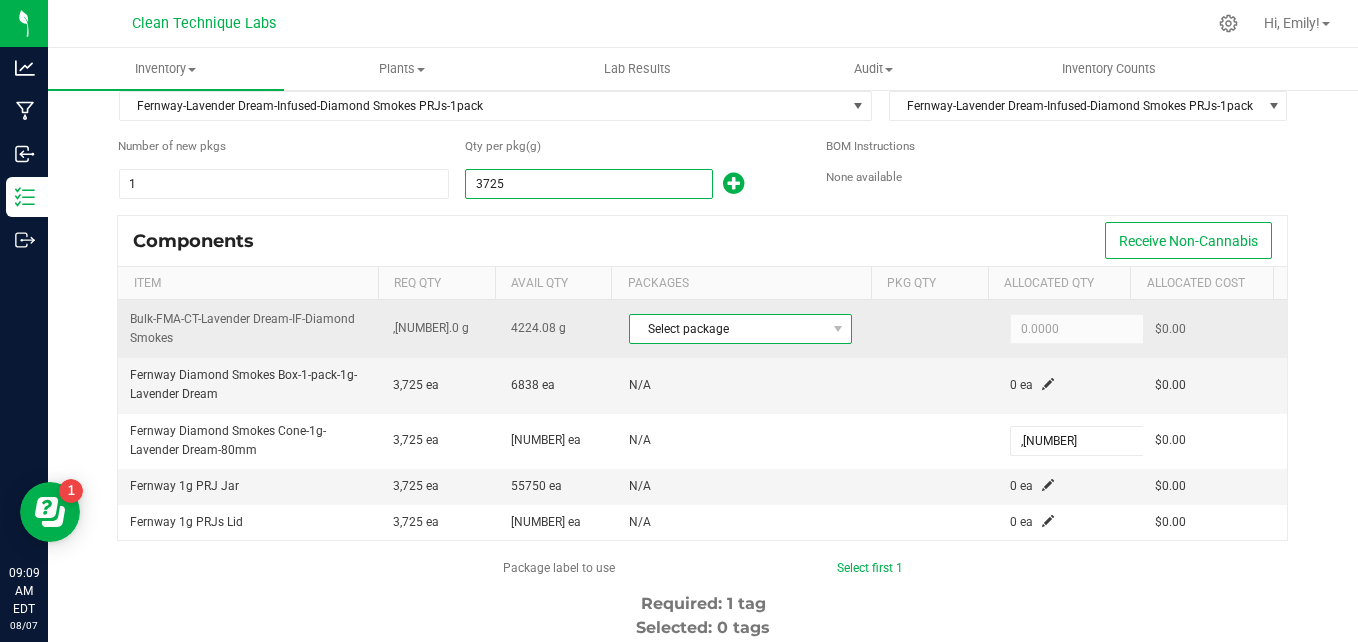 type on "3,725.0000" 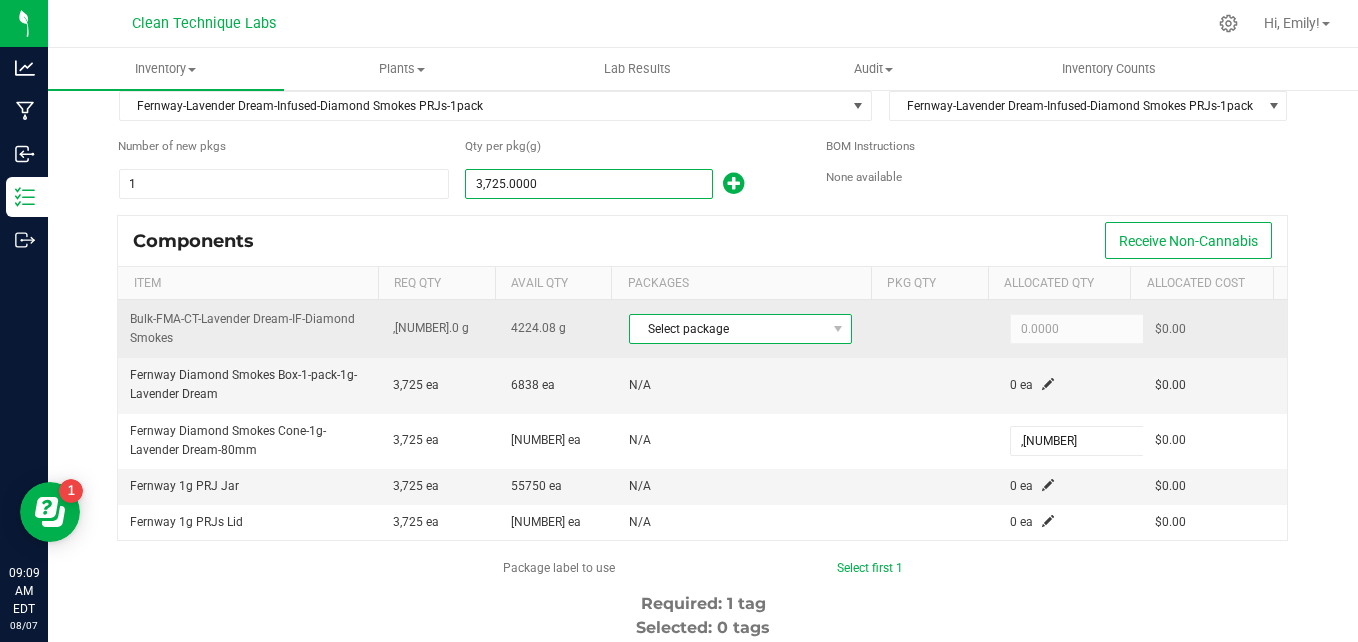 click on "Select package" at bounding box center (728, 329) 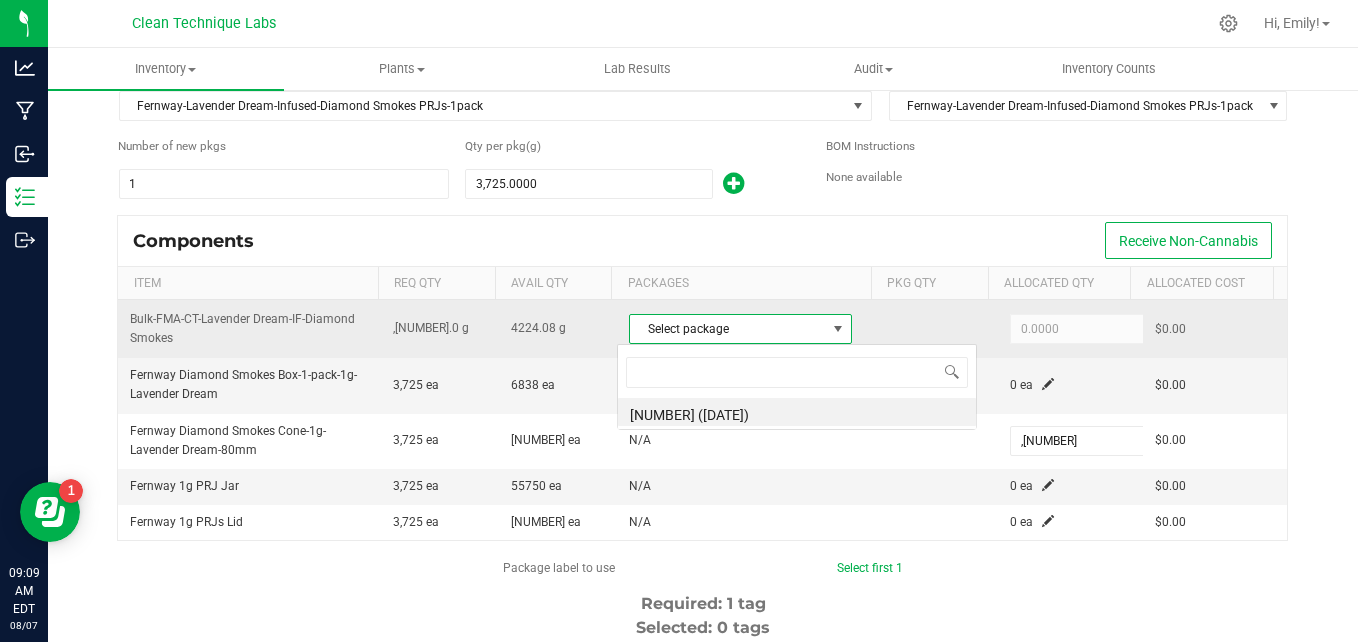 scroll, scrollTop: 99970, scrollLeft: 99784, axis: both 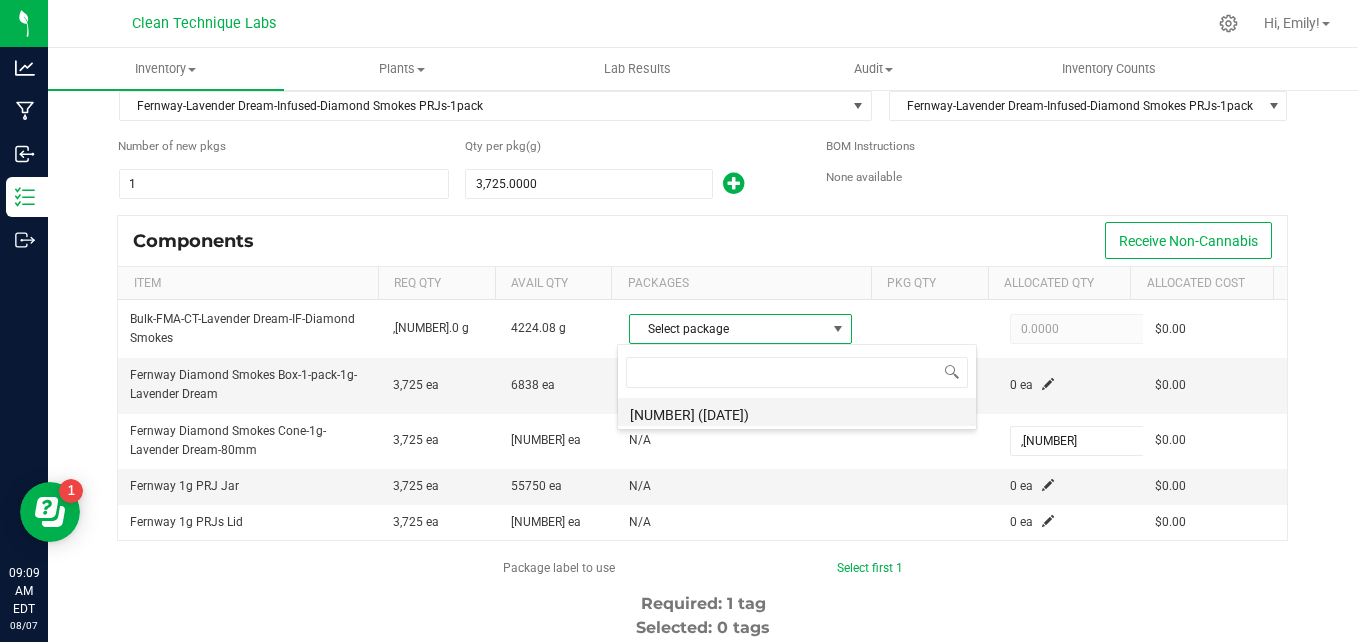click on "[NUMBER] ([DATE])" at bounding box center (797, 412) 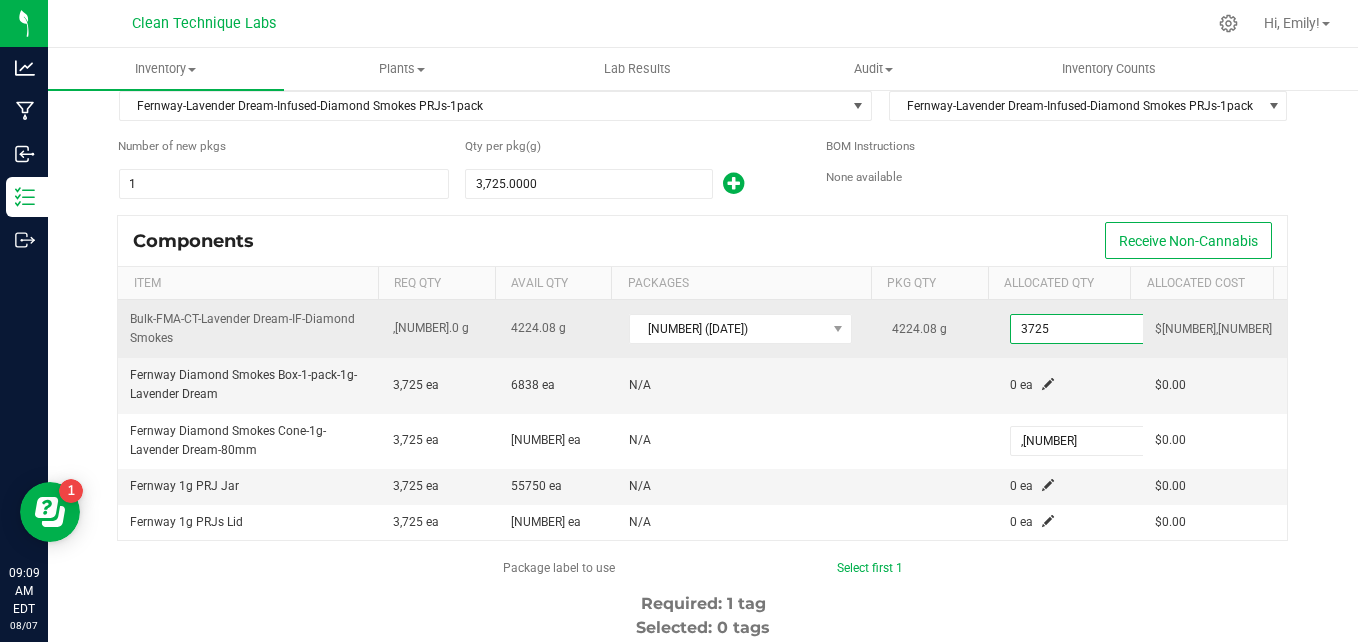 click on "3725" at bounding box center [1084, 329] 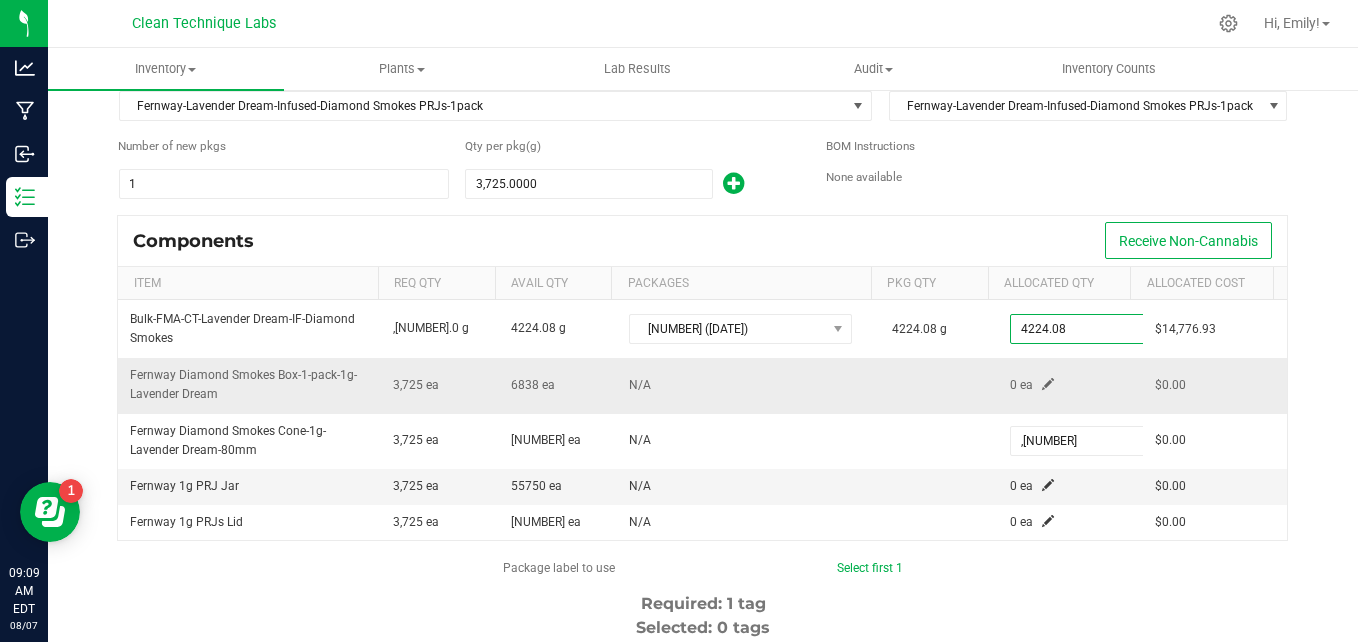 type on ",[NUMBER].[NUMBER]" 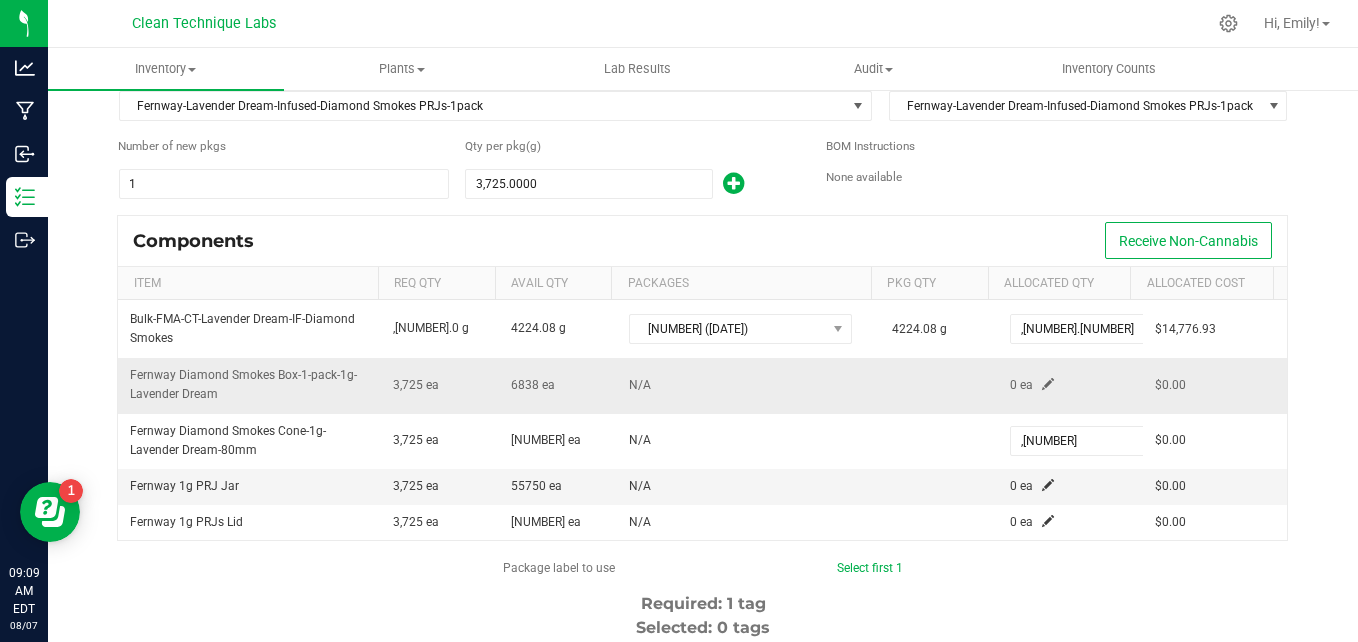 click at bounding box center [1048, 384] 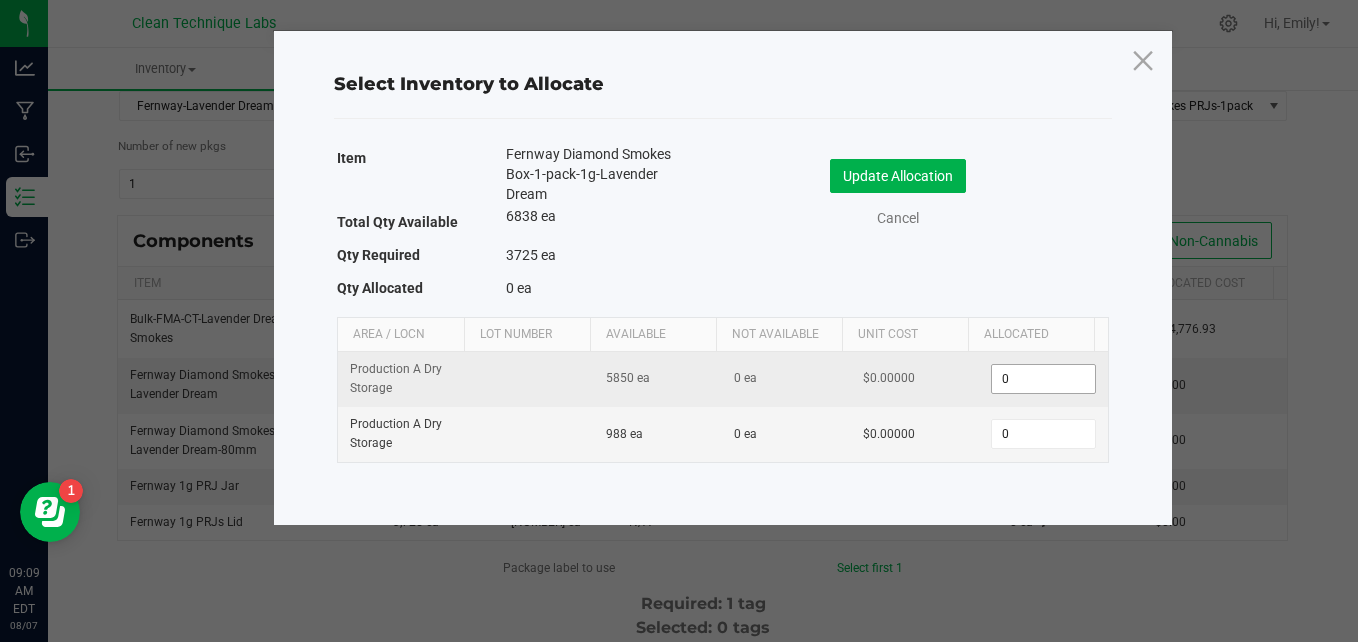 click on "0" at bounding box center (1043, 379) 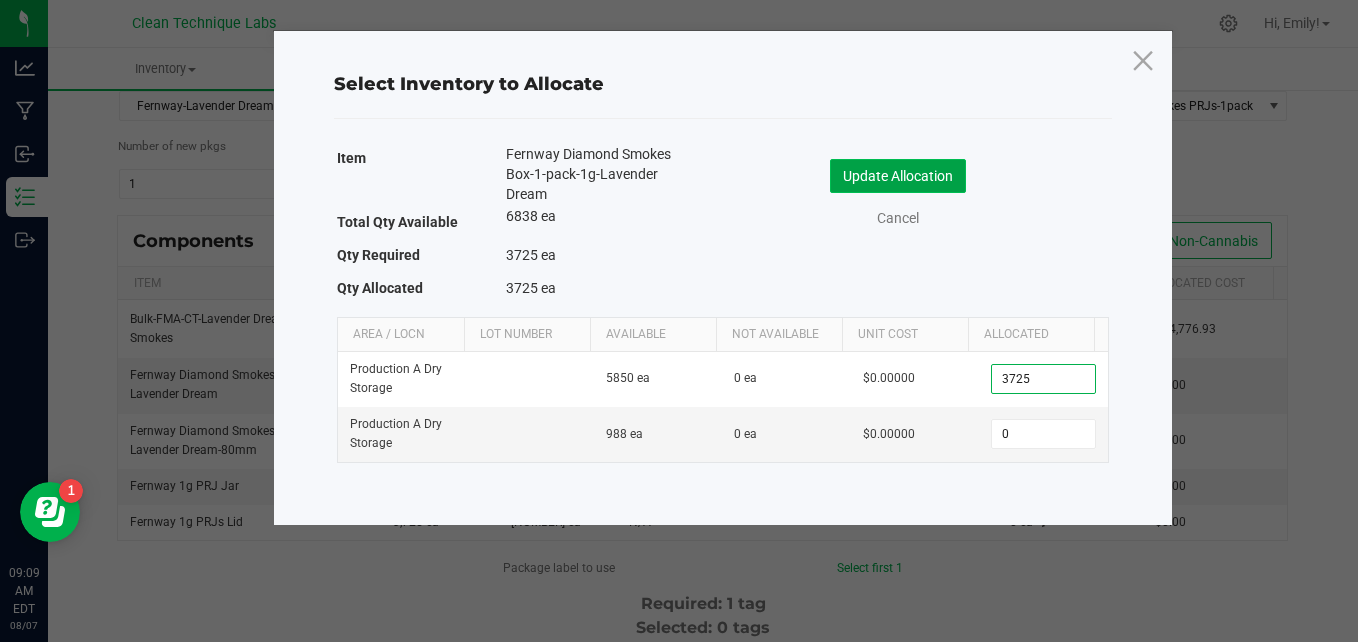 type on ",[NUMBER]" 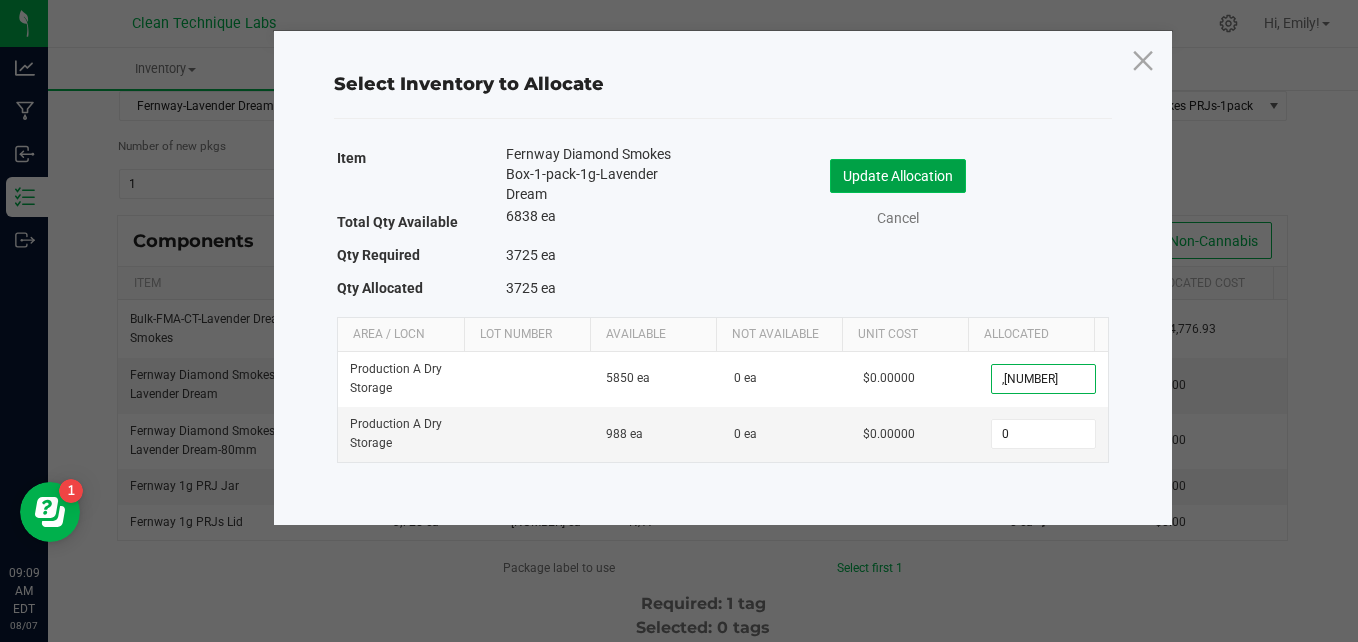 click on "Update Allocation" 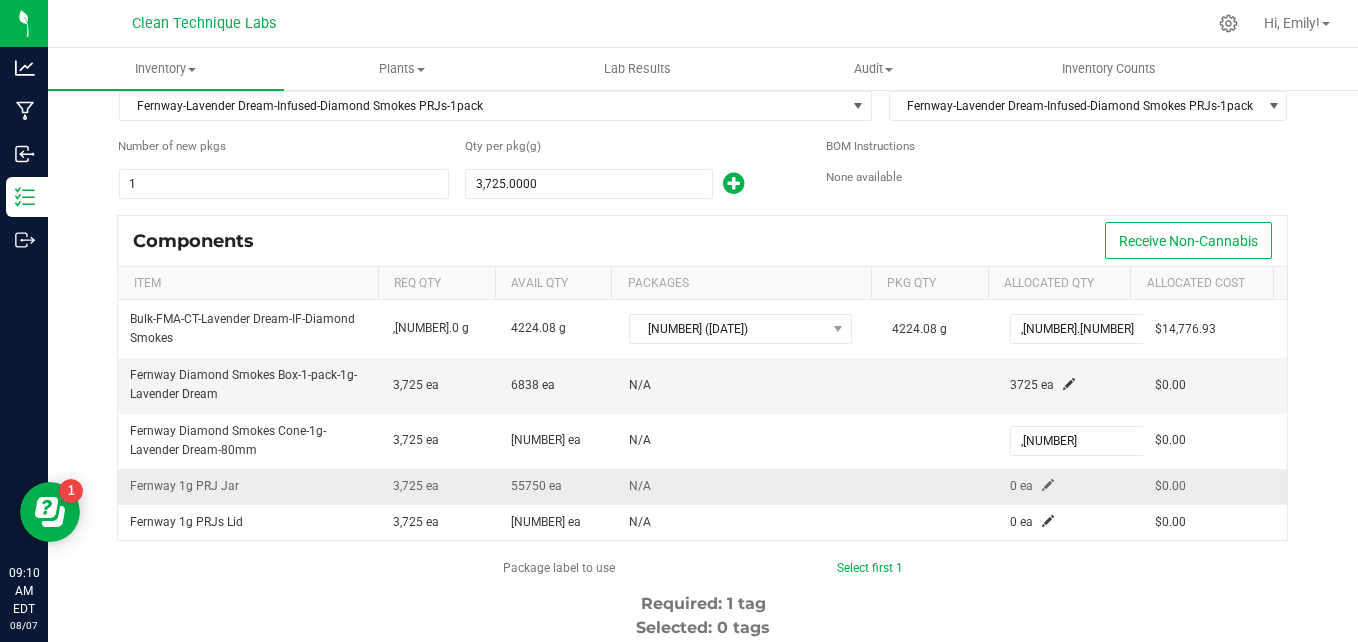 click at bounding box center [1048, 485] 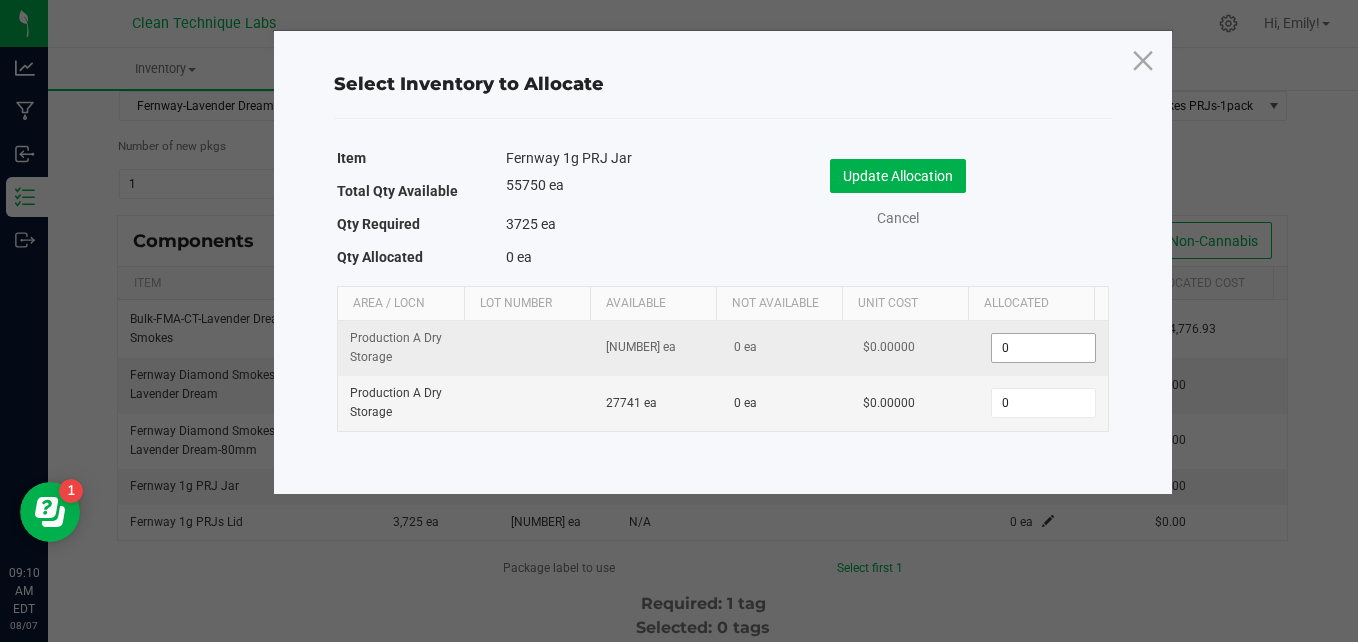 click on "0" at bounding box center [1043, 348] 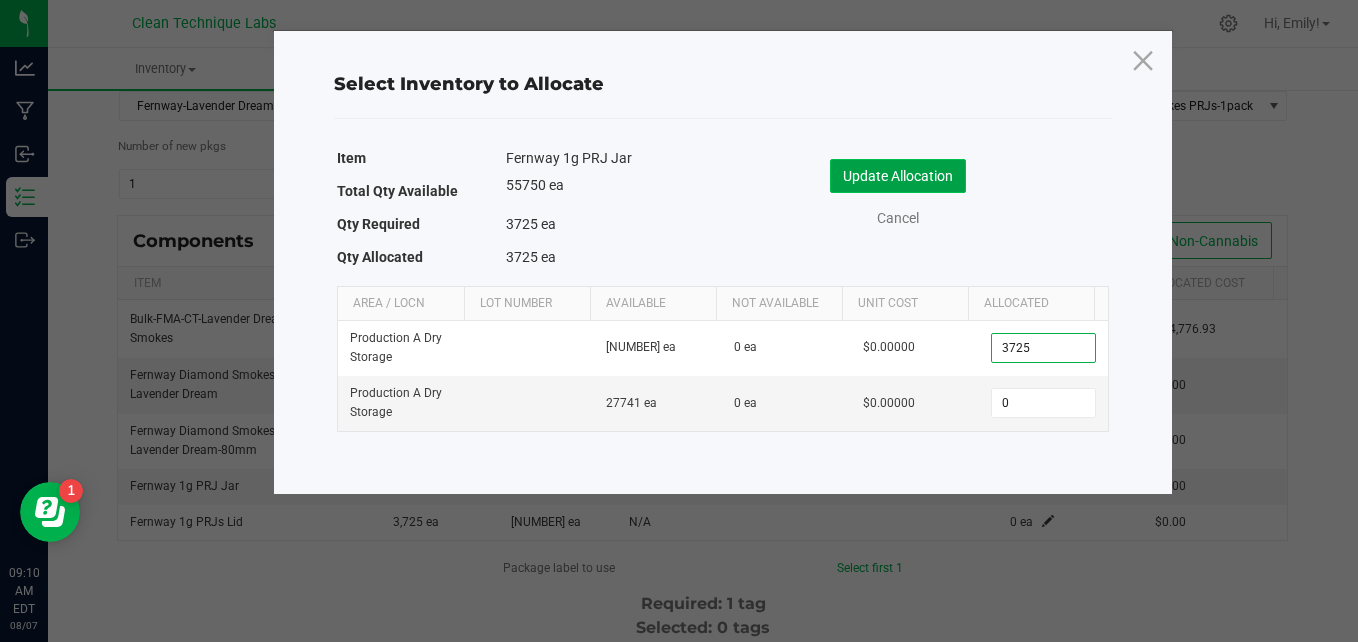 type on ",[NUMBER]" 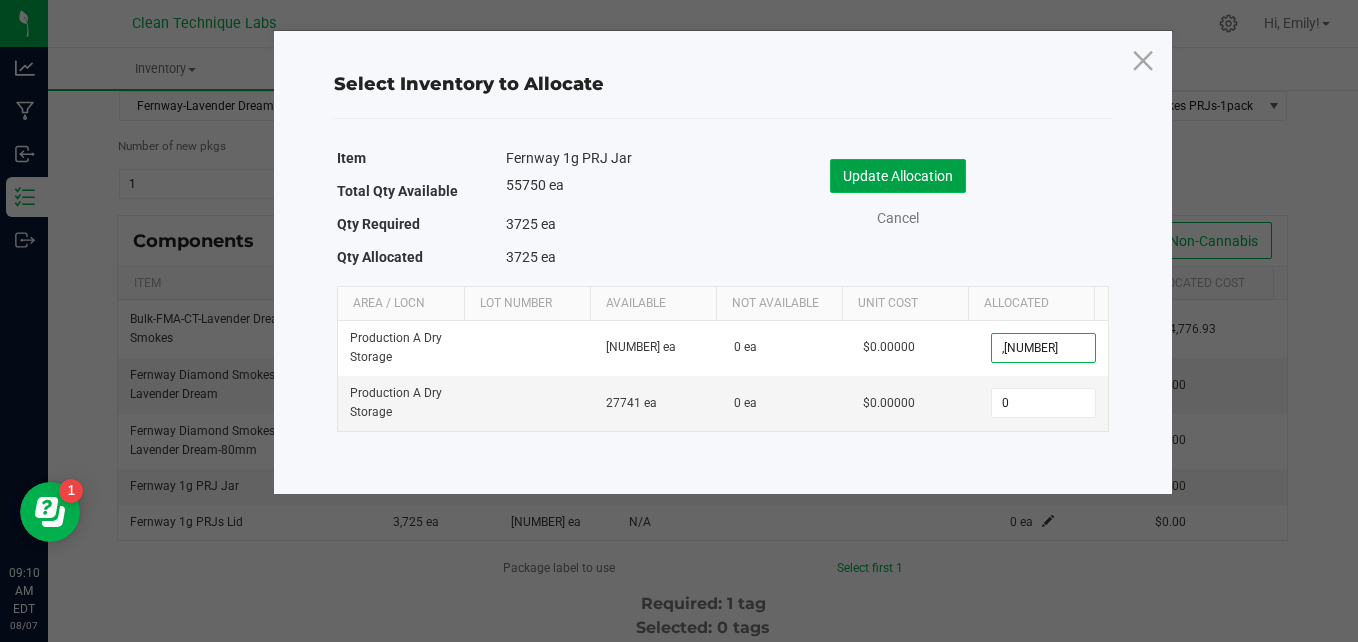 click on "Update Allocation" 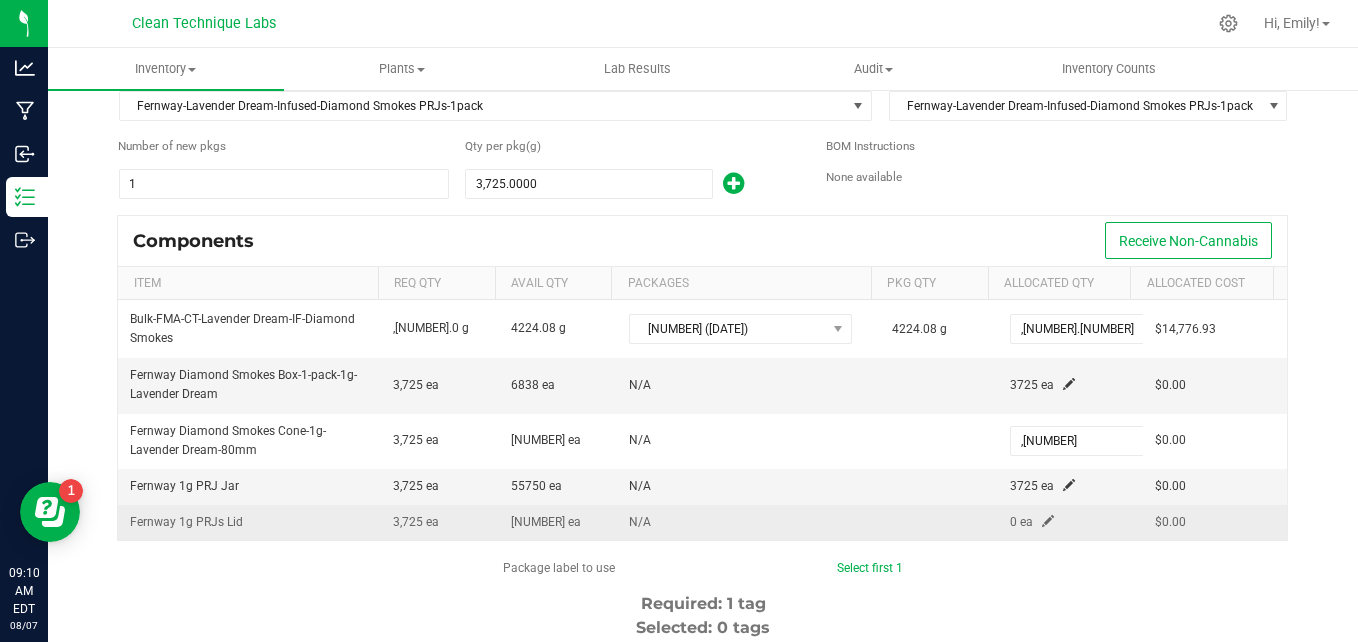 click at bounding box center (1048, 521) 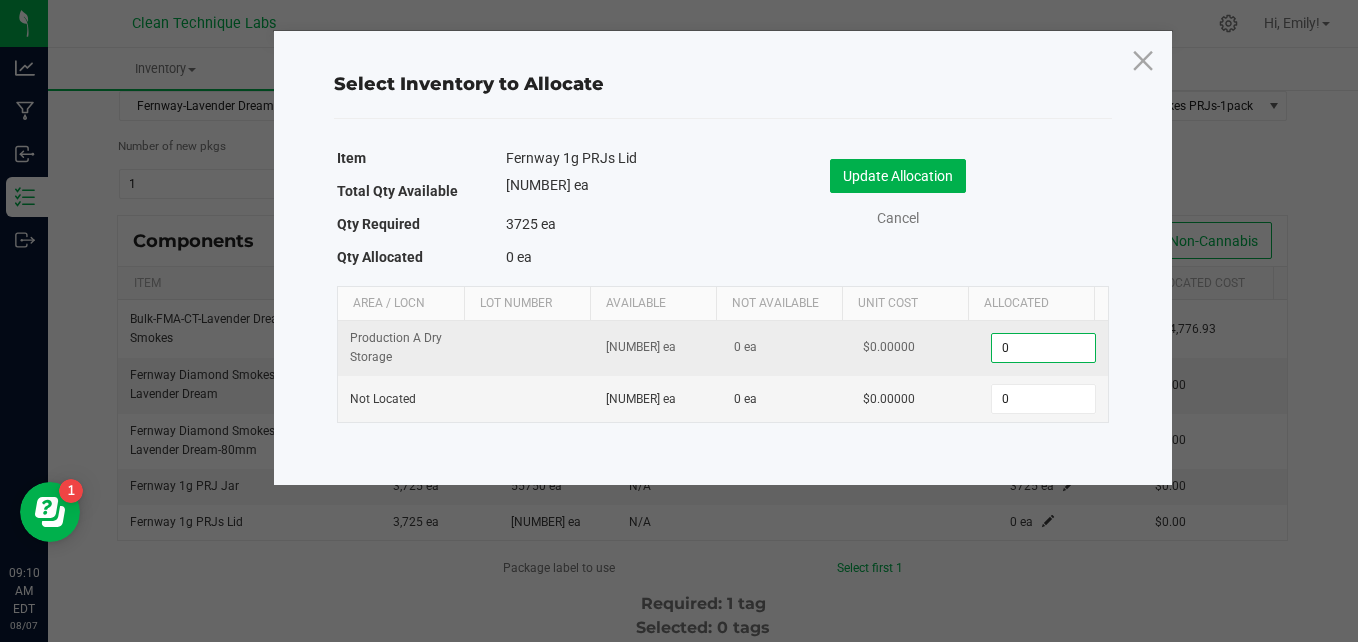click on "0" at bounding box center [1043, 348] 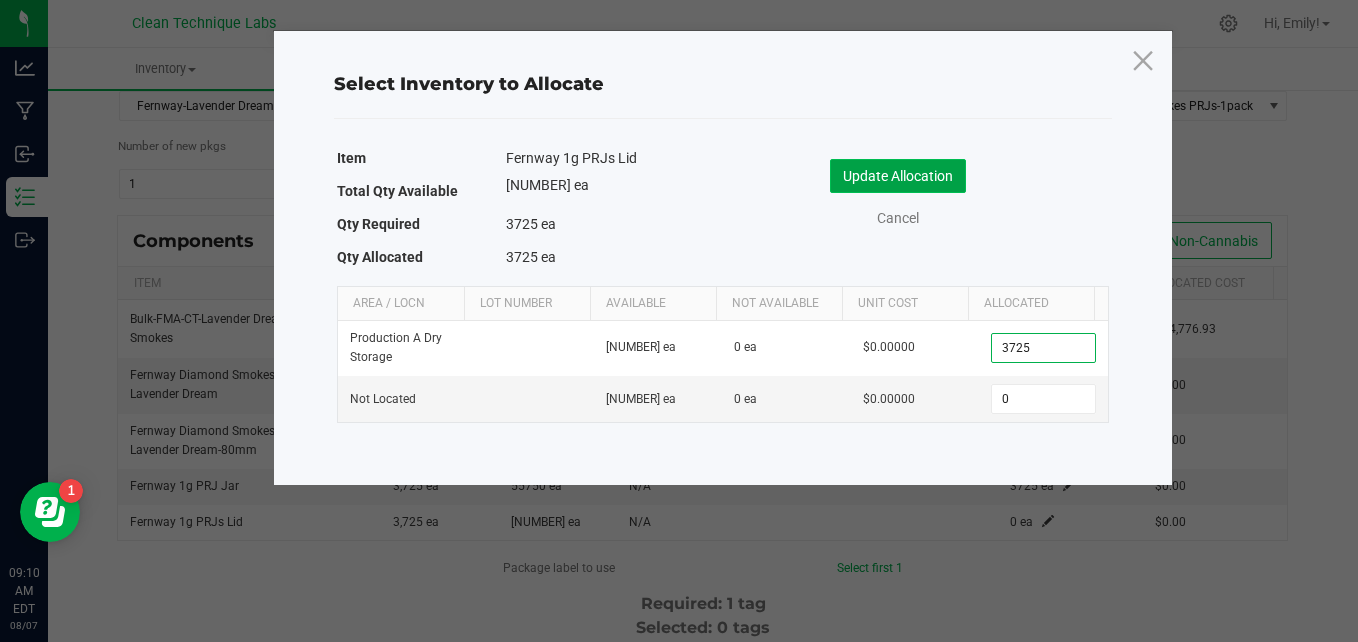 type on ",[NUMBER]" 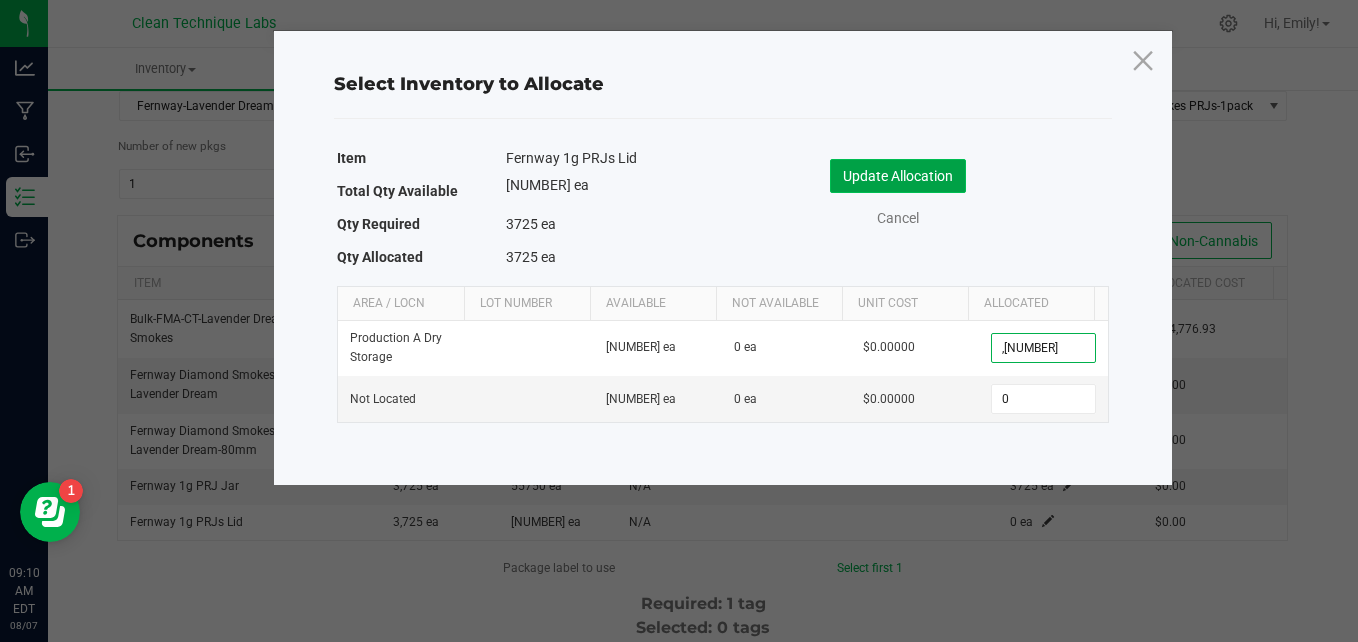 click on "Update Allocation" 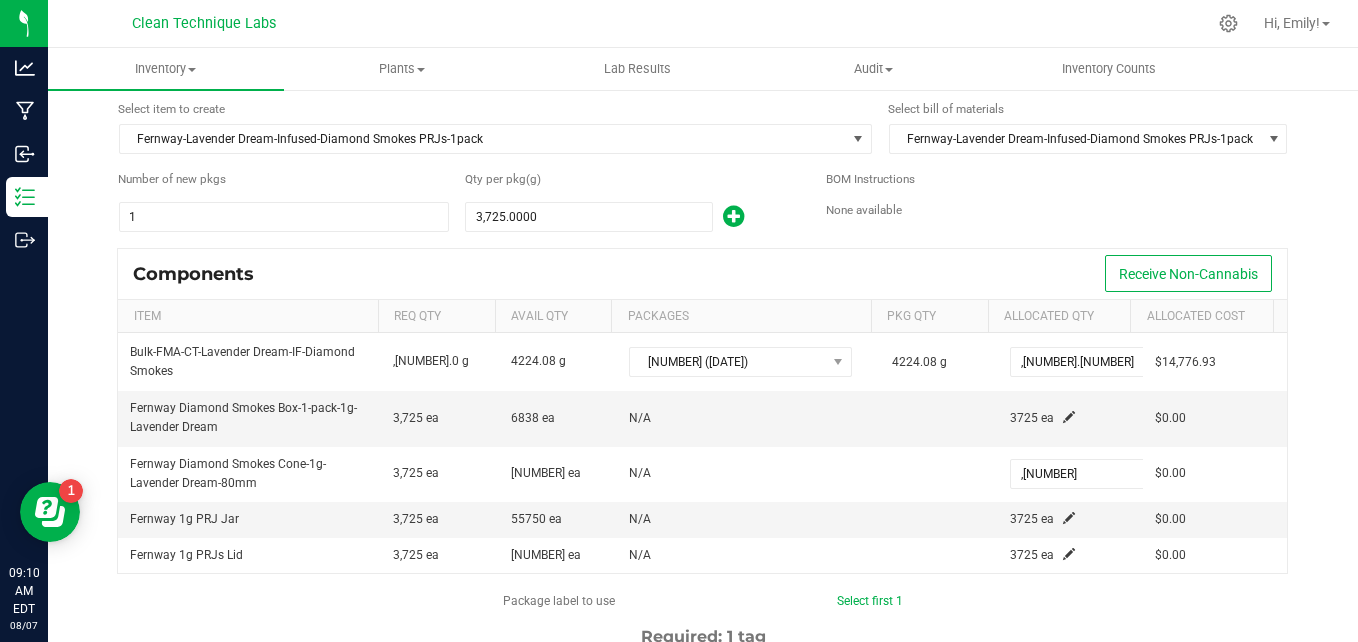 scroll, scrollTop: 63, scrollLeft: 0, axis: vertical 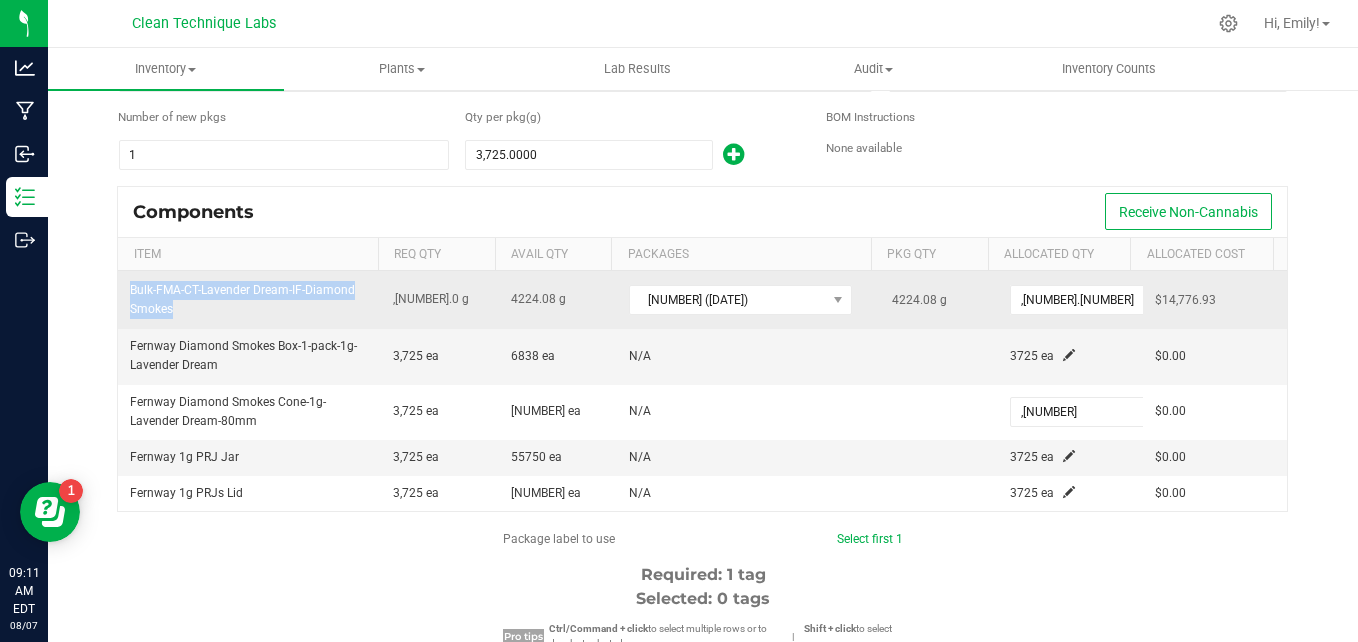 drag, startPoint x: 178, startPoint y: 303, endPoint x: 126, endPoint y: 289, distance: 53.851646 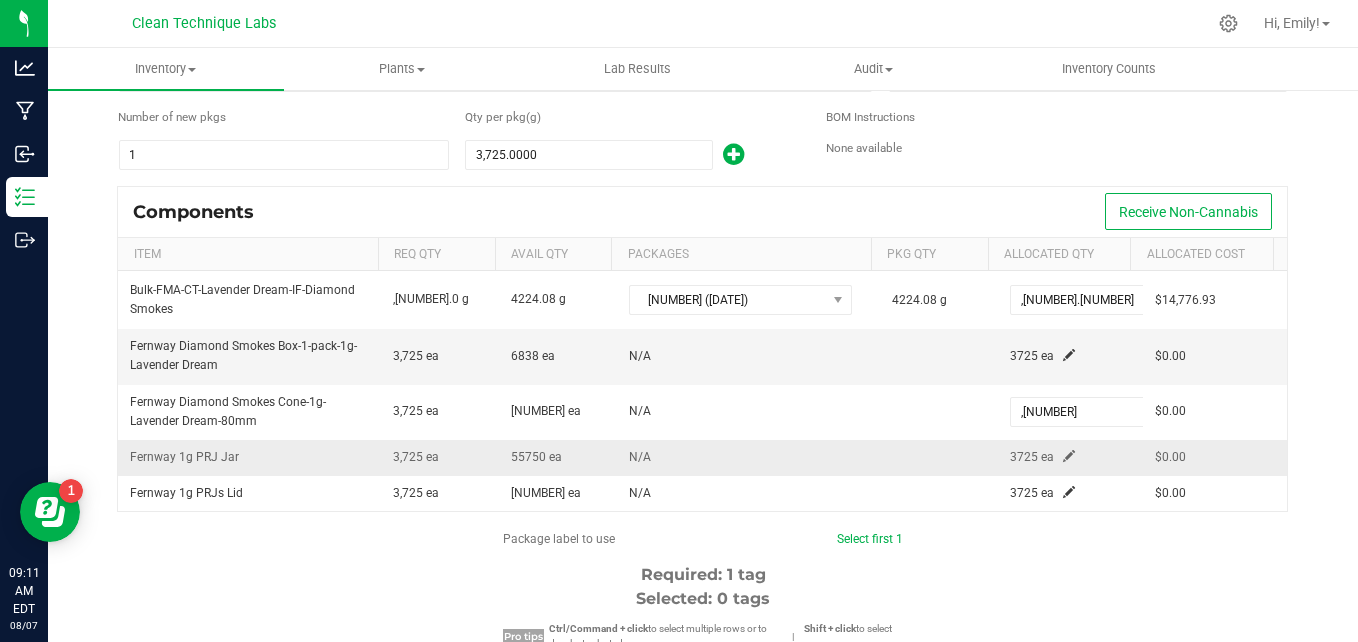 click at bounding box center [939, 458] 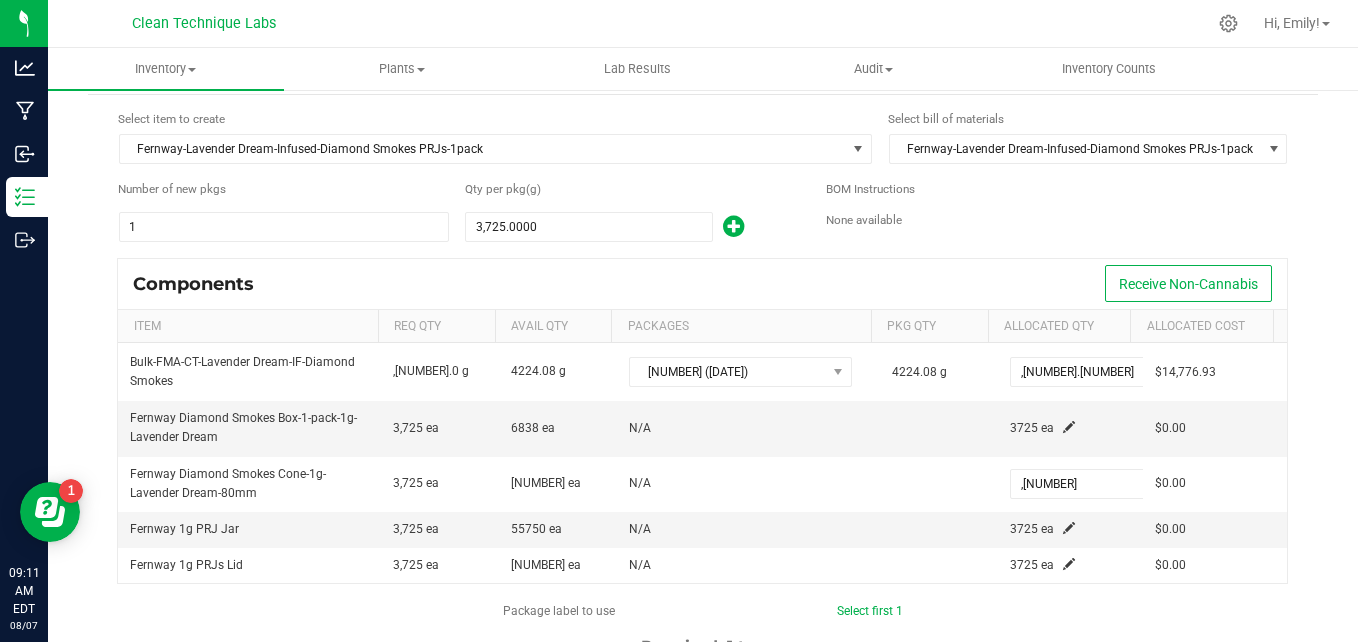 scroll, scrollTop: 0, scrollLeft: 0, axis: both 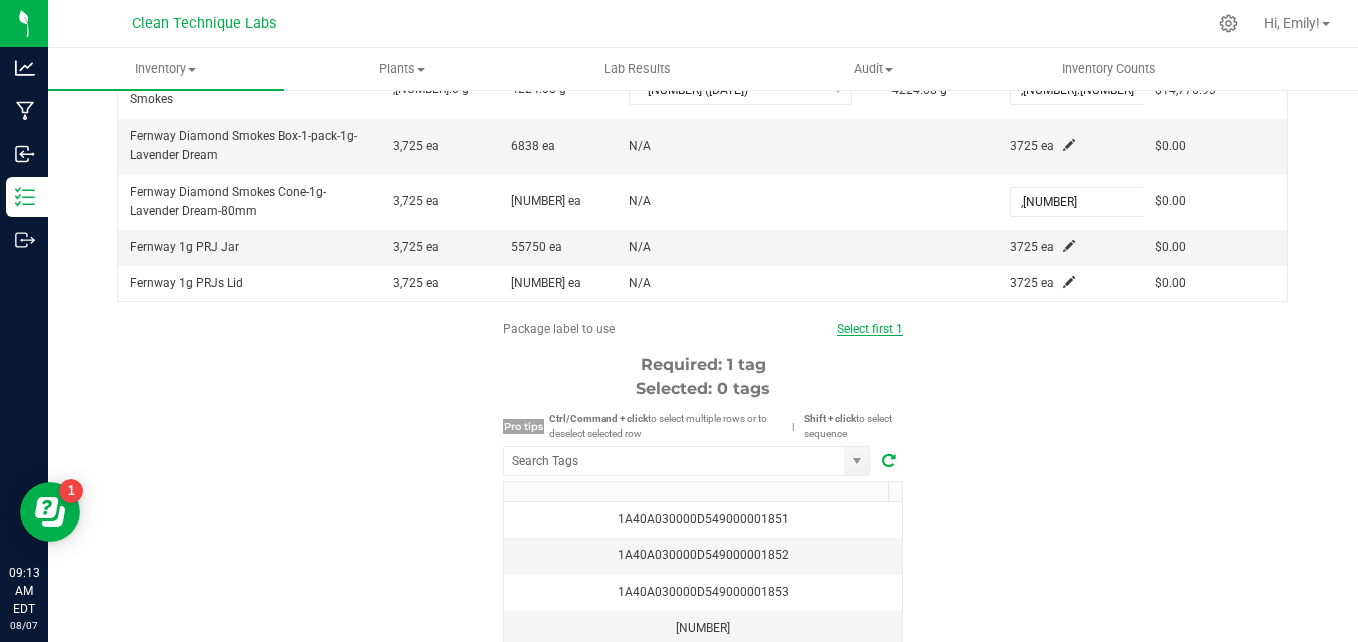 click on "Select first 1" at bounding box center (870, 329) 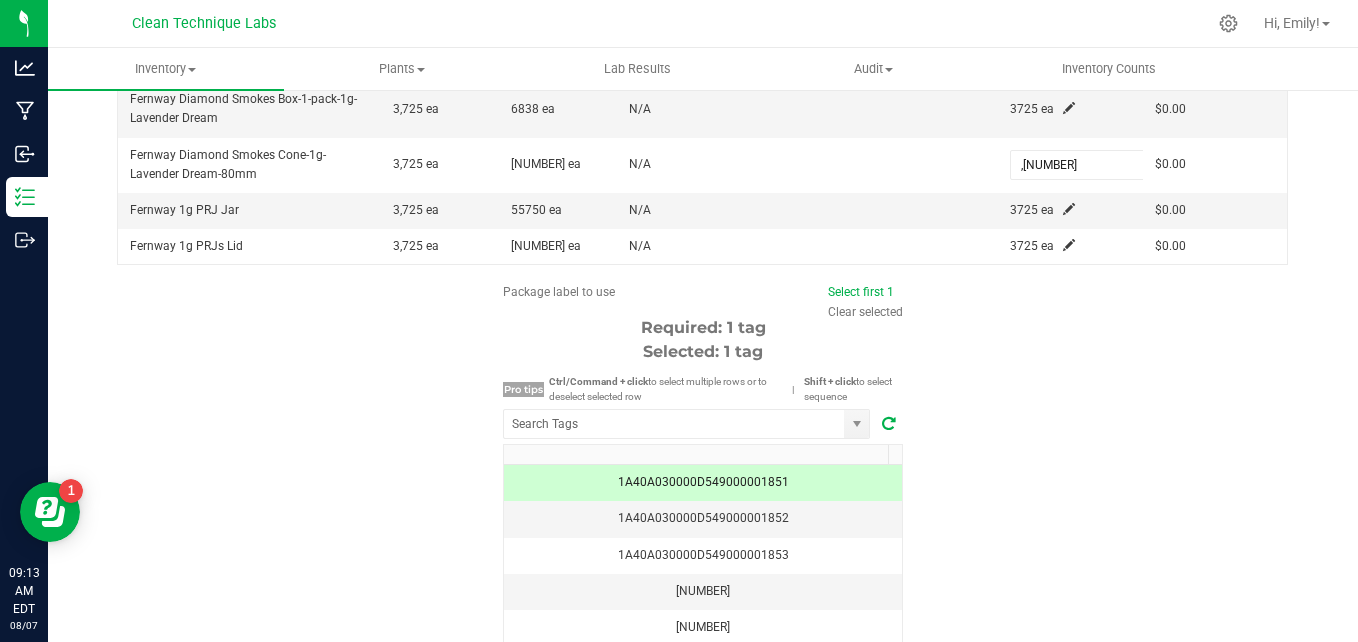 scroll, scrollTop: 478, scrollLeft: 0, axis: vertical 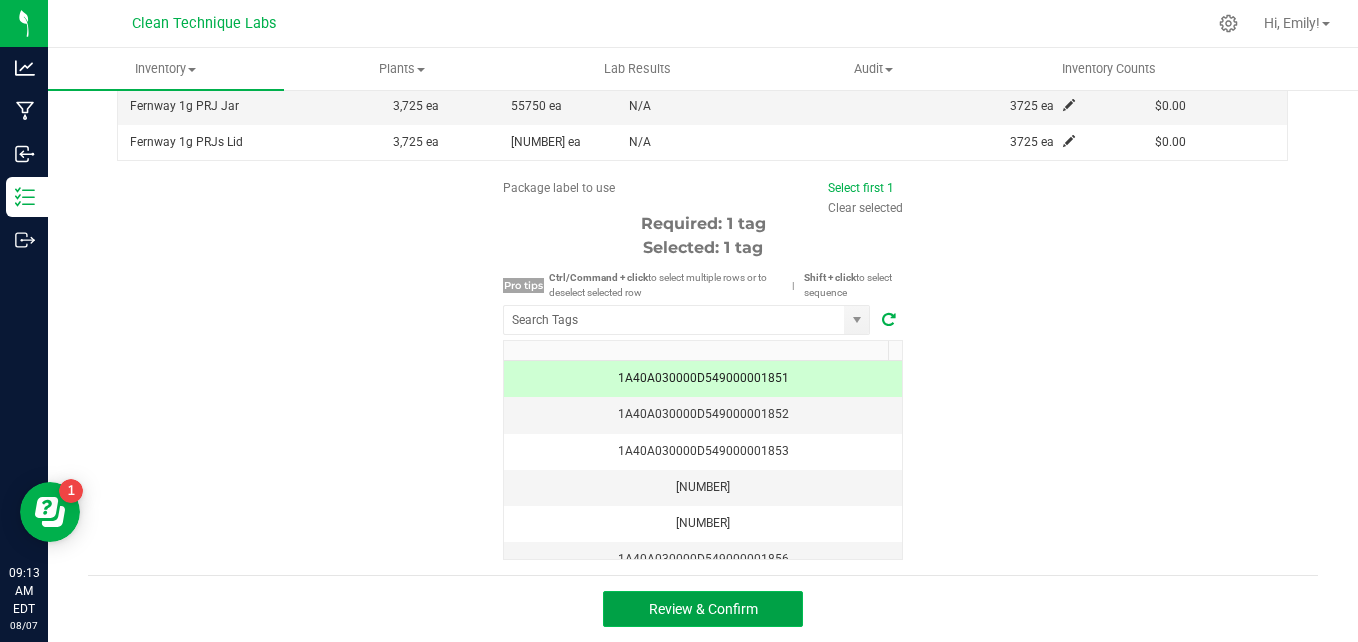click on "Review & Confirm" at bounding box center [703, 609] 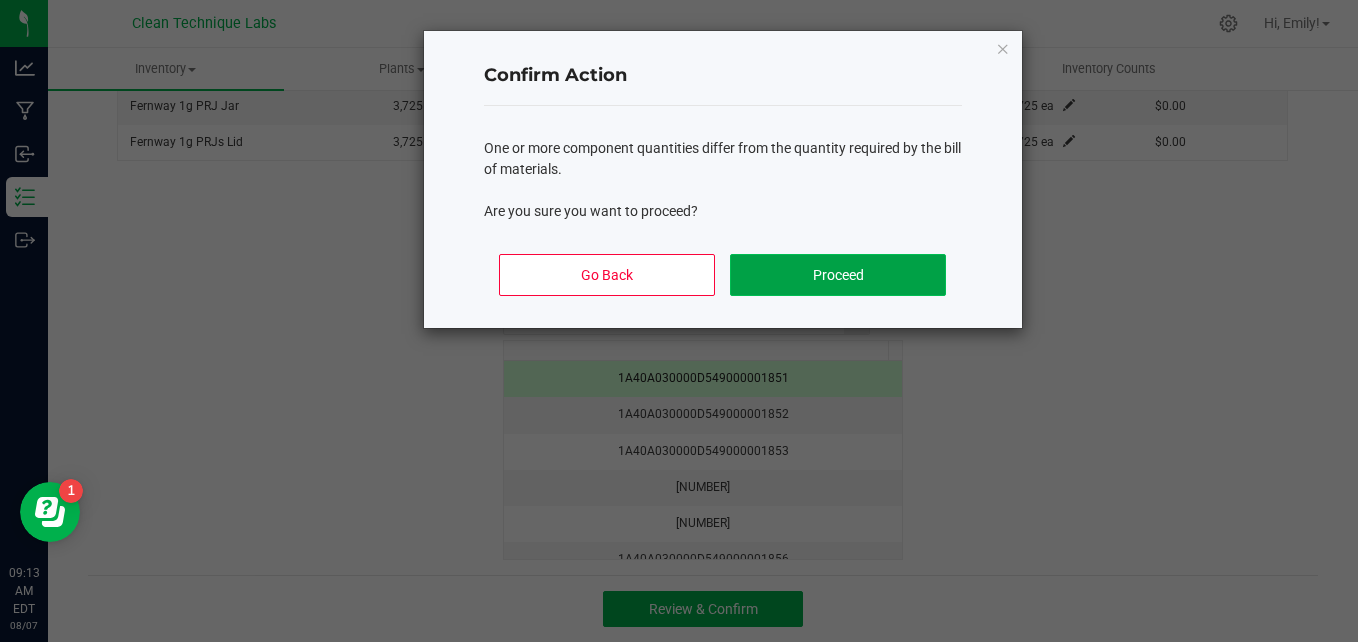 click on "Proceed" 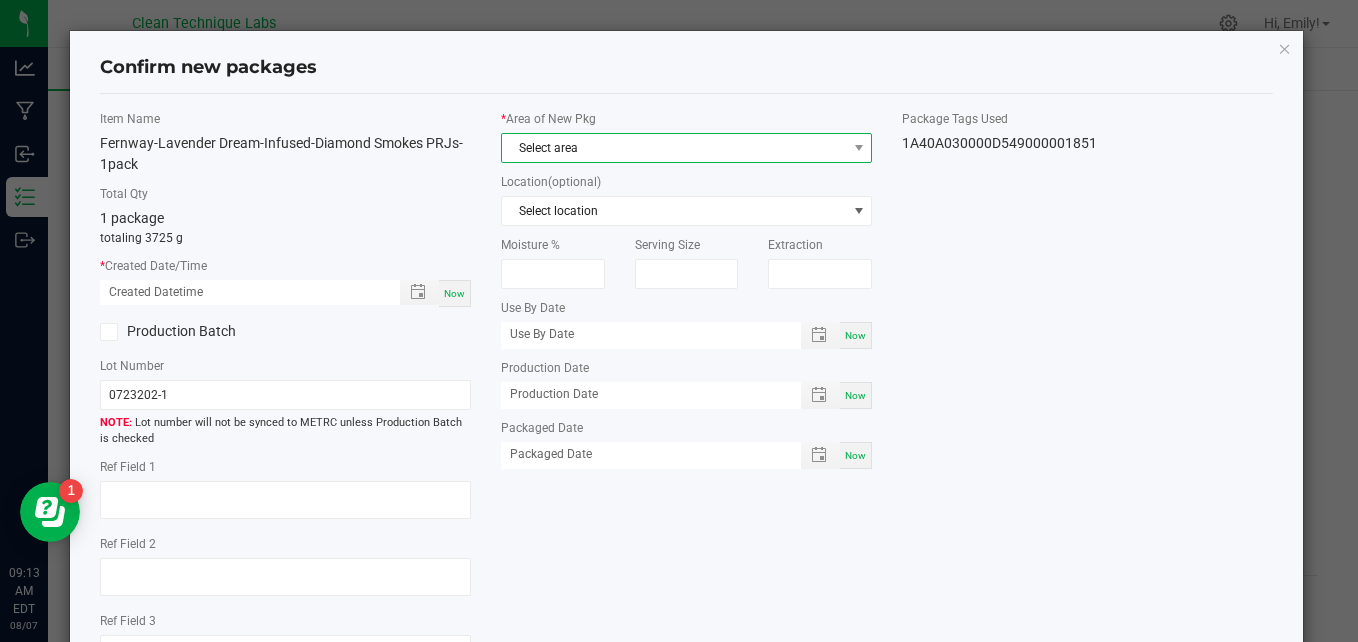 click on "Select area" at bounding box center (674, 148) 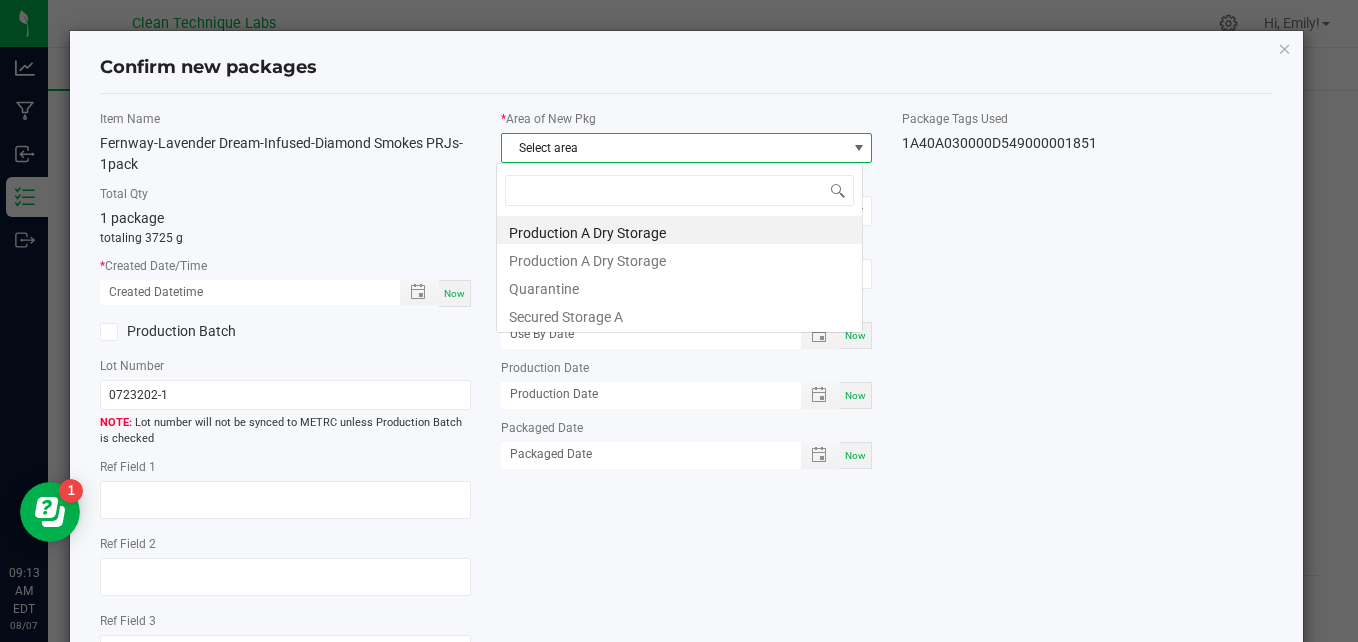 scroll, scrollTop: 99970, scrollLeft: 99633, axis: both 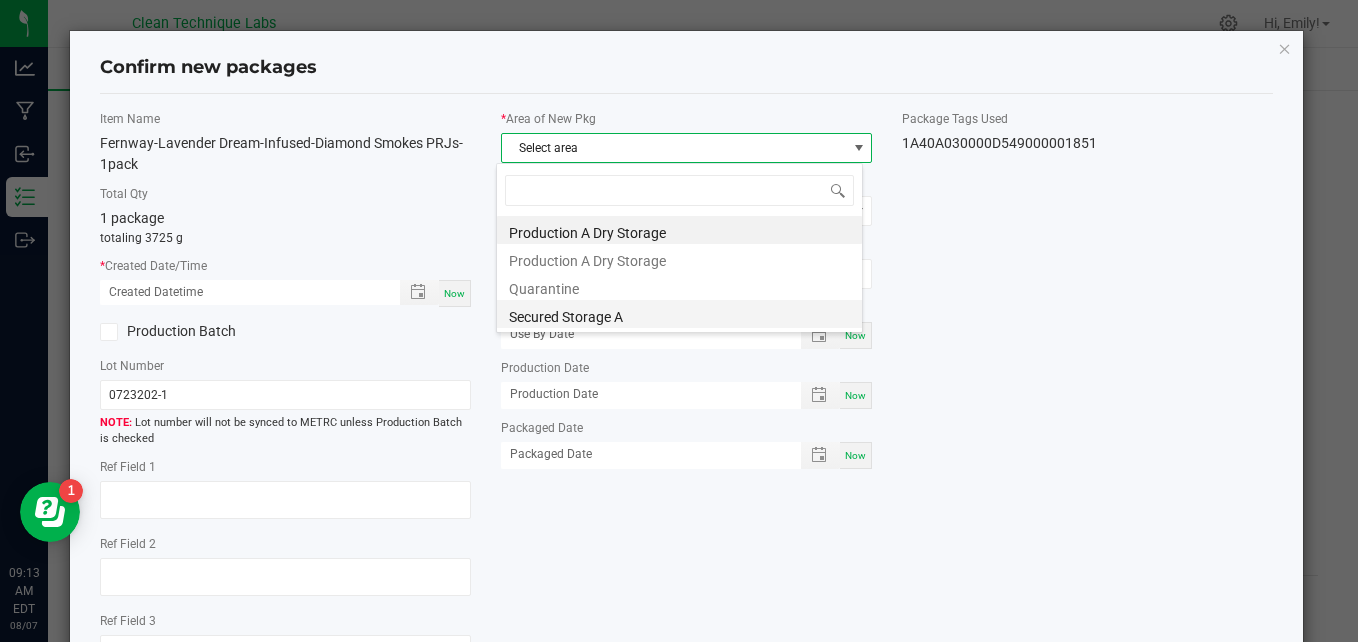 click on "Secured Storage A" at bounding box center [679, 314] 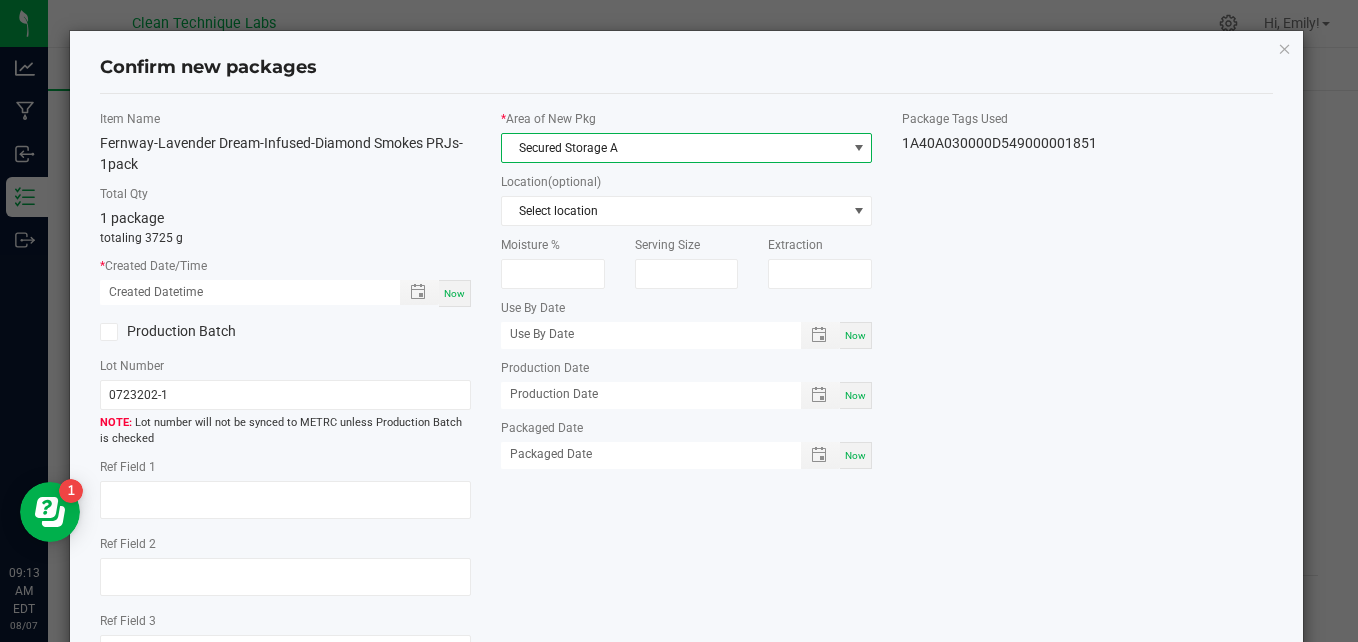 click on "Now" at bounding box center [454, 293] 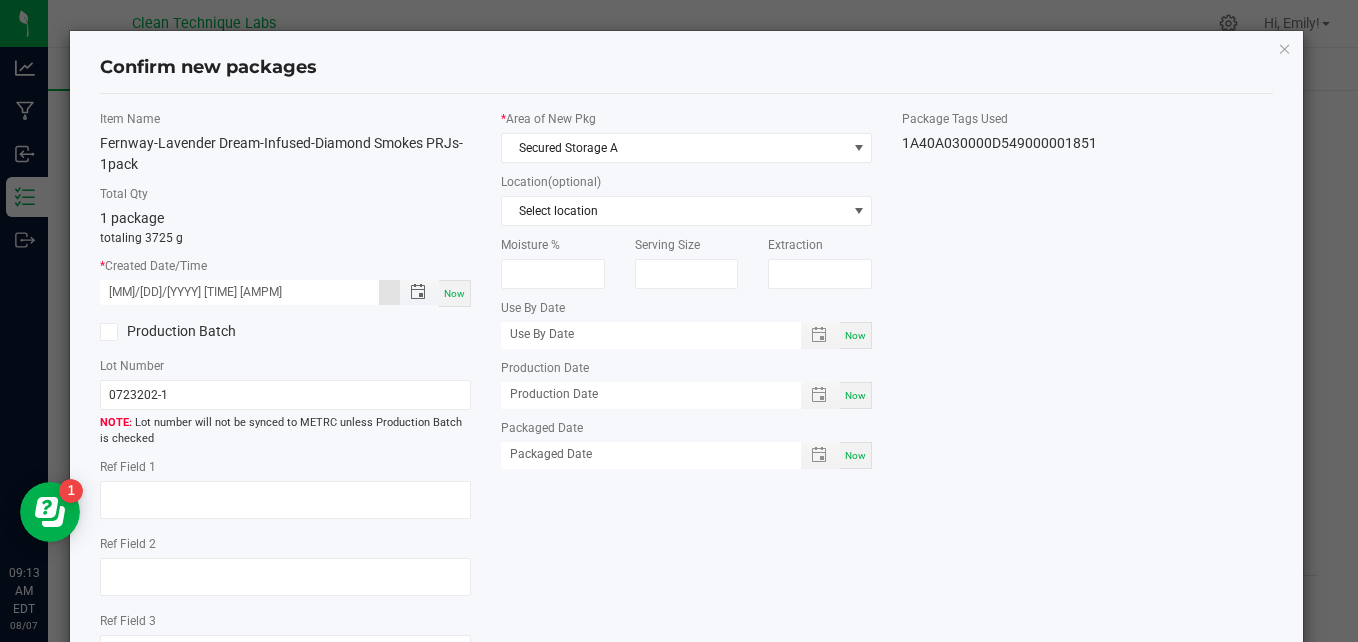 click on "[MM]/[DD]/[YYYY] [TIME] [AMPM]" at bounding box center [239, 292] 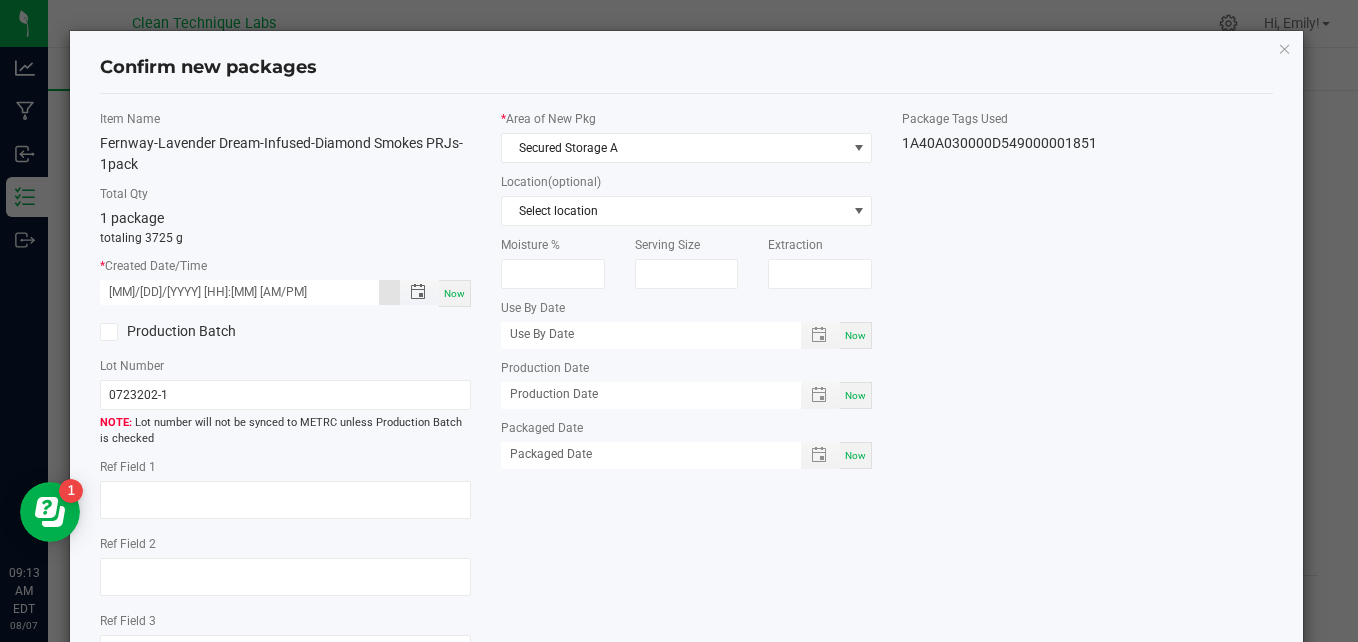 click on "[MM]/[DD]/[YYYY] [HH]:[MM] [AM/PM]" at bounding box center (239, 292) 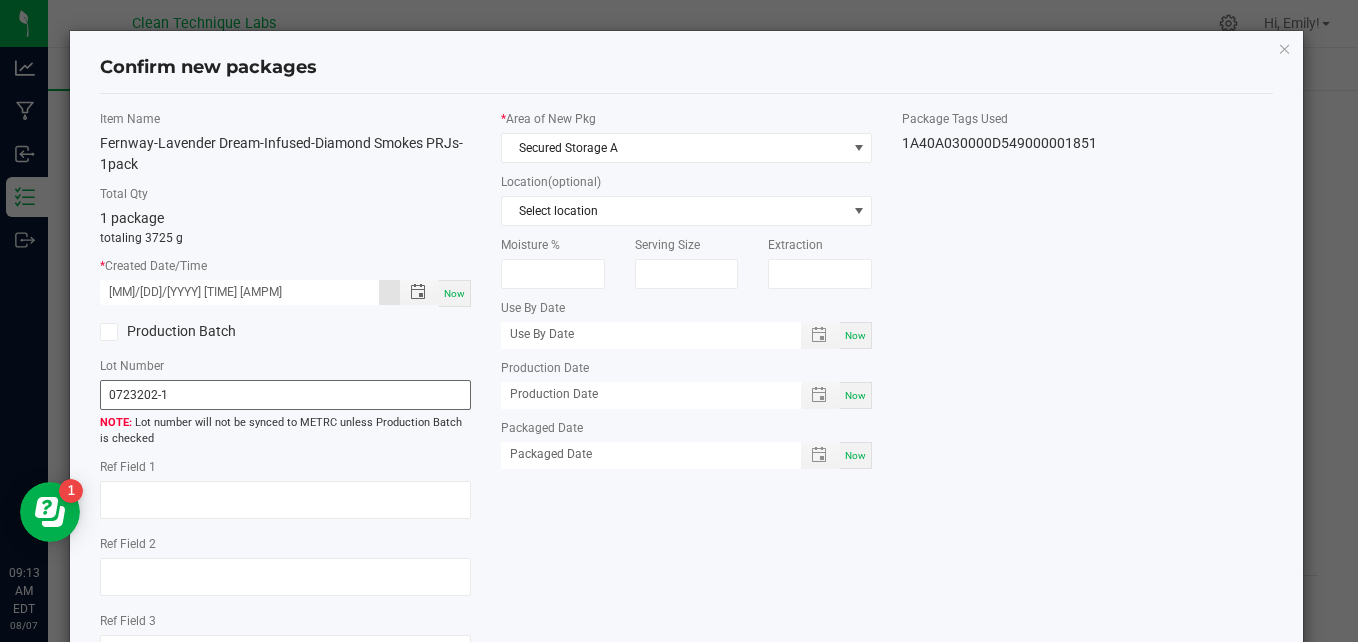 type on "[MM]/[DD]/[YYYY] [TIME] [AMPM]" 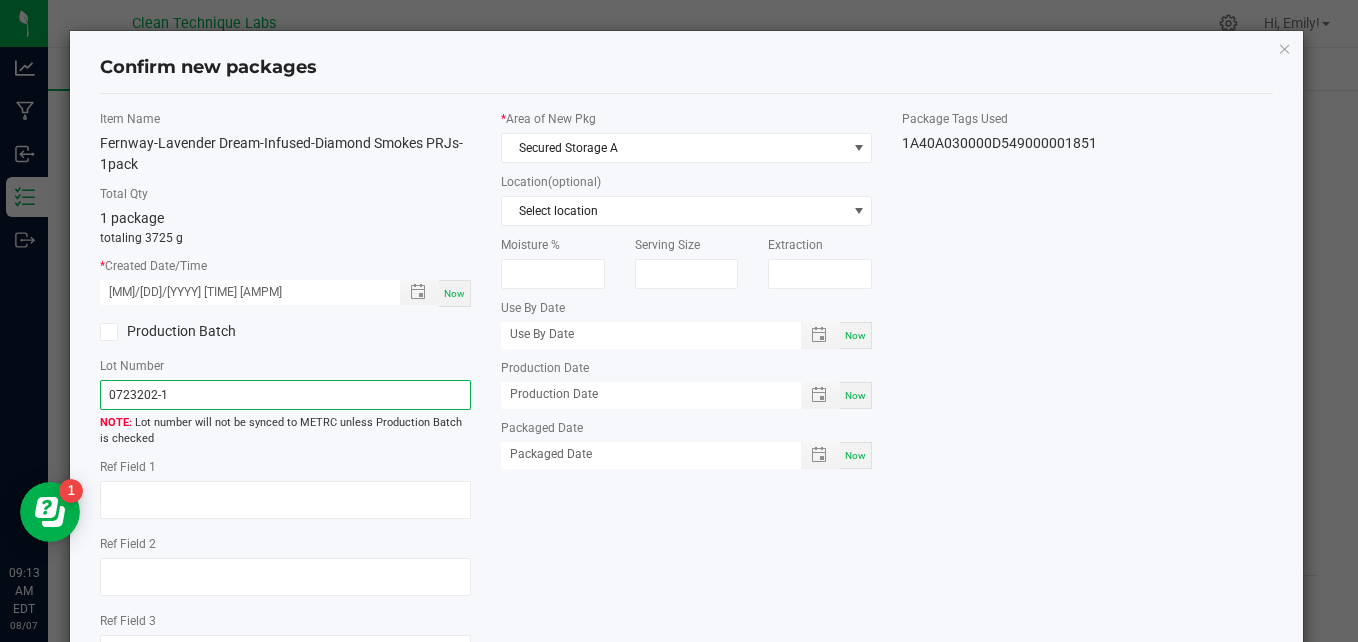 click on "0723202-1" at bounding box center (285, 395) 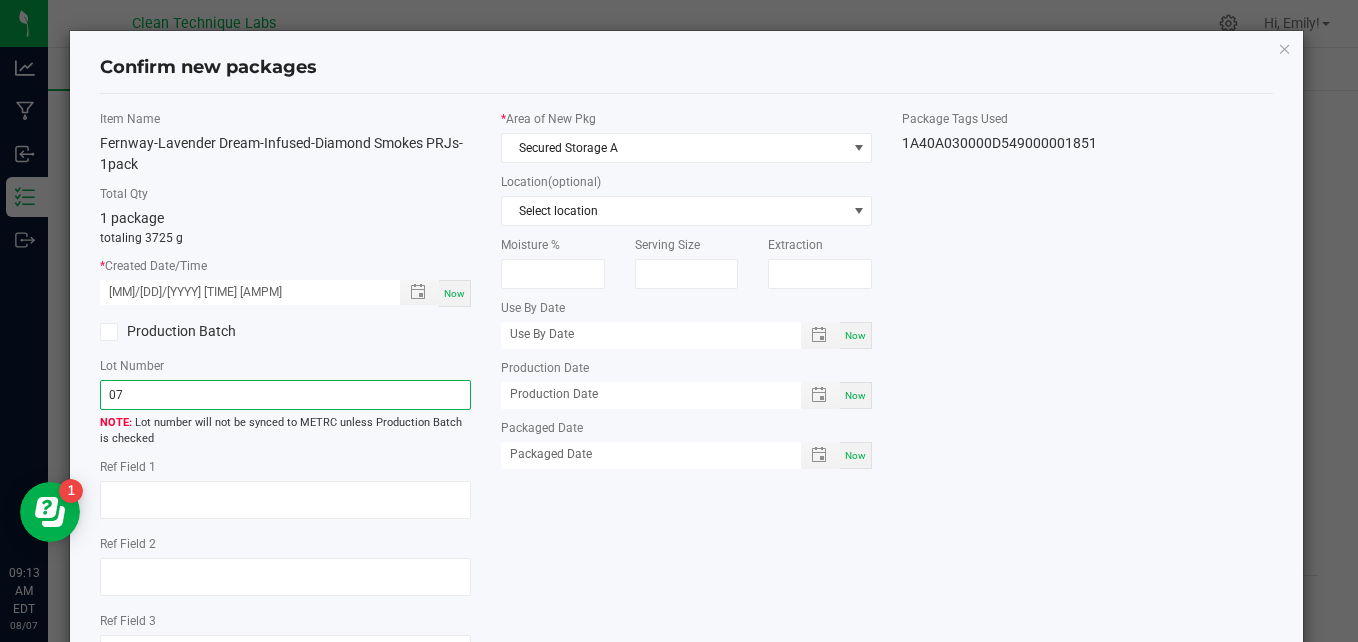 type on "0" 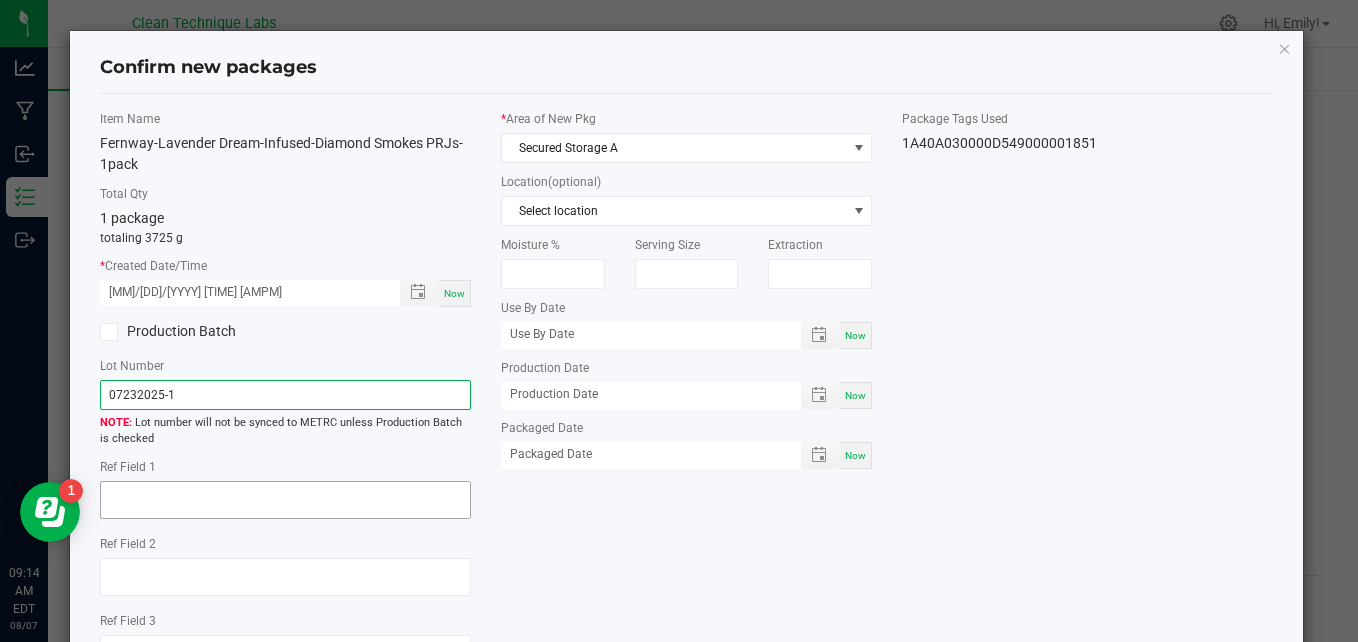 type on "07232025-1" 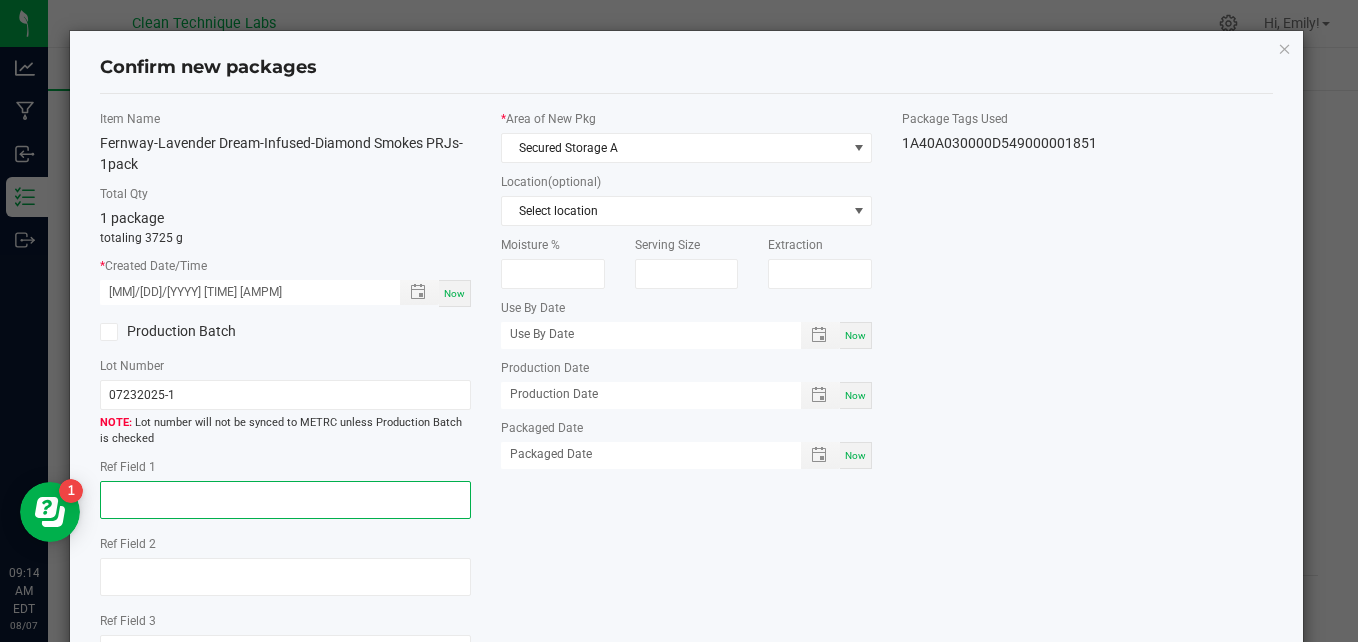 click 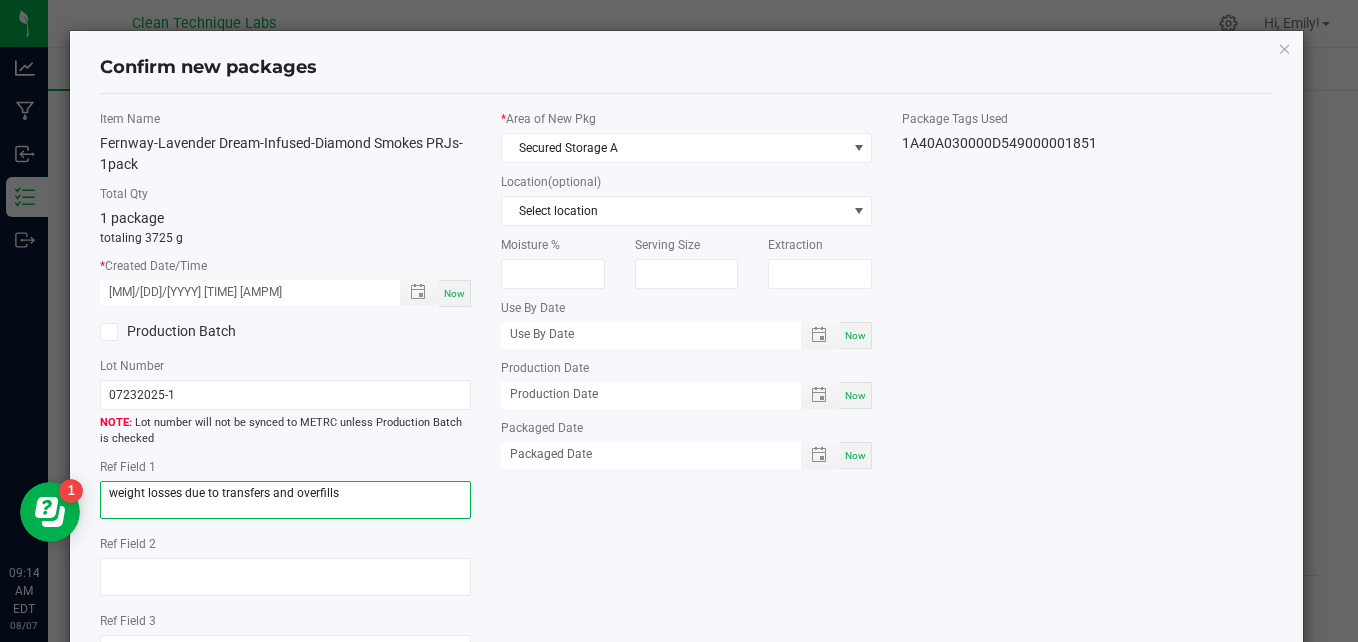 type on "weight losses due to transfers and overfills" 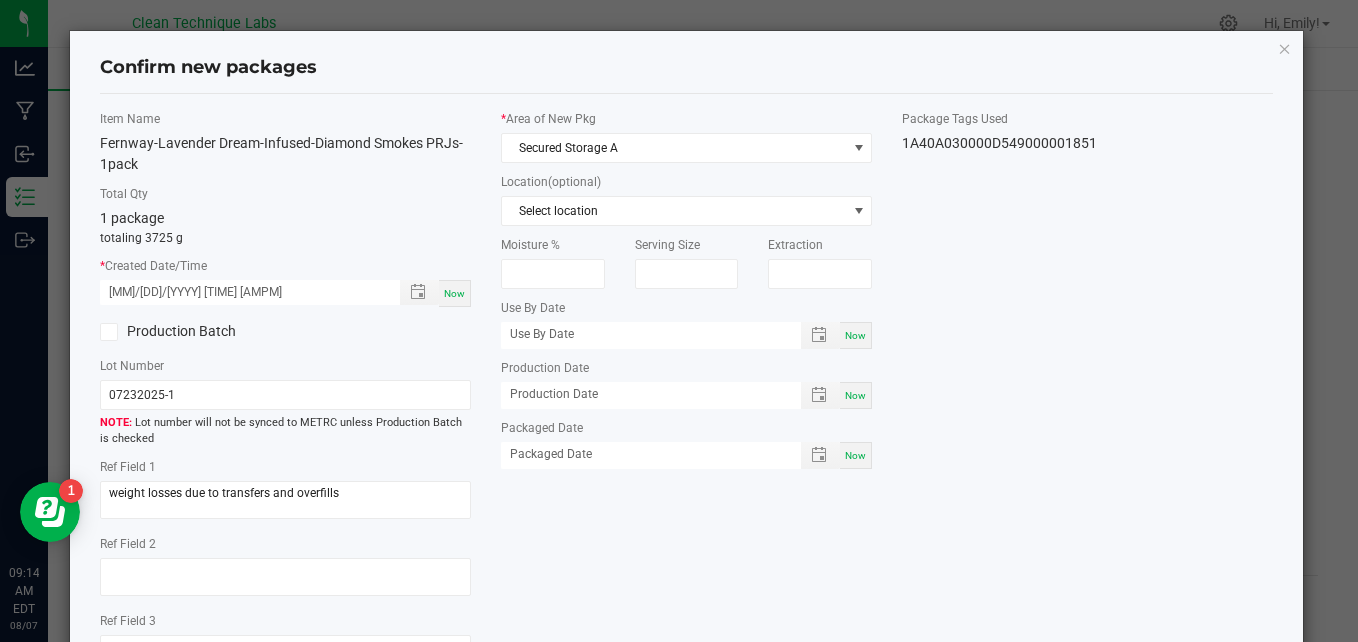 click on "Item Name   Fernway-Lavender Dream-Infused-Diamond Smokes PRJs-1pack   Total Qty  1 package  totaling [NUMBER] g  *   Created Date/Time  [MM]/[DD]/[YYYY] [TIME] [AMPM] Now  Production Batch   Lot Number  [DATE]-[NUMBER]  Lot number will not be synced to METRC unless Production Batch is checked   Ref Field 1  weight losses due to transfers and overfills  Ref Field 2                    Ref Field 3                    *   Area of New Pkg  Secured Storage A  Location  (optional) Select location  Moisture %   Serving Size   Extraction   Use By Date  Now  Production Date  Now  Packaged Date  Now  Package Tags Used   [NUMBER]" 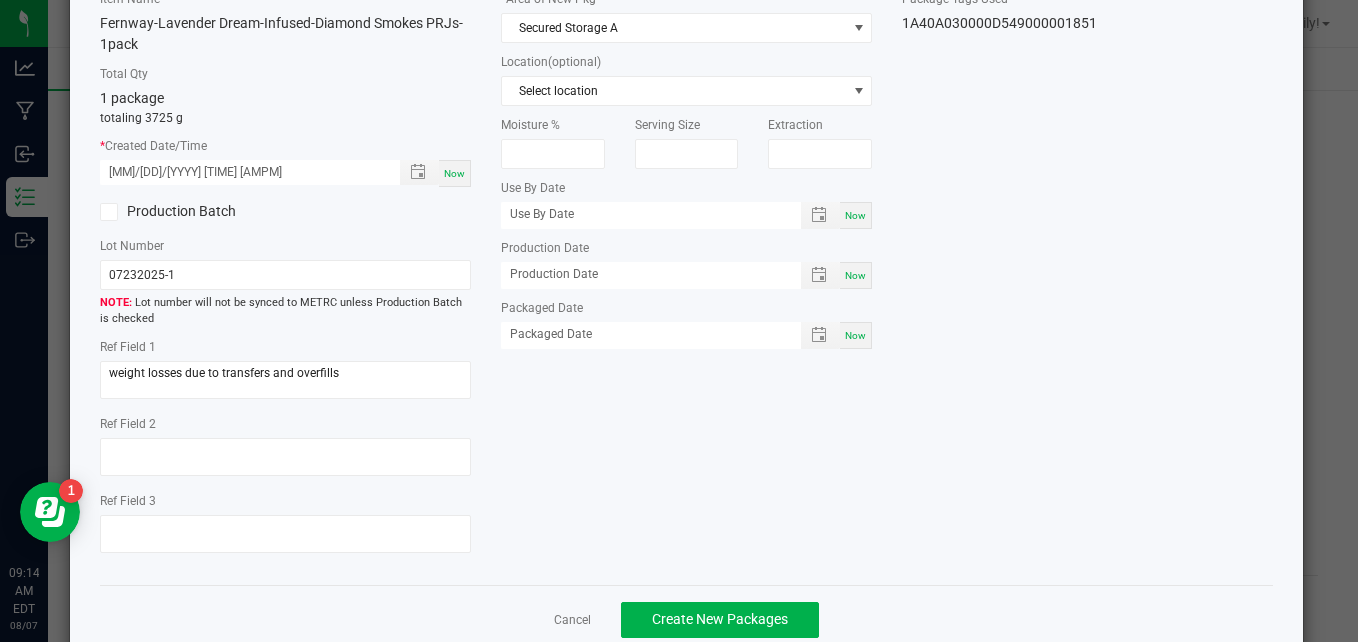 scroll, scrollTop: 163, scrollLeft: 0, axis: vertical 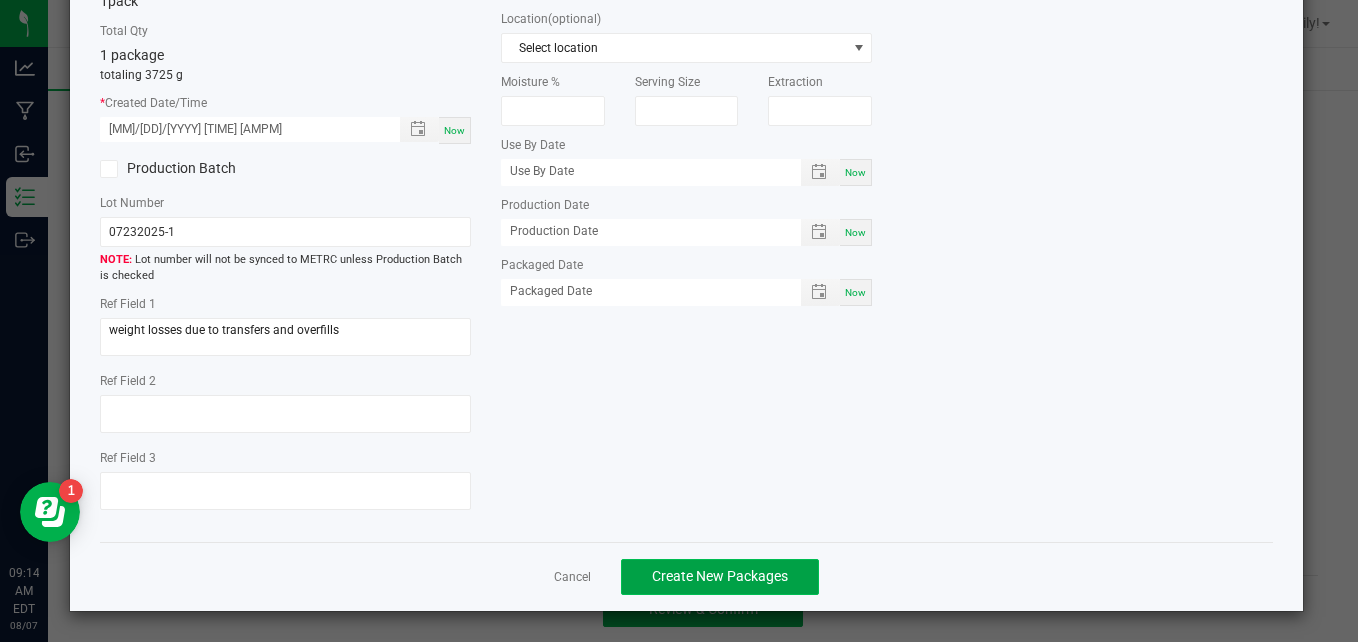 click on "Create New Packages" 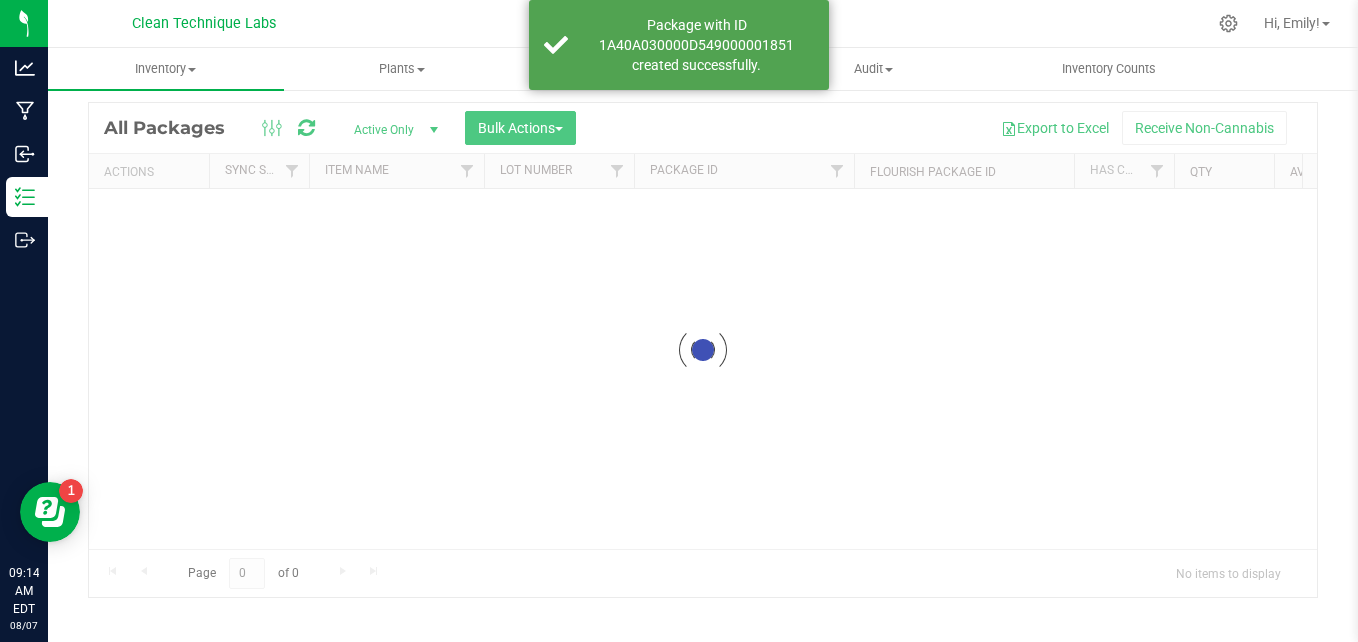 scroll, scrollTop: 56, scrollLeft: 0, axis: vertical 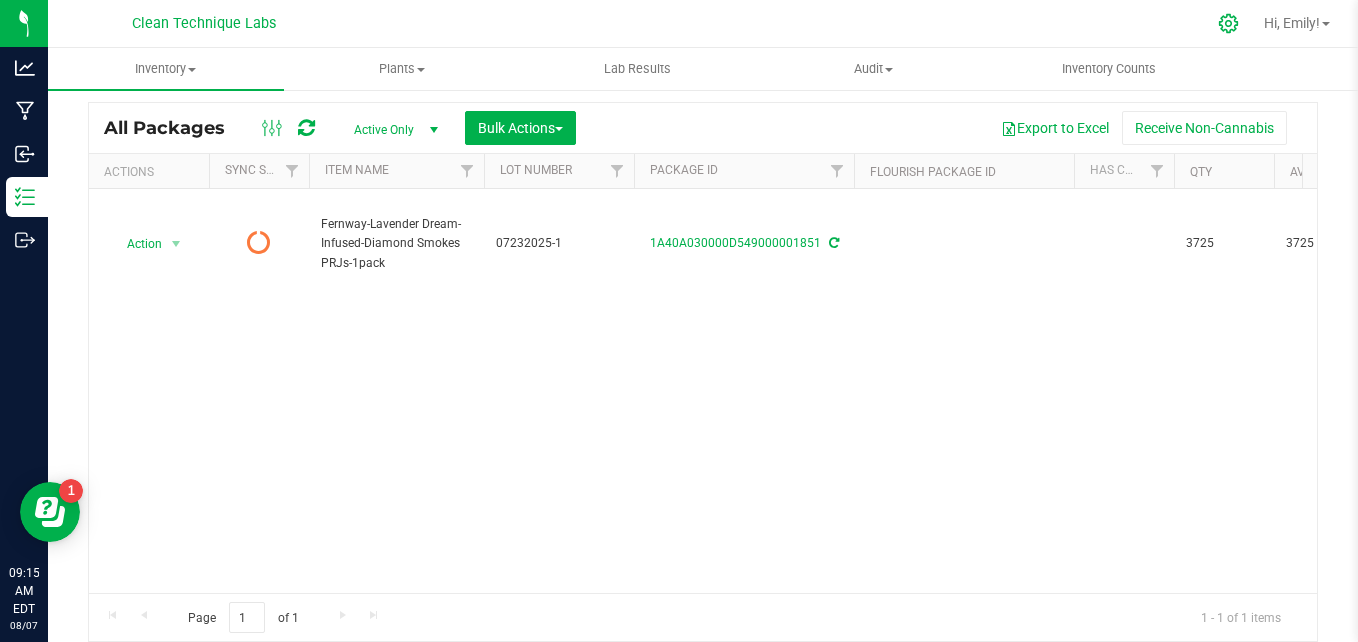 click 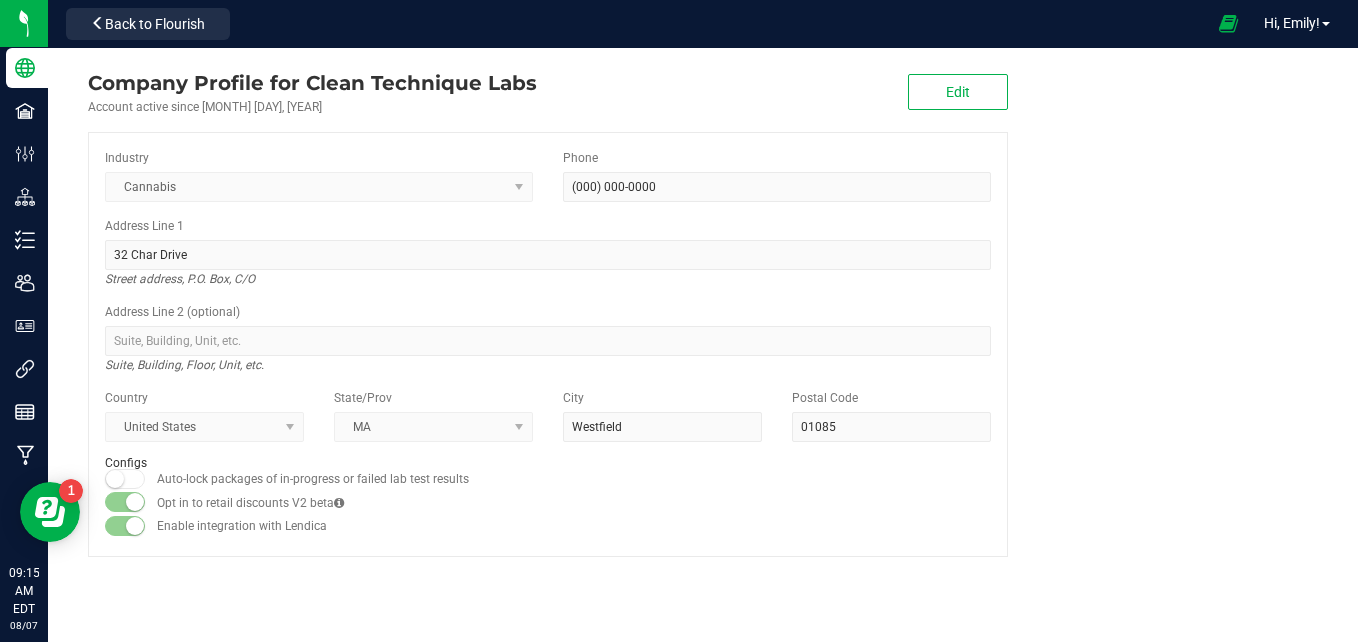 scroll, scrollTop: 0, scrollLeft: 0, axis: both 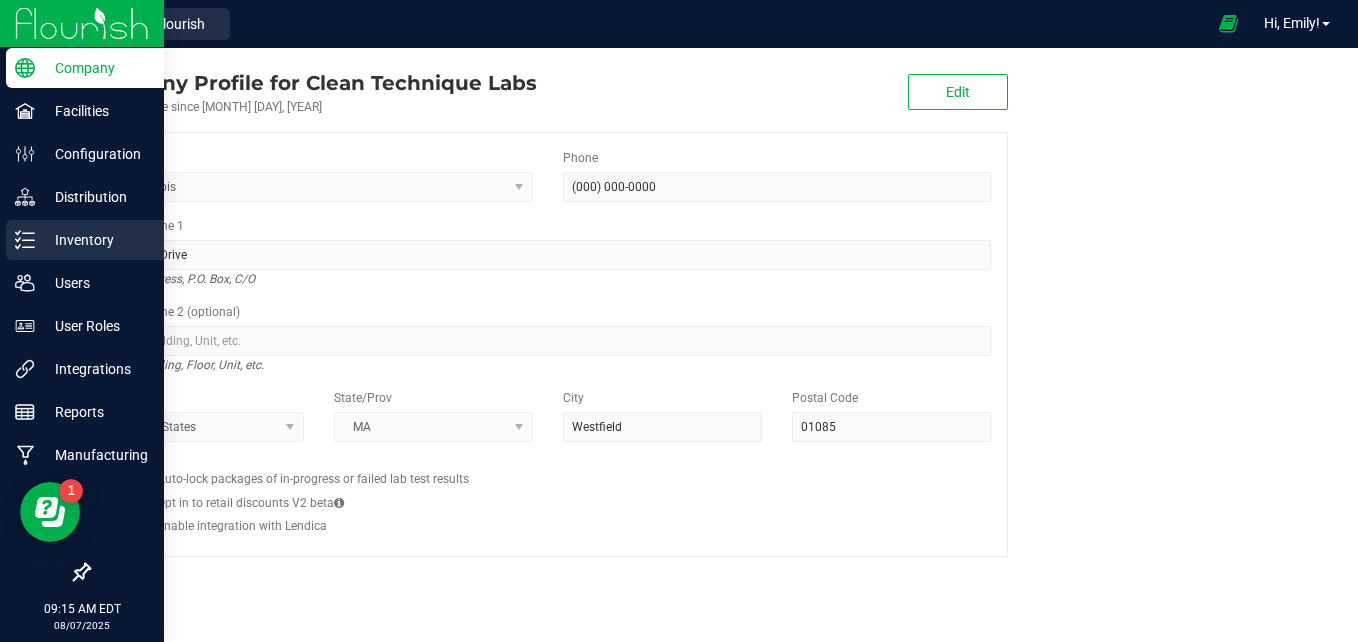 click on "Inventory" at bounding box center (95, 240) 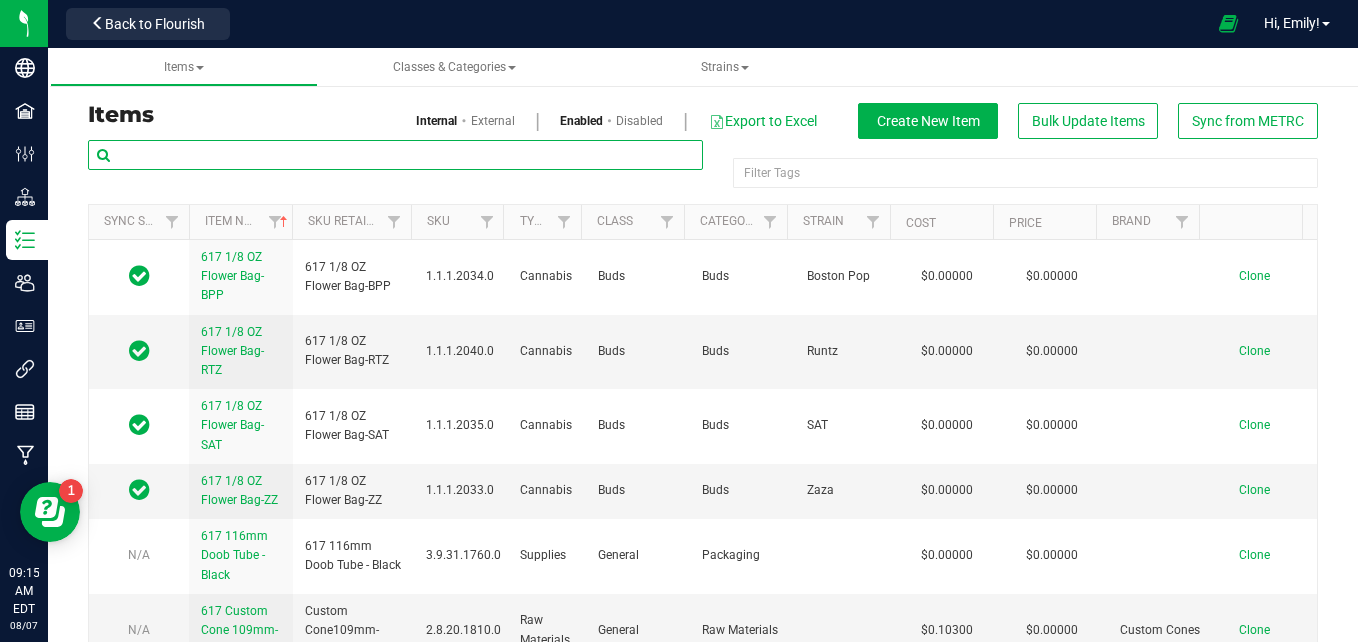 click at bounding box center (395, 155) 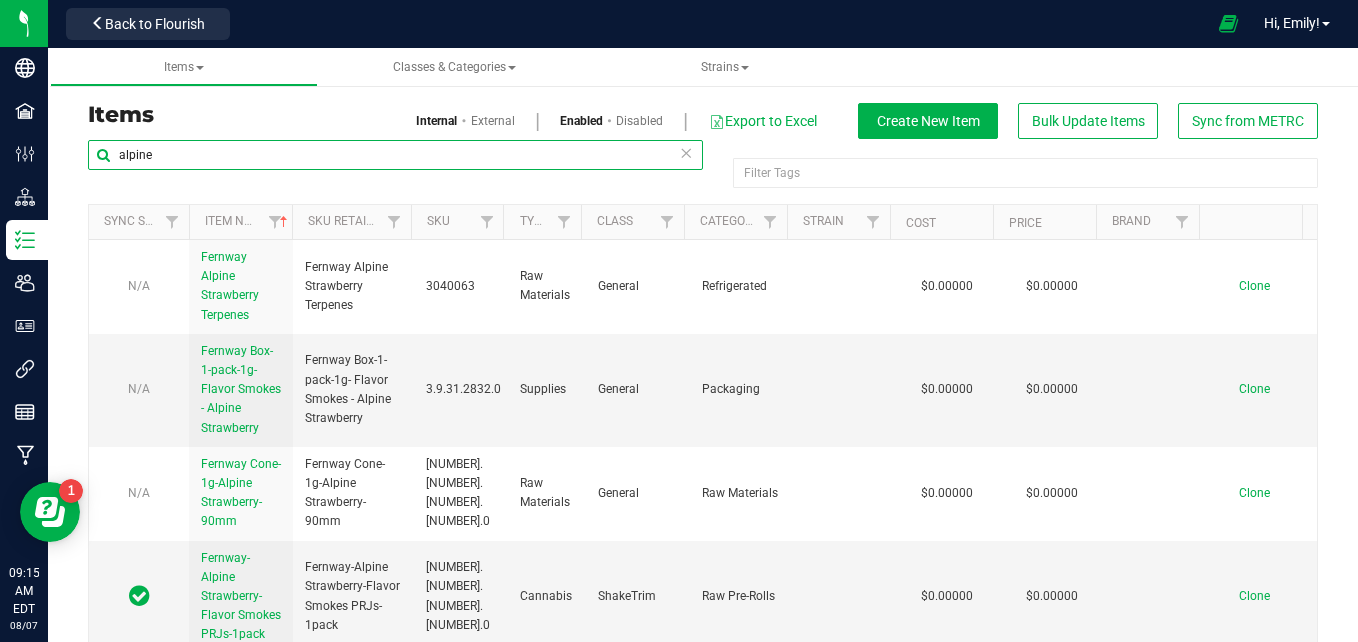scroll, scrollTop: 66, scrollLeft: 0, axis: vertical 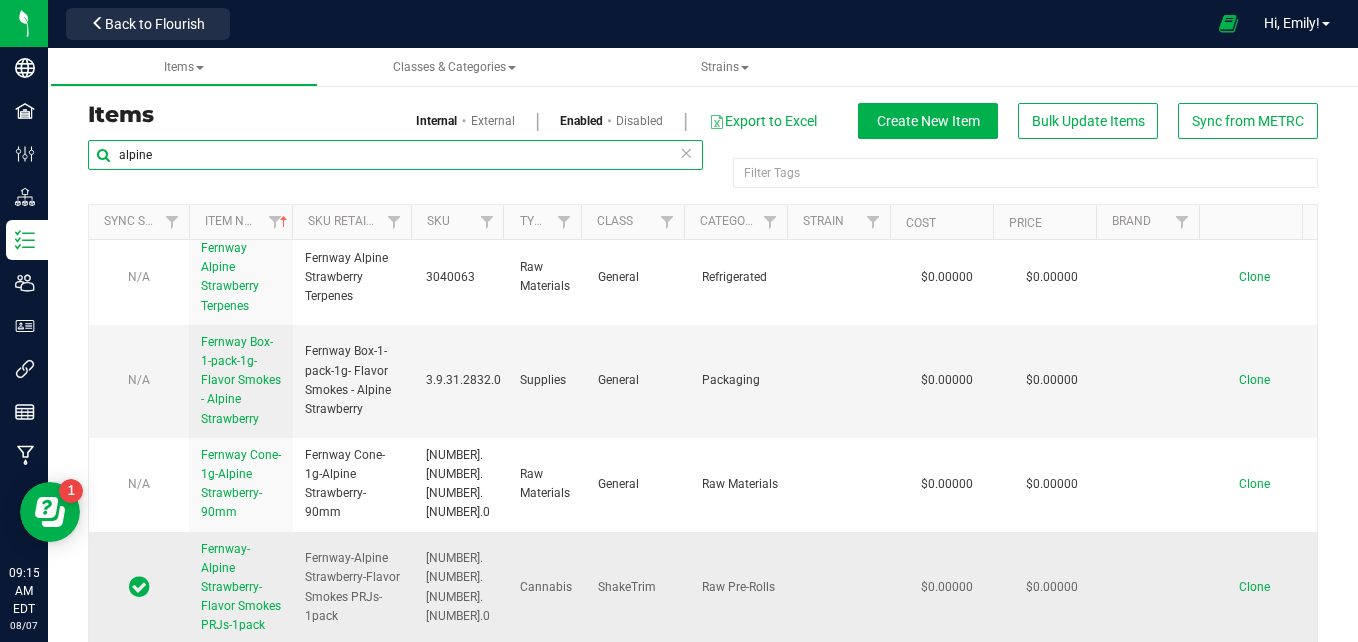 type on "alpine" 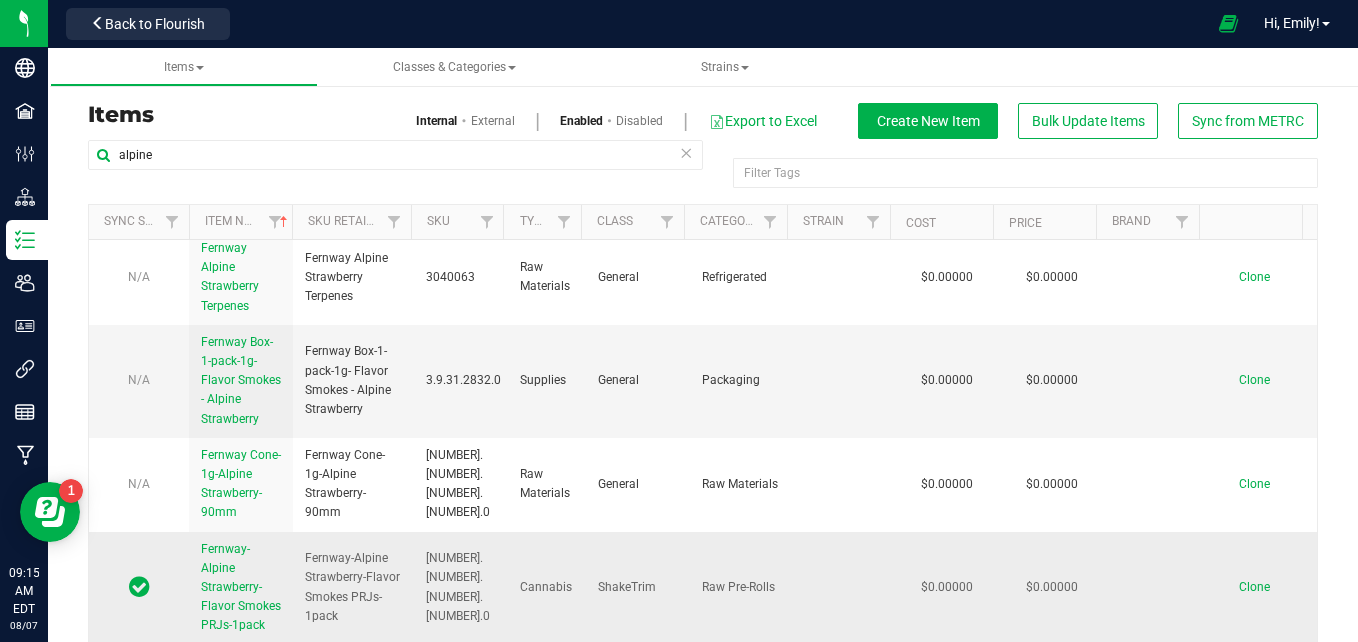 click on "Fernway-Alpine Strawberry-Flavor Smokes PRJs-1pack" at bounding box center [241, 588] 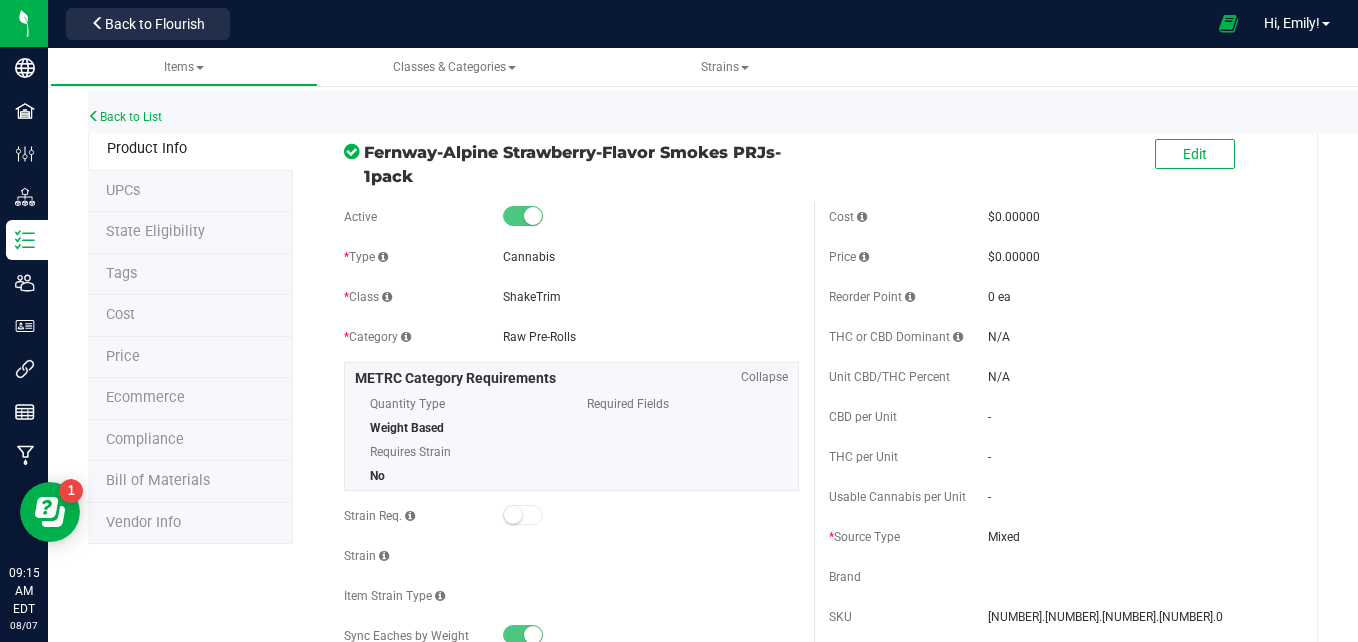 click on "Bill of Materials" at bounding box center (190, 482) 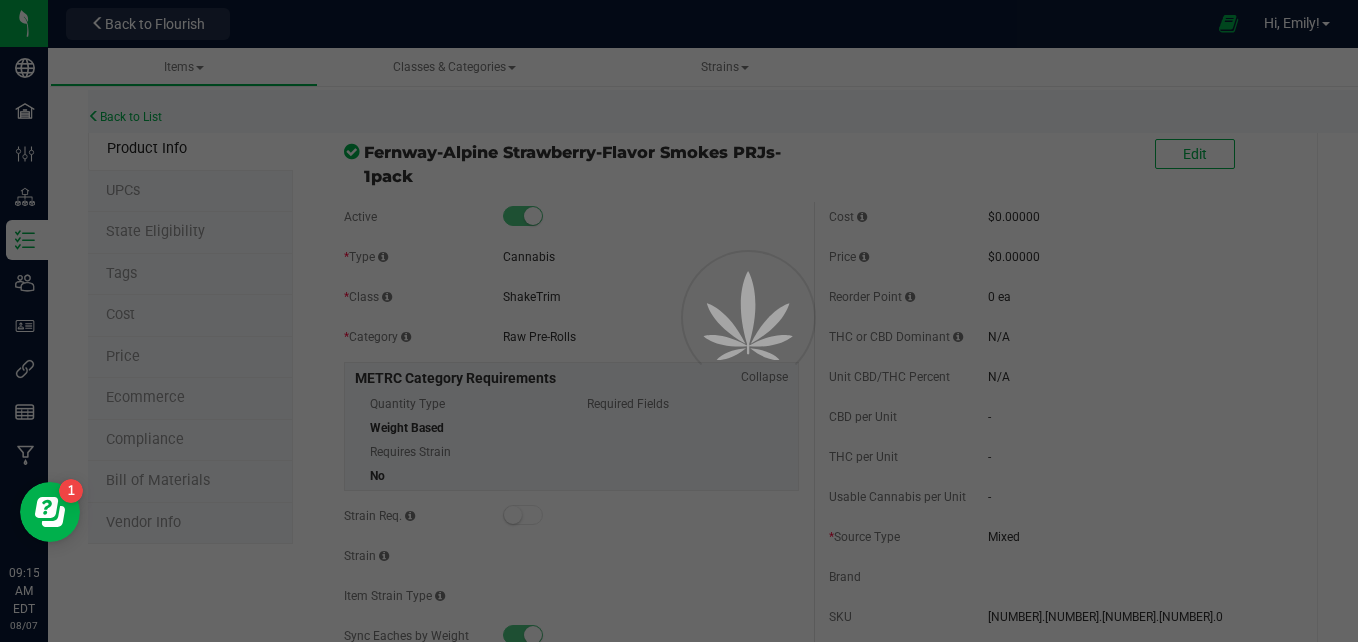 select on "535" 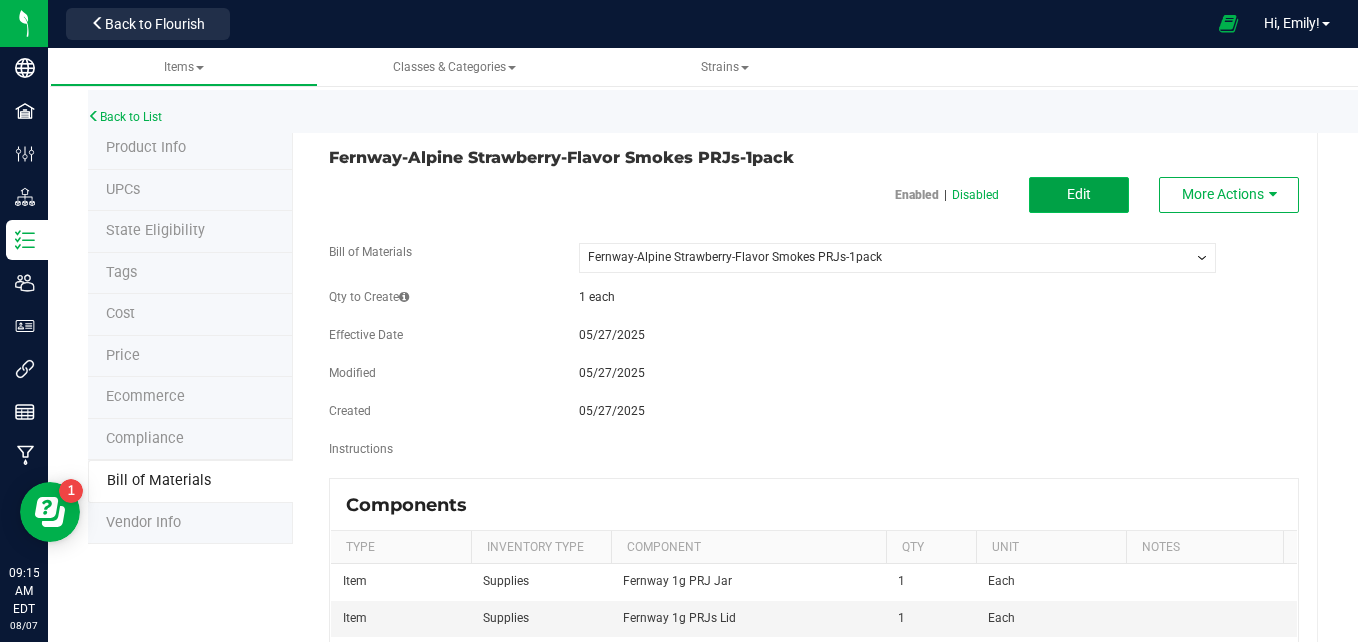 click on "Edit" at bounding box center [1079, 195] 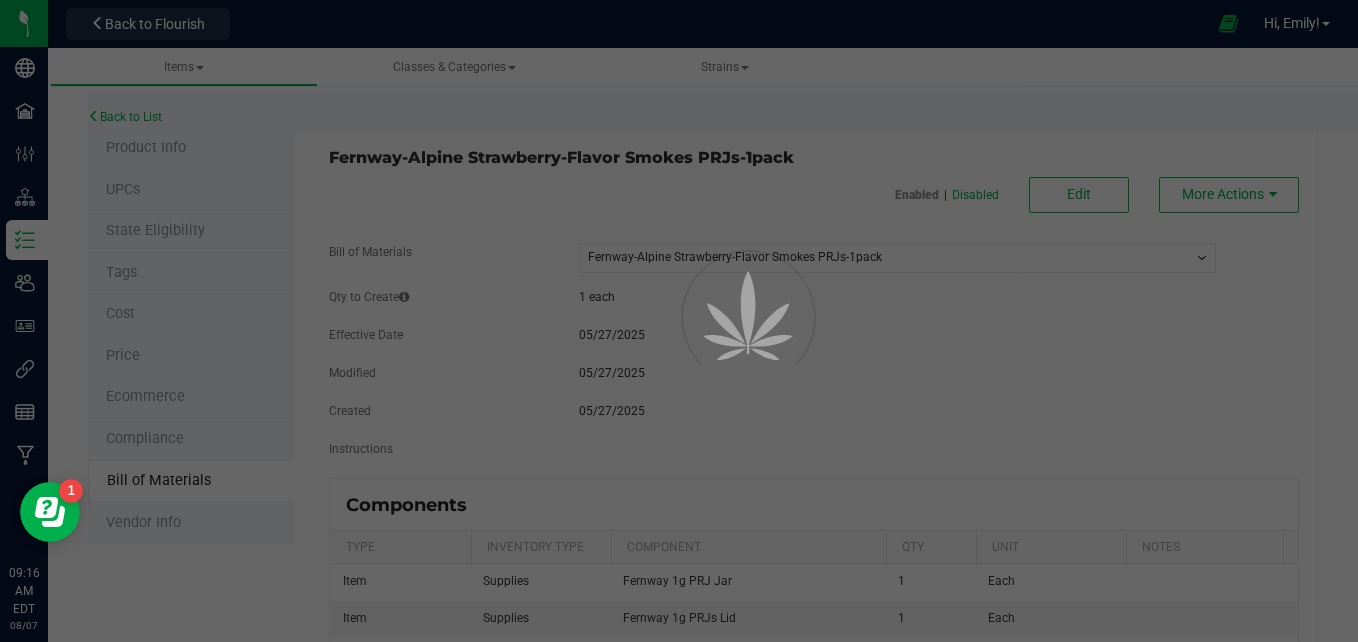 select on "535" 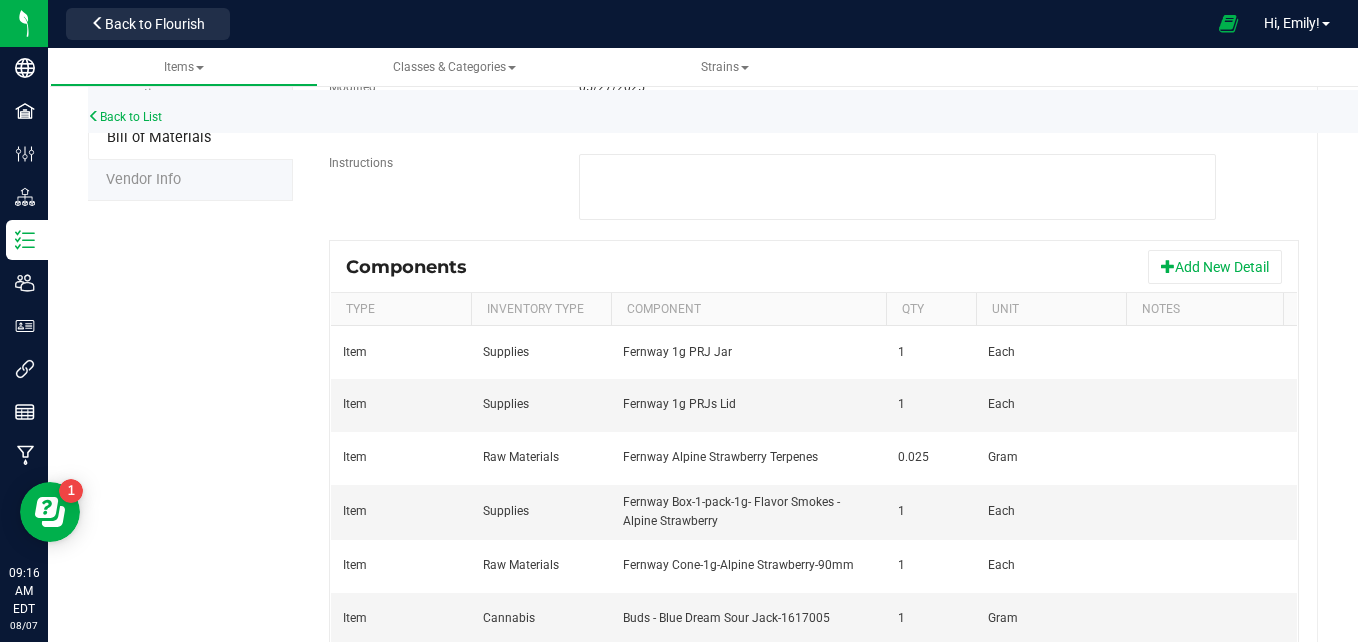 scroll, scrollTop: 423, scrollLeft: 0, axis: vertical 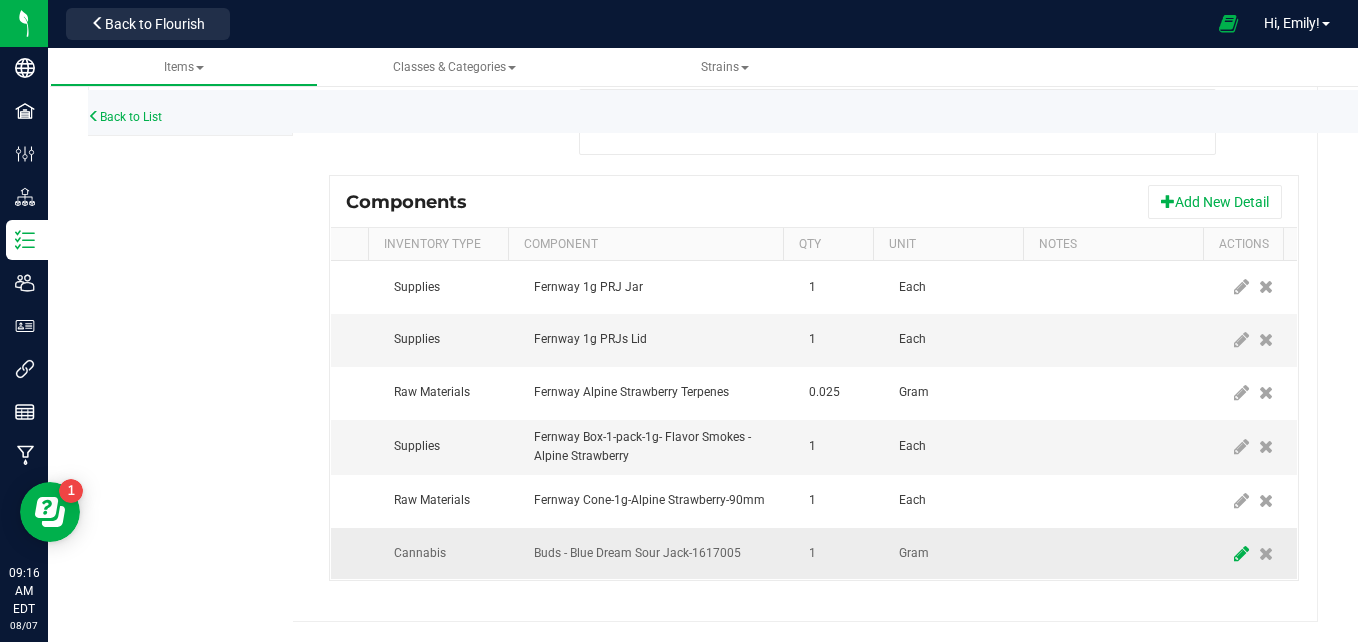 click at bounding box center (1241, 554) 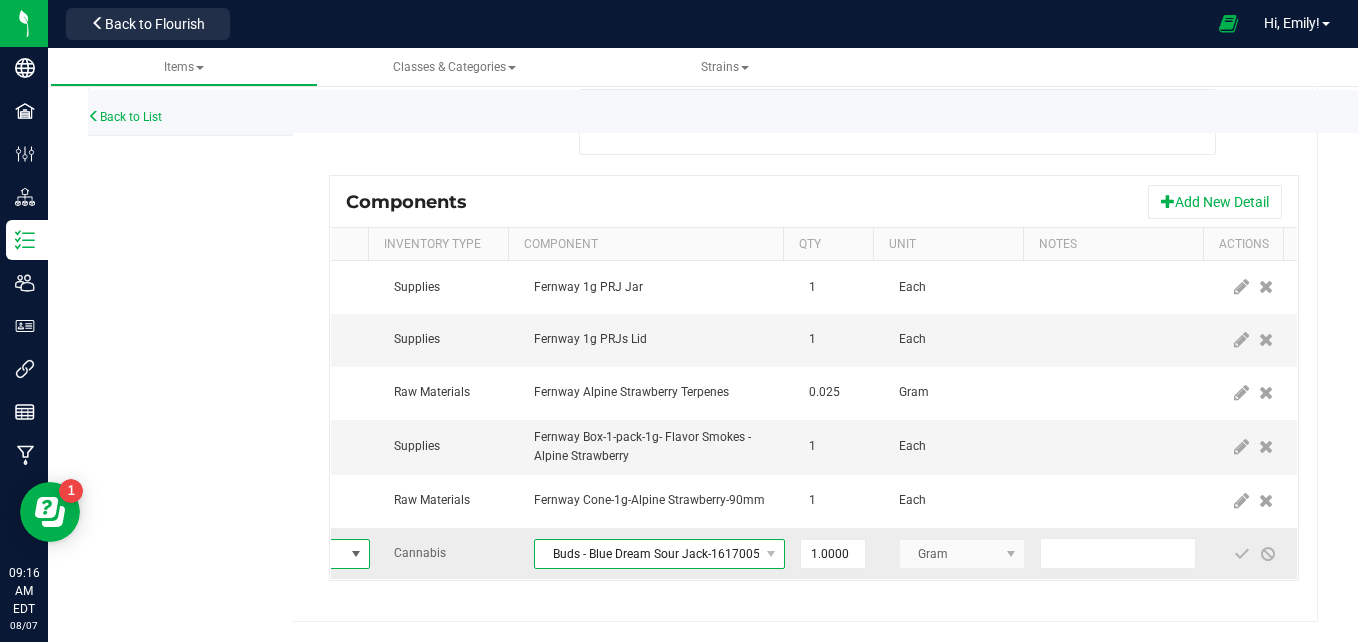 click on "Buds - Blue Dream Sour Jack-1617005" at bounding box center (647, 554) 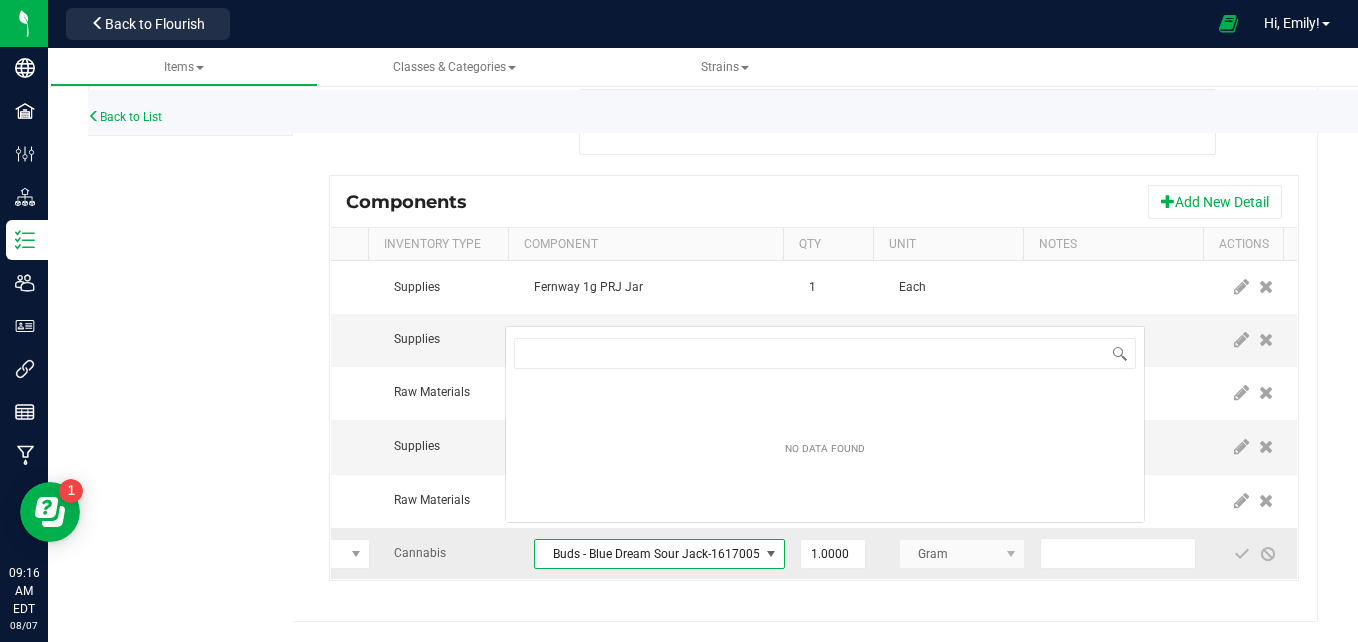 scroll, scrollTop: 0, scrollLeft: 0, axis: both 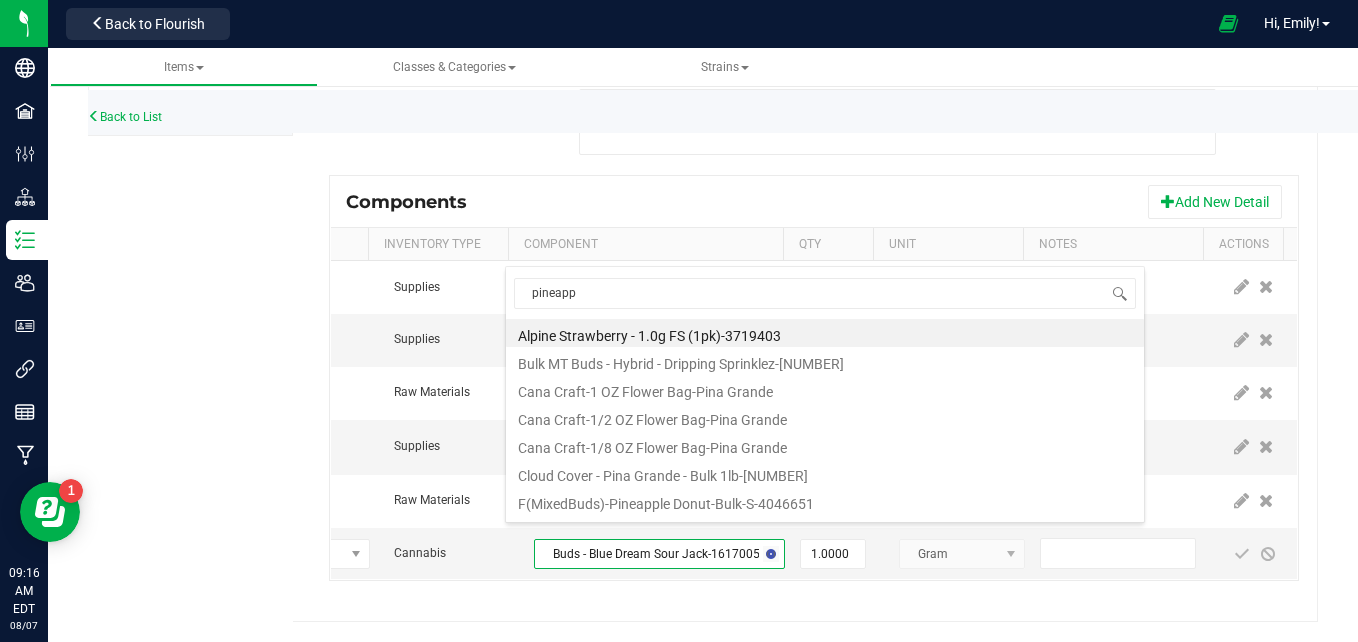 type on "pineappl" 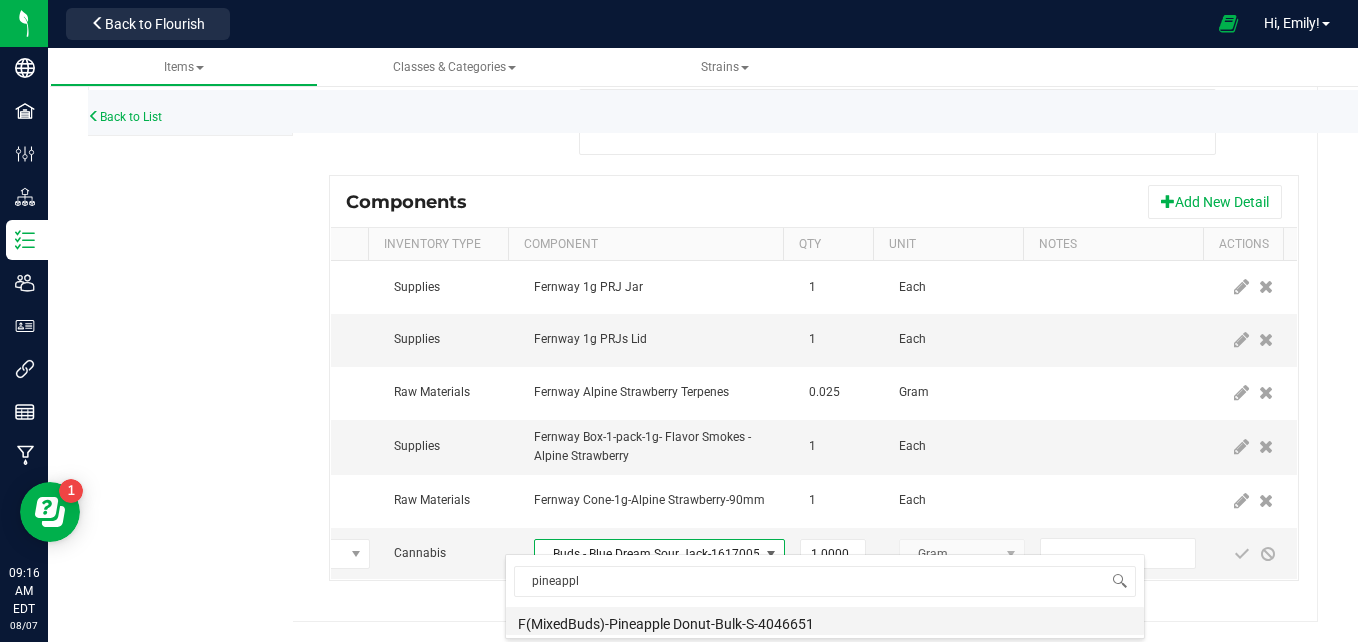 click on "F(MixedBuds)-Pineapple Donut-Bulk-S-4046651" at bounding box center [825, 621] 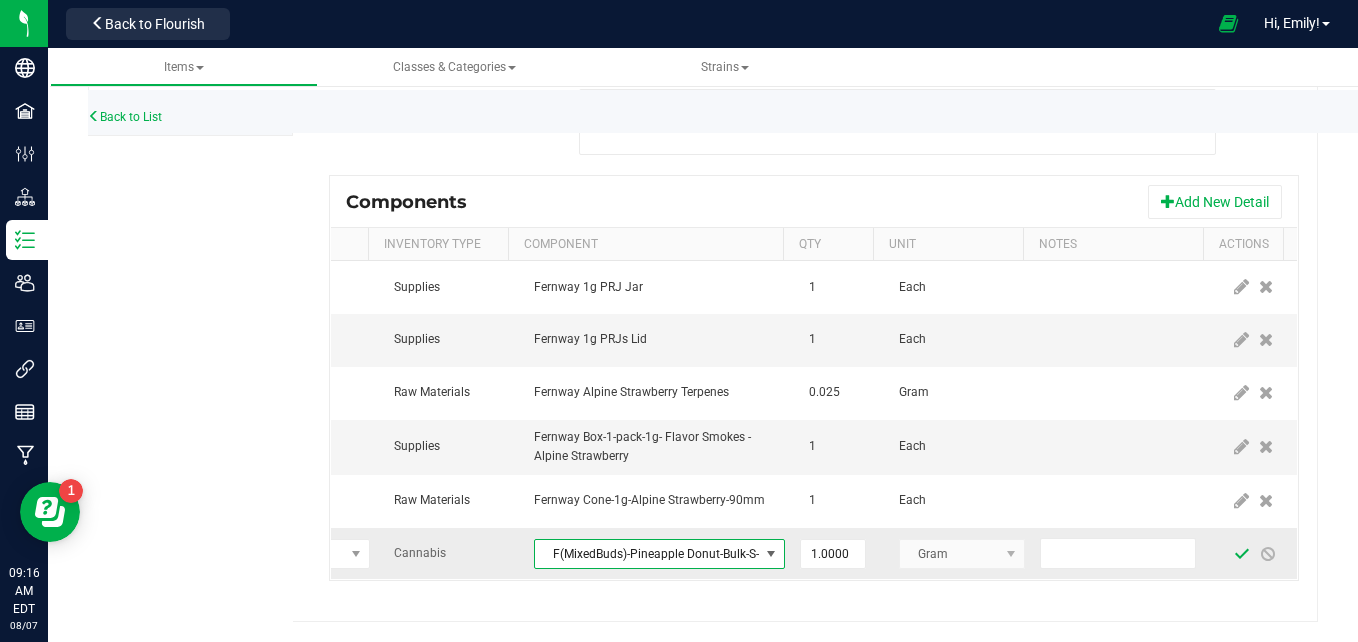 click at bounding box center [1242, 554] 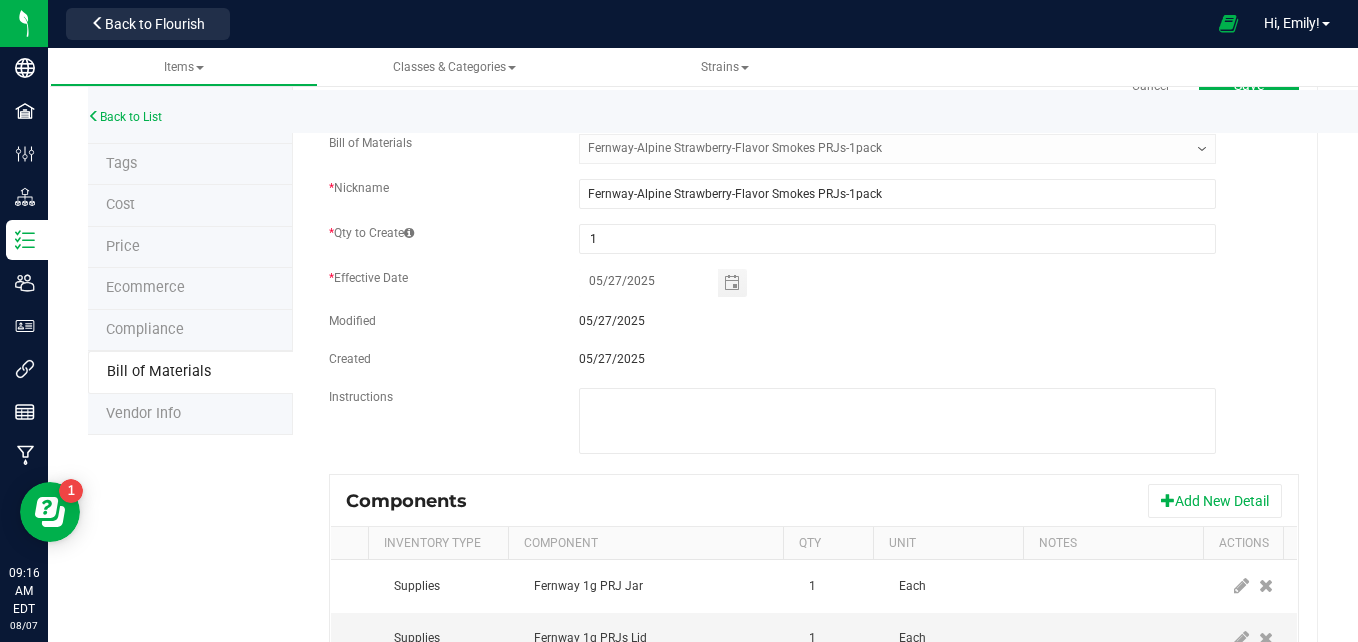 scroll, scrollTop: 0, scrollLeft: 0, axis: both 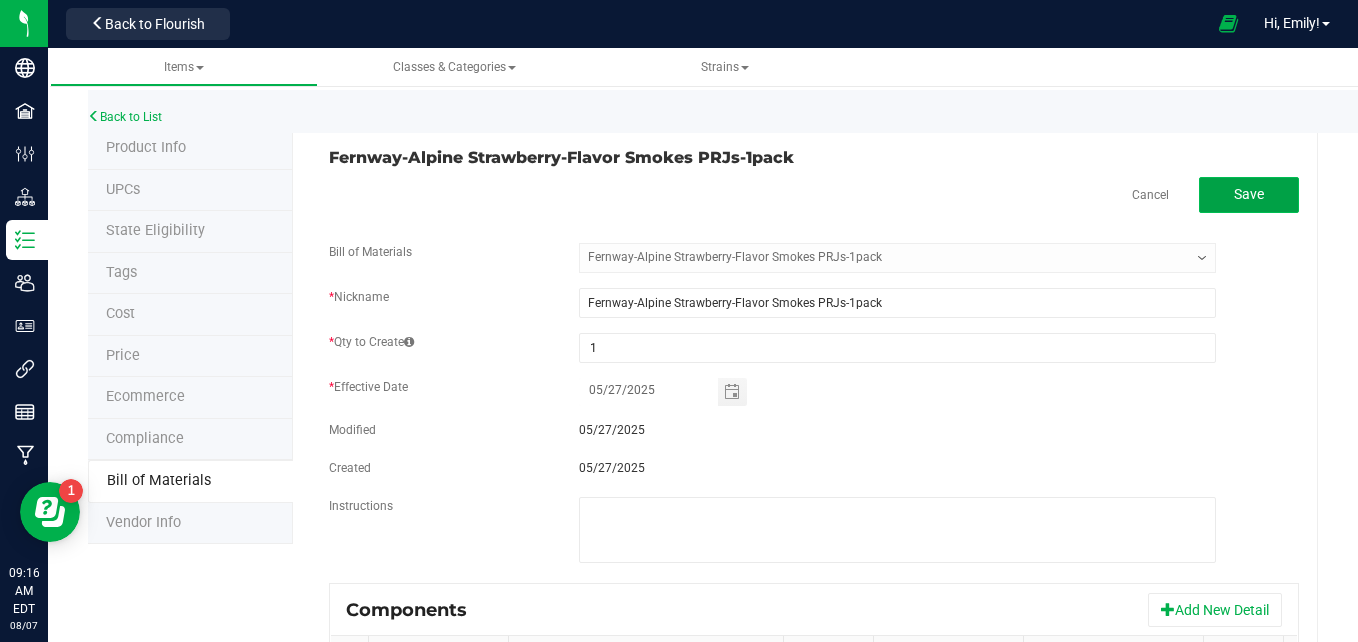 click on "Save" 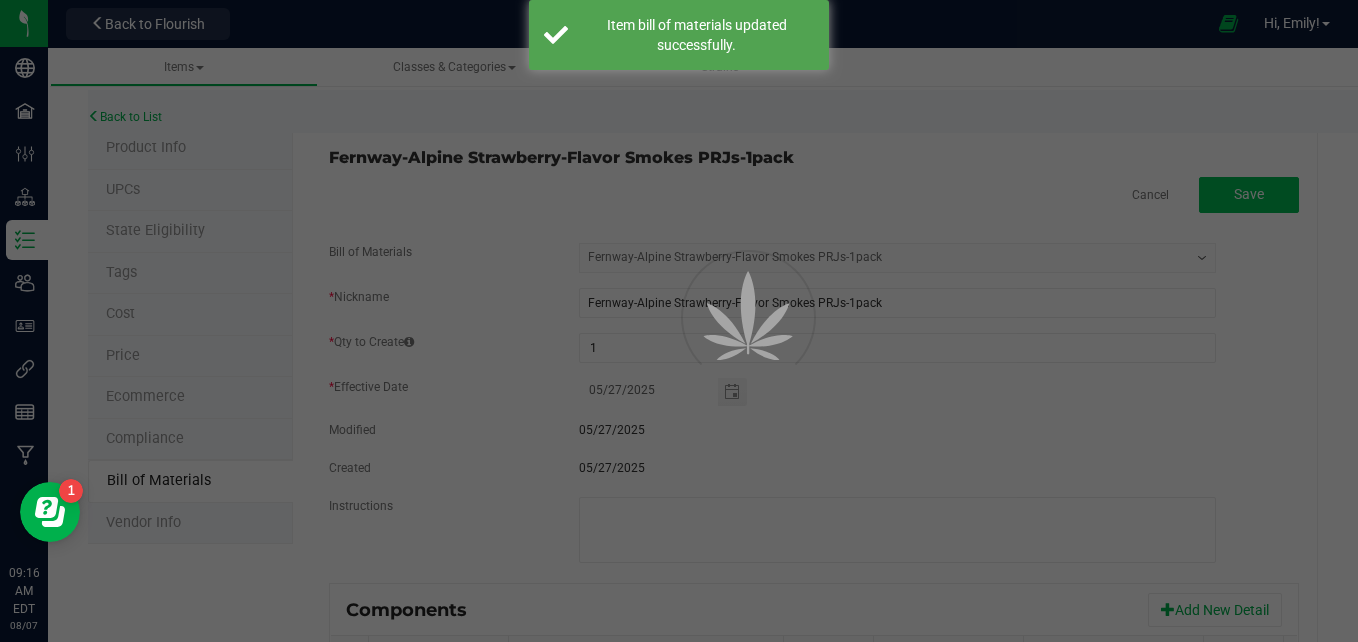 select on "535" 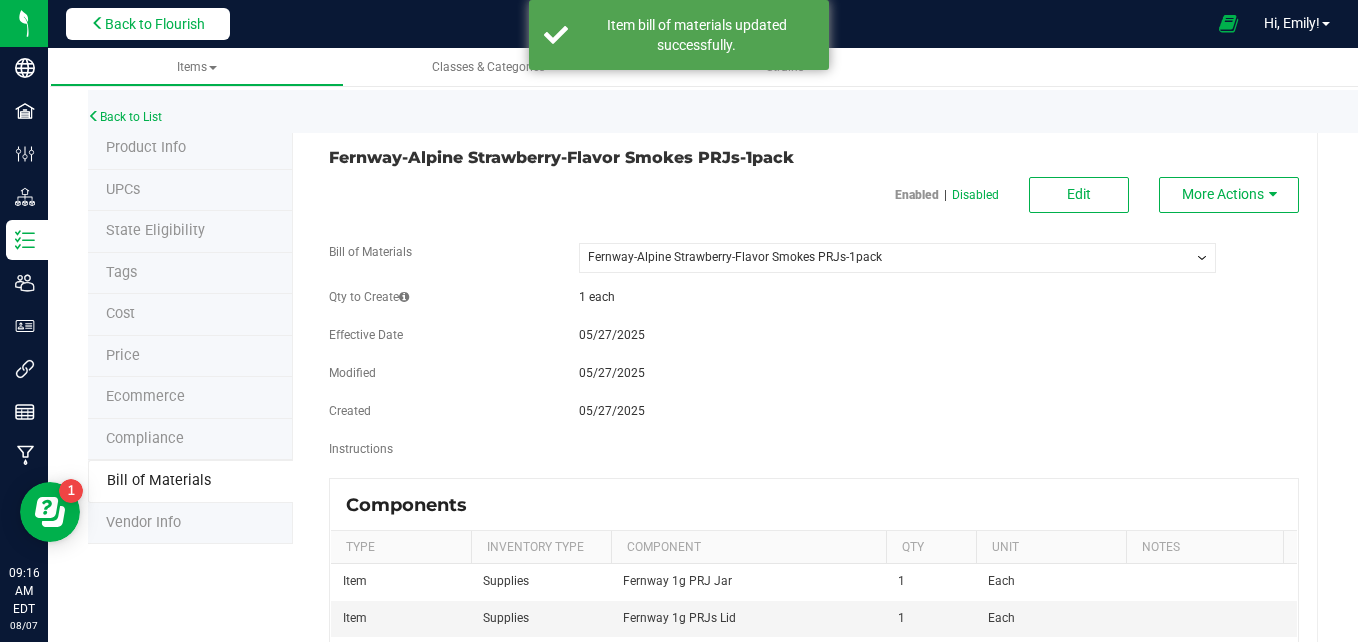 click on "Back to Flourish" at bounding box center (155, 24) 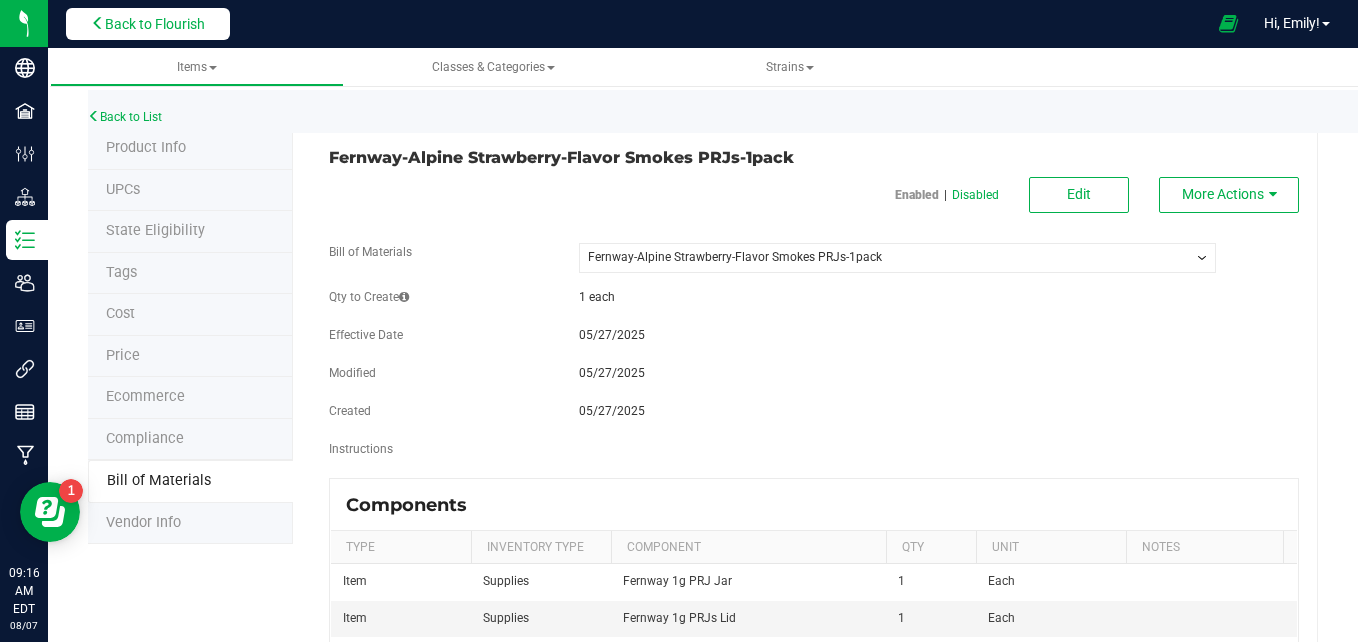 click on "Back to Flourish" at bounding box center [155, 24] 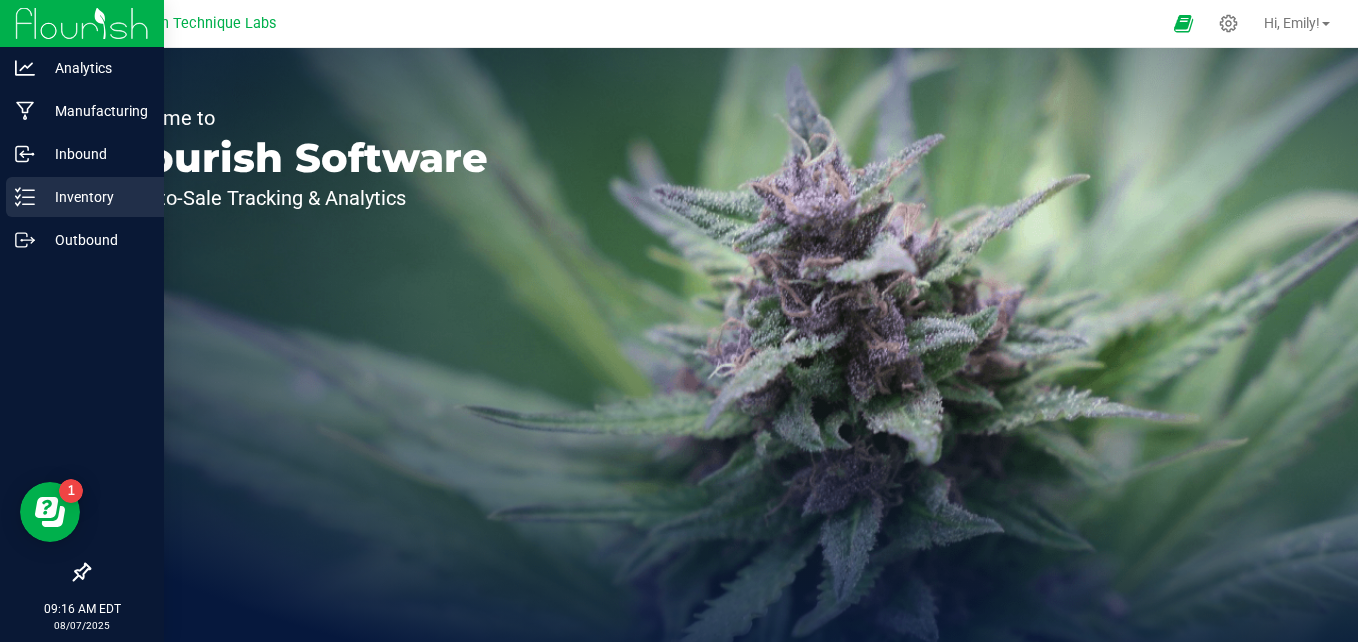 click on "Inventory" at bounding box center (85, 197) 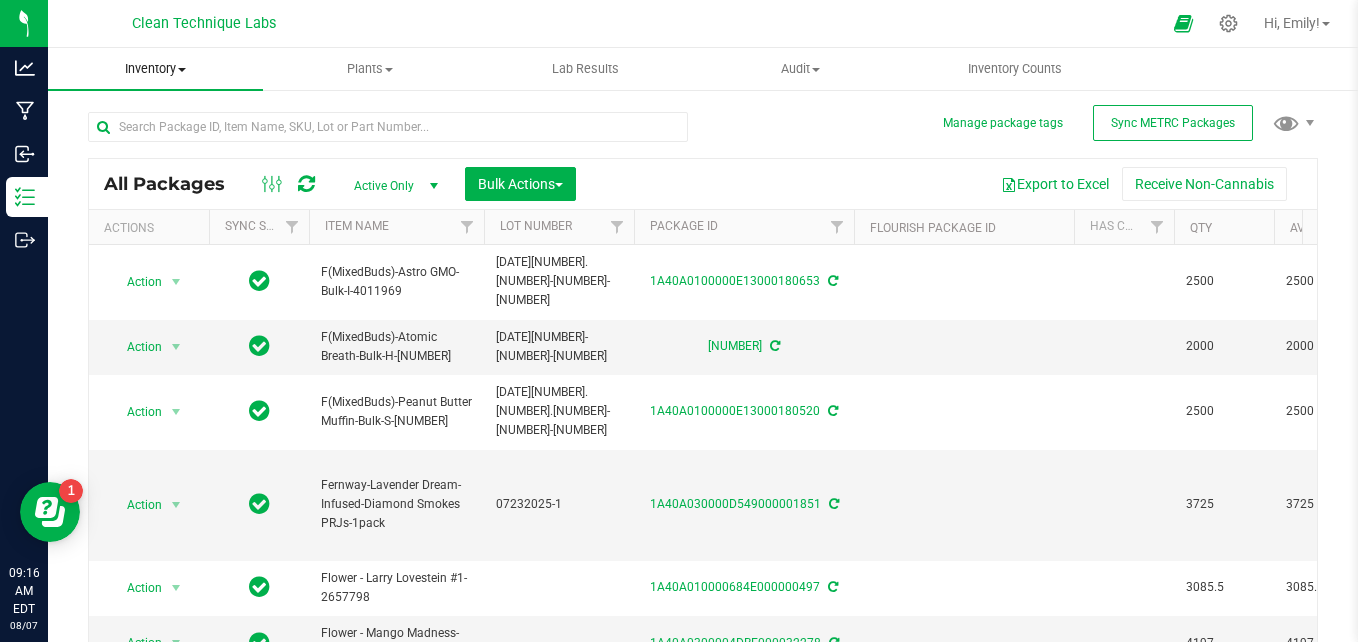 click on "Inventory" at bounding box center (155, 69) 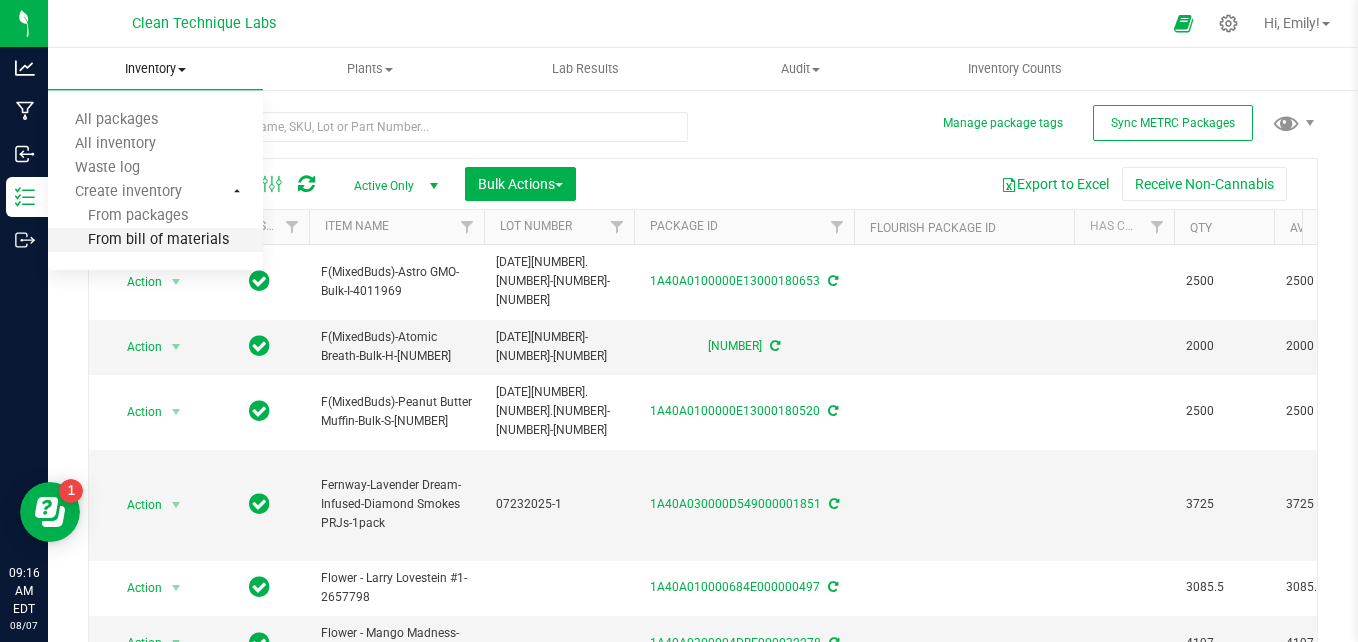 click on "From bill of materials" at bounding box center (138, 240) 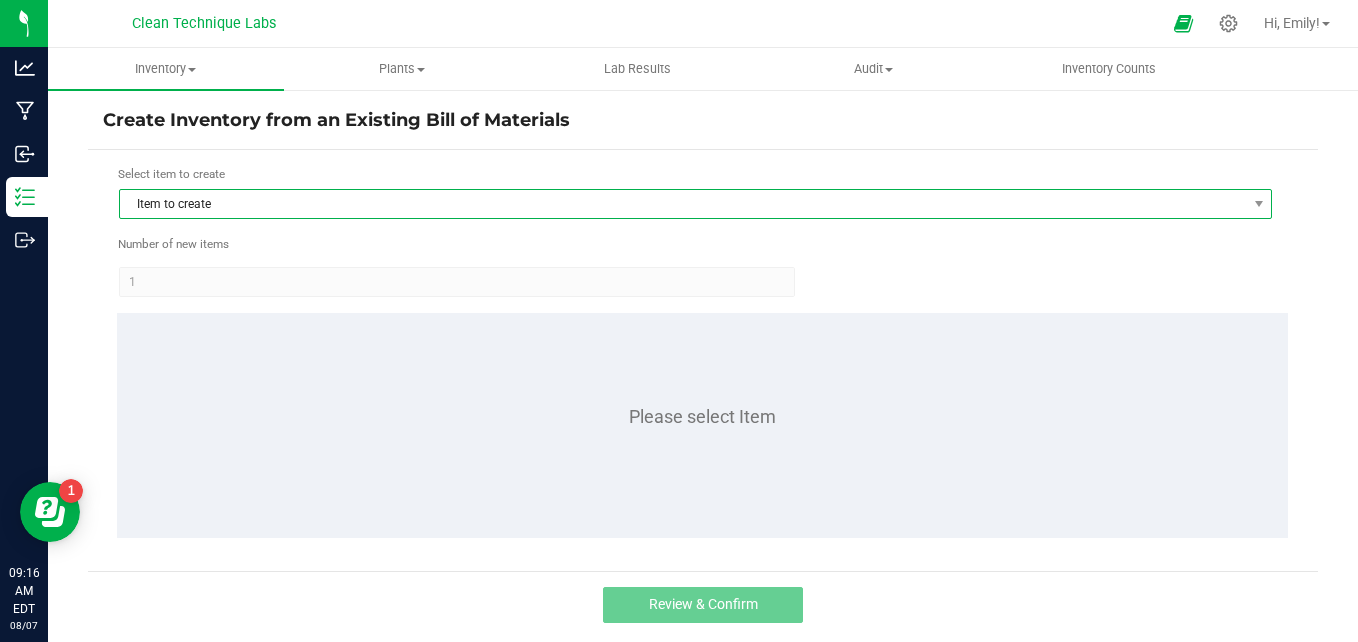 click on "Item to create" at bounding box center (683, 204) 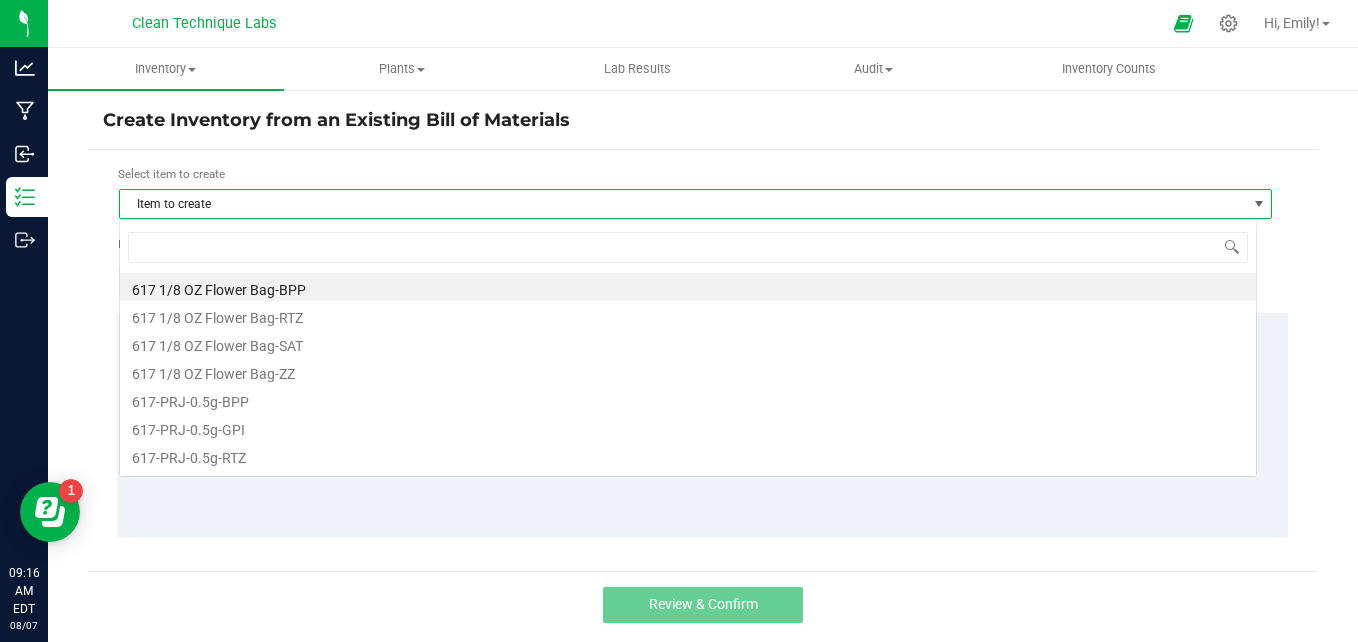 scroll, scrollTop: 99970, scrollLeft: 98862, axis: both 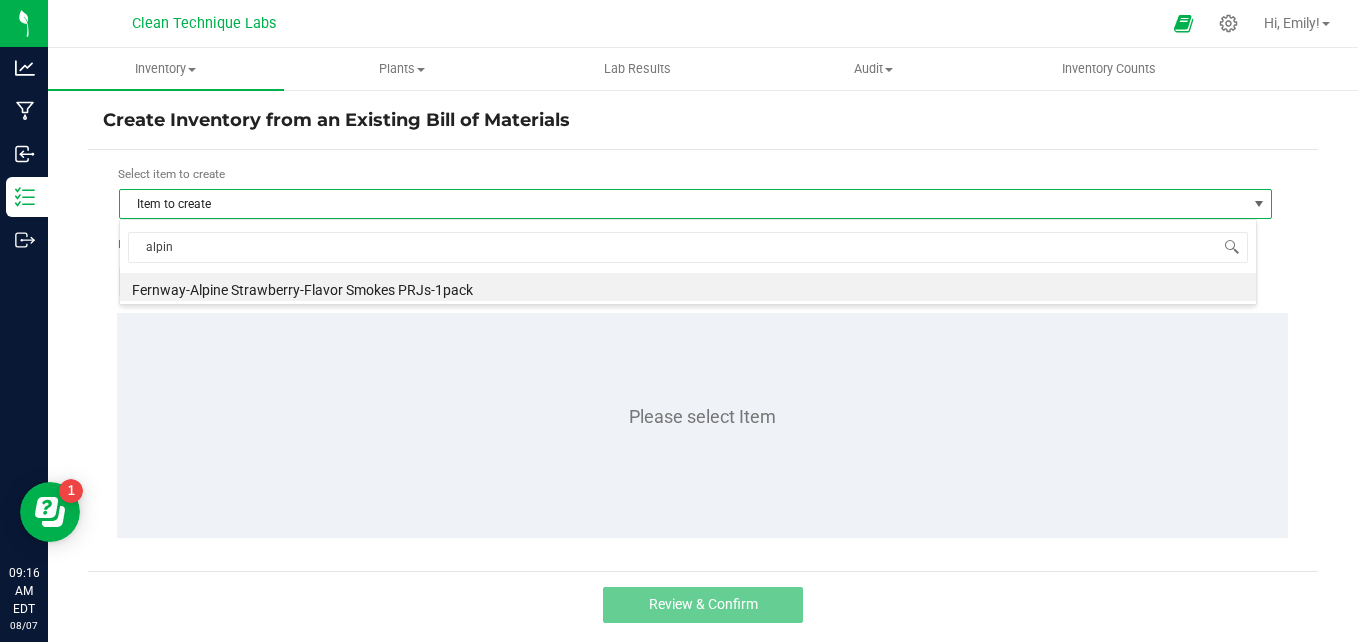 type on "alpine" 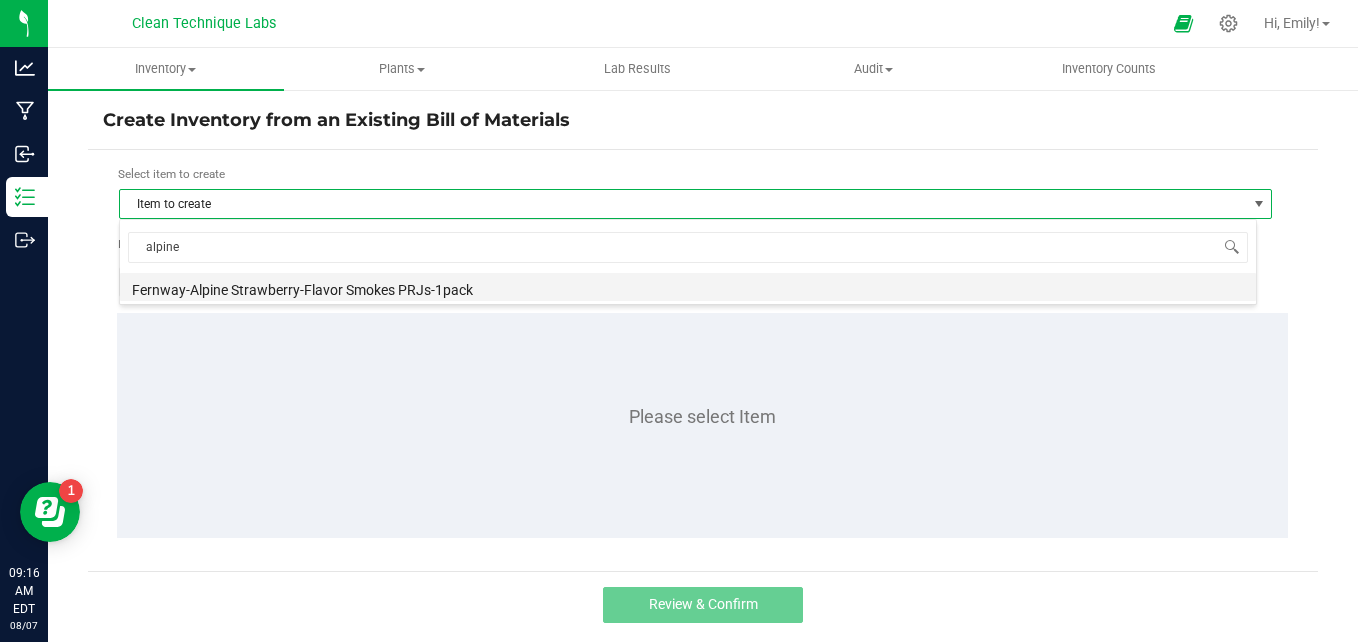 click on "Fernway-Alpine Strawberry-Flavor Smokes PRJs-1pack" at bounding box center (688, 287) 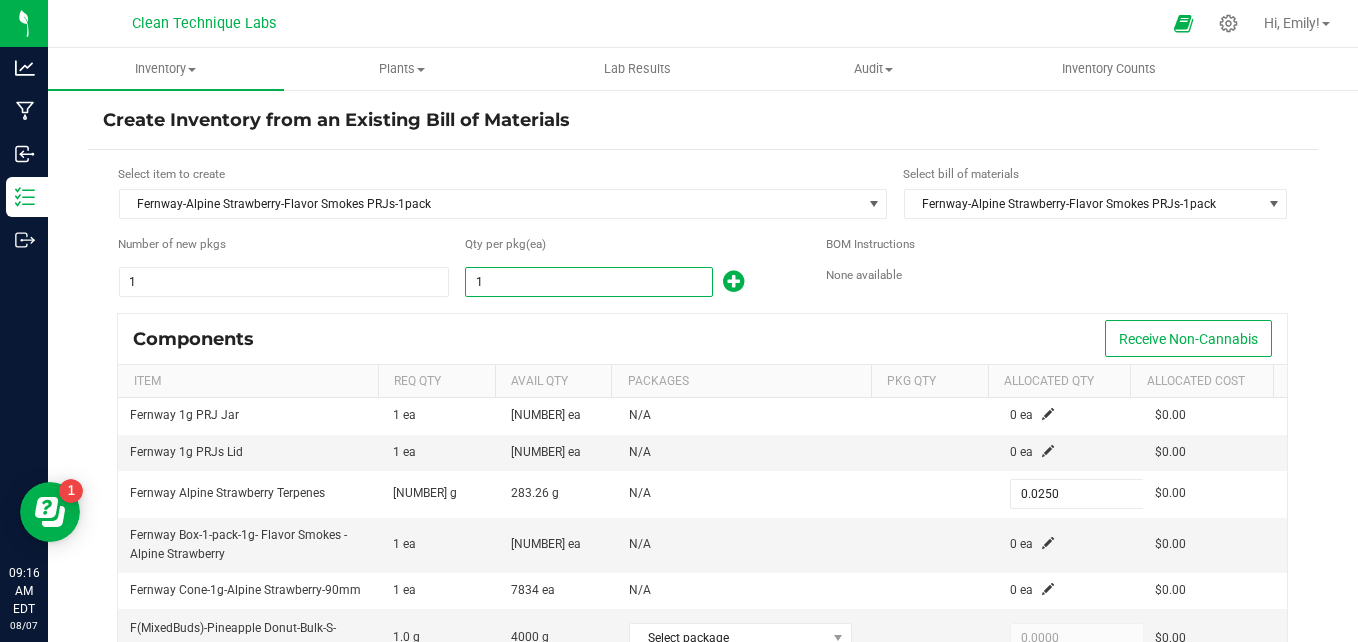 click on "1" at bounding box center [588, 282] 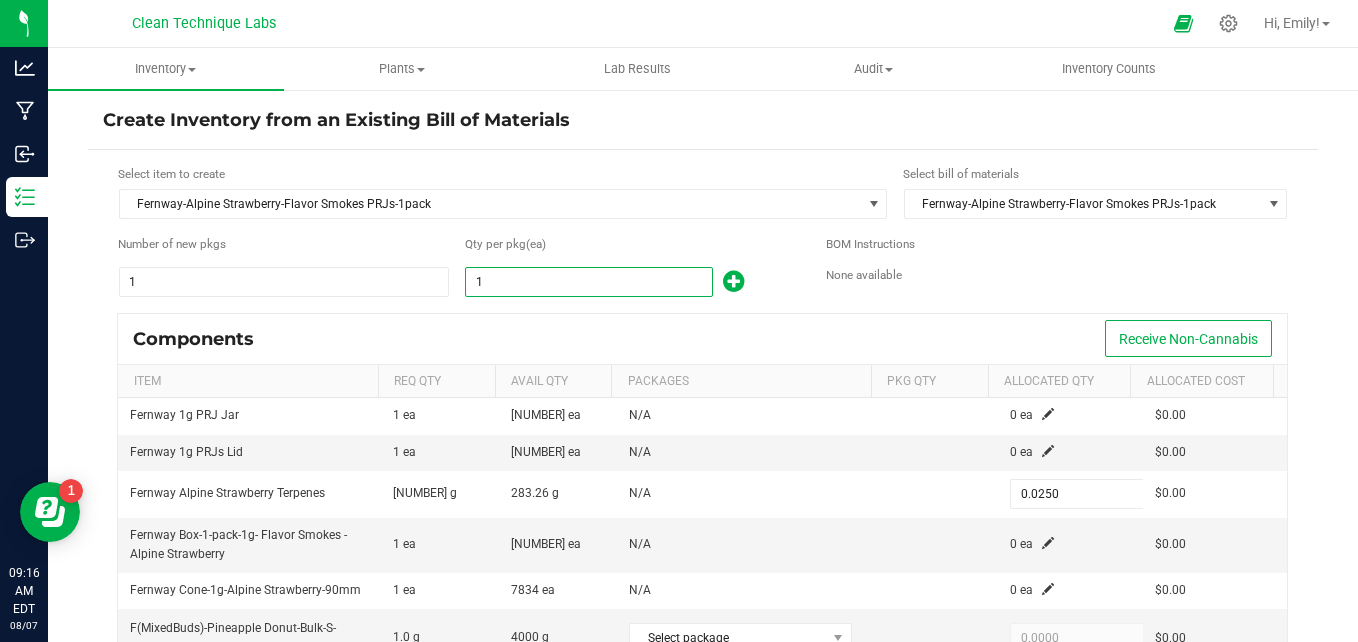 type on "18" 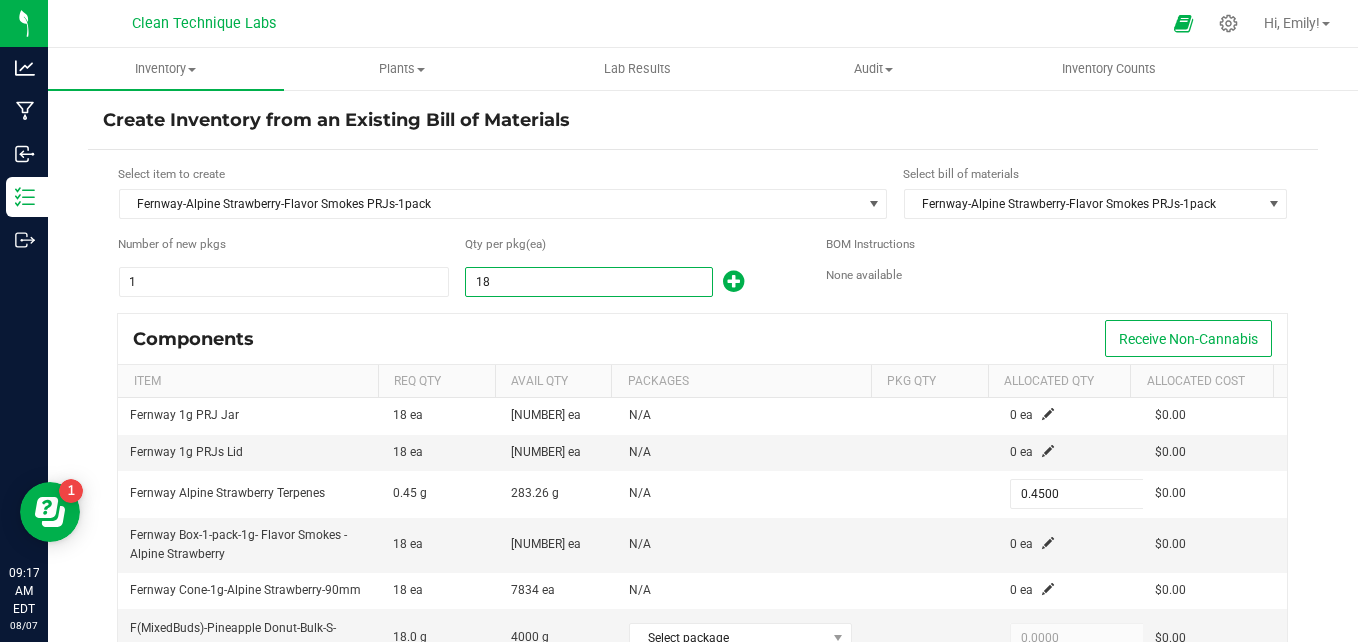 type on "185" 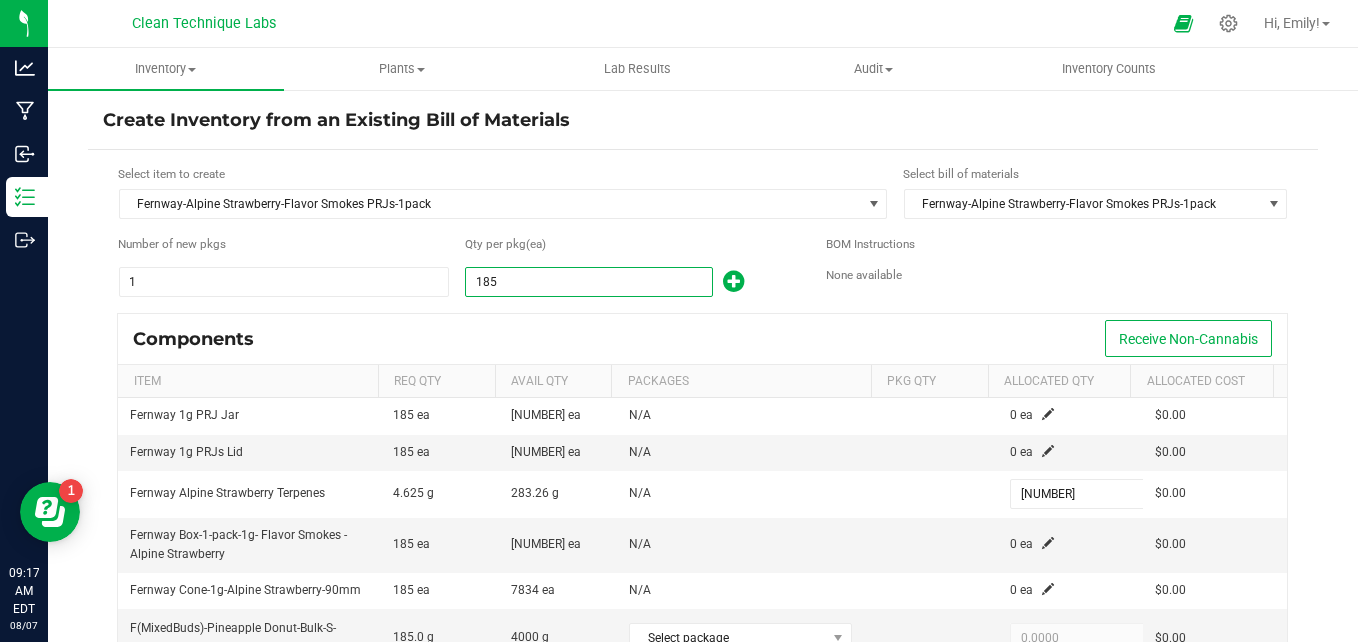 type on "1853" 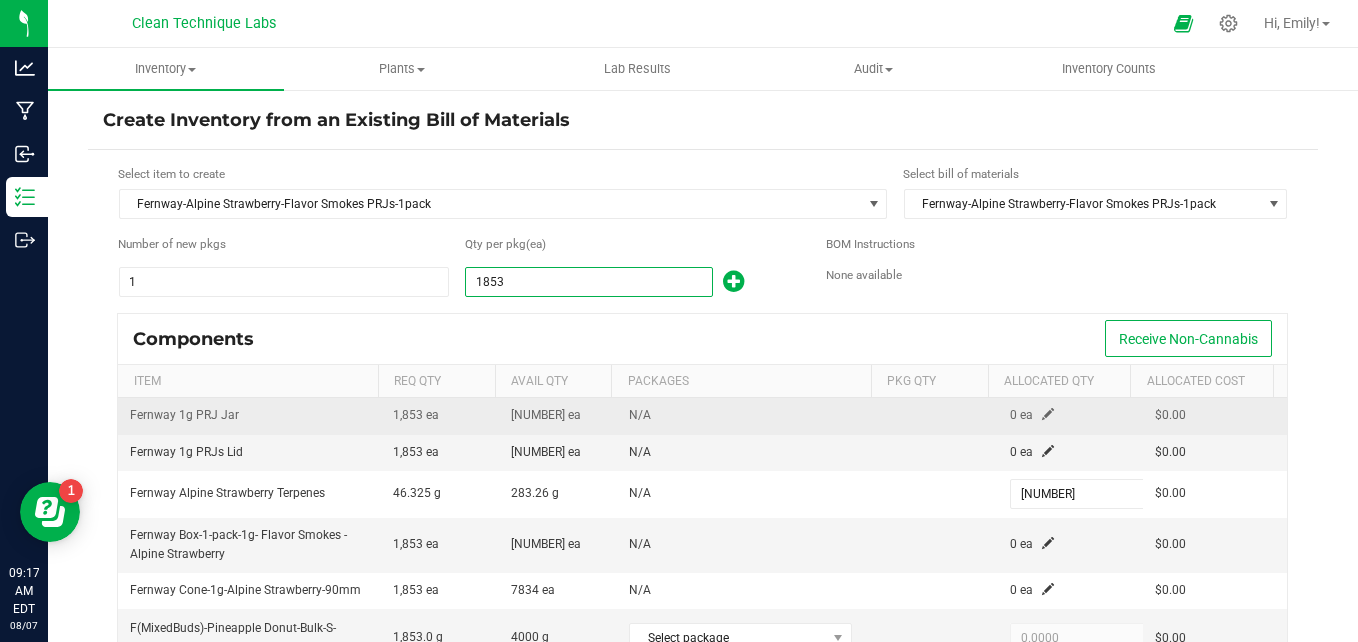type on "1,853" 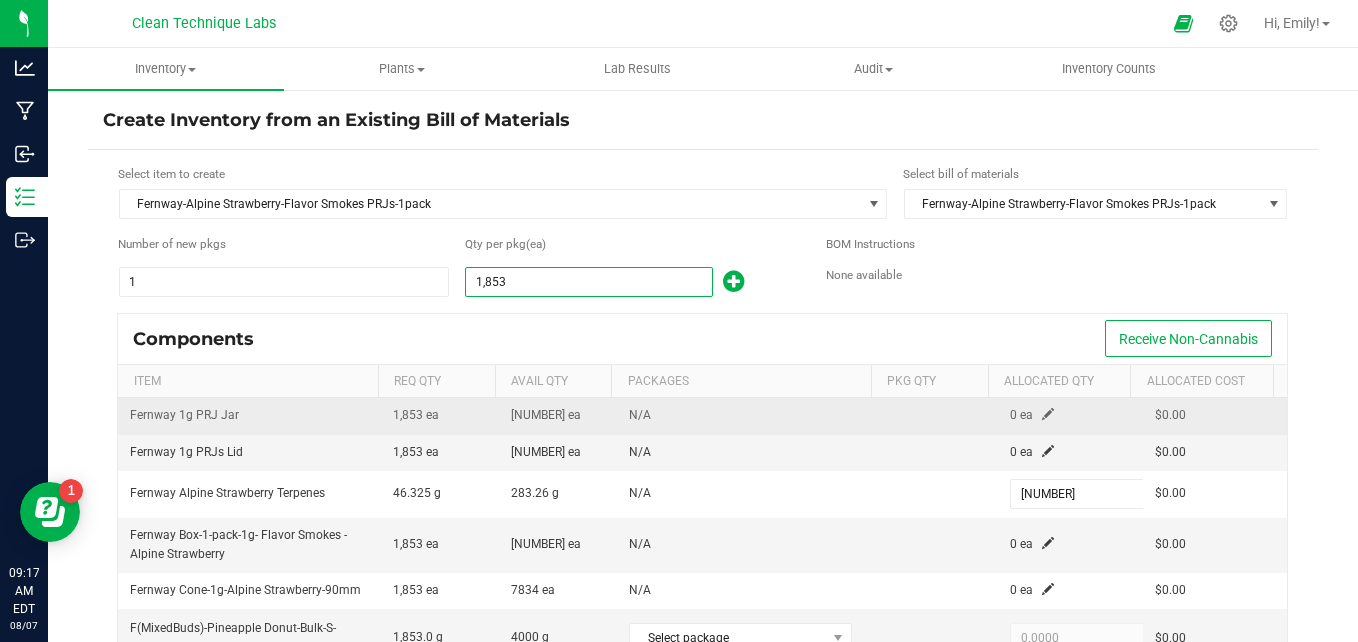 click at bounding box center [1048, 414] 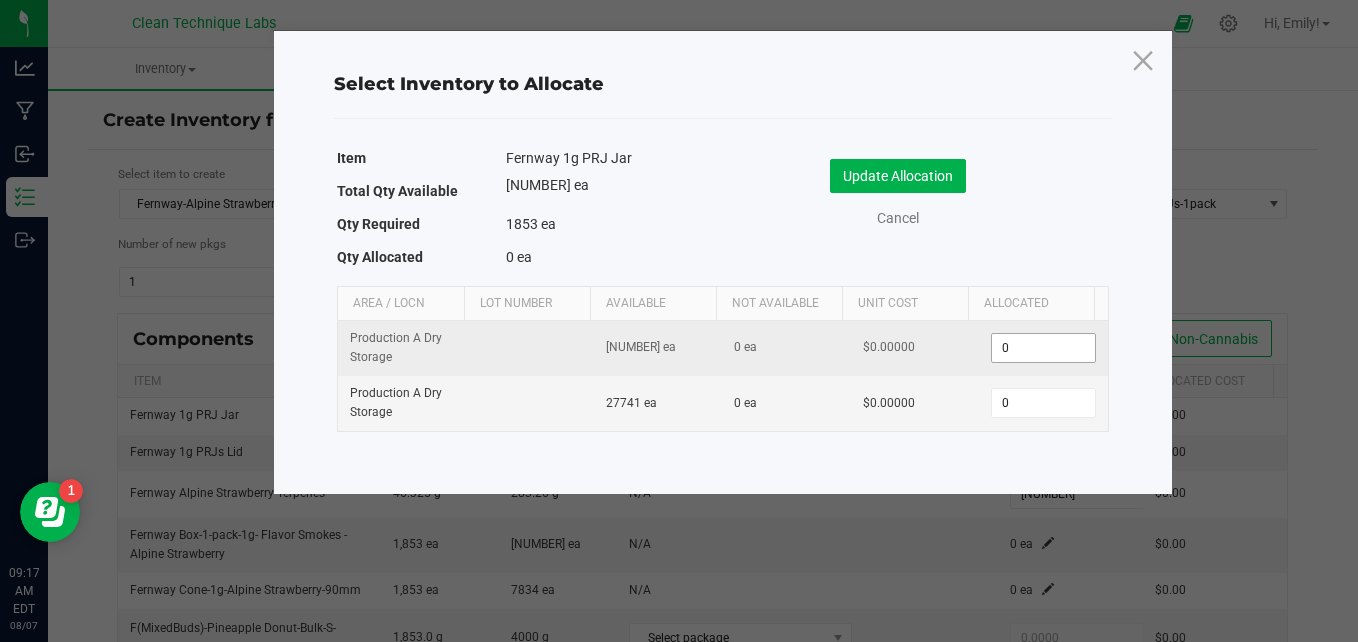 click on "0" at bounding box center [1043, 348] 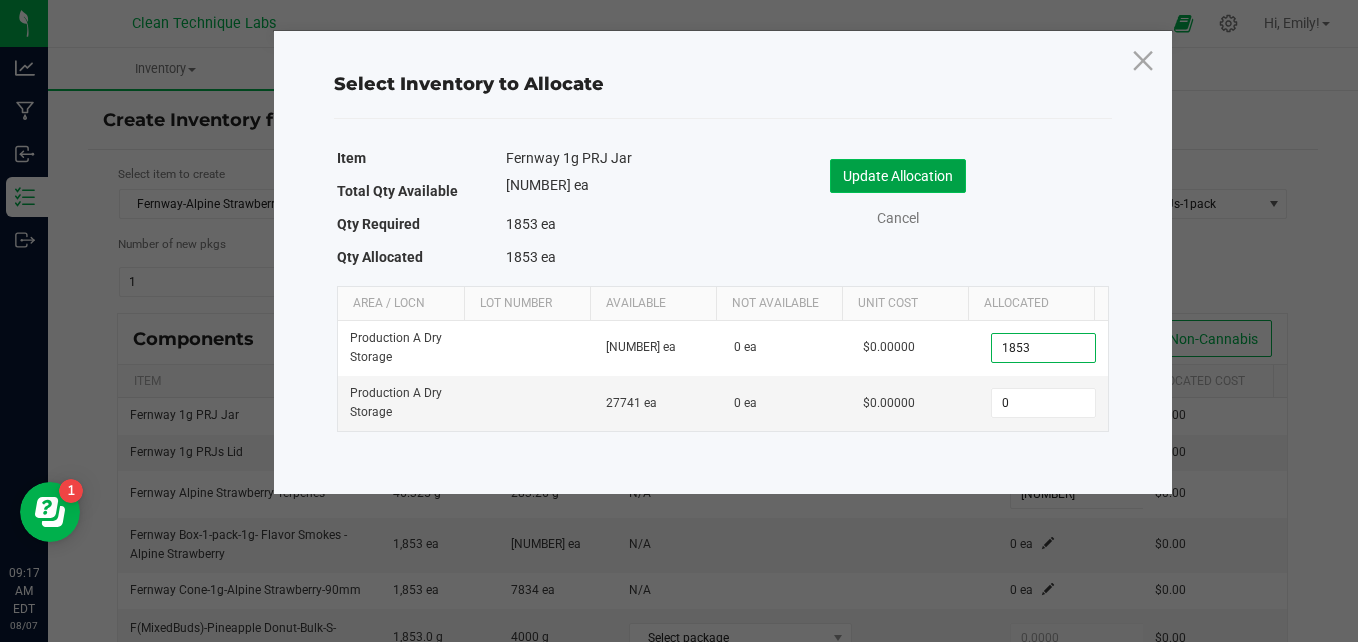 type on "1,853" 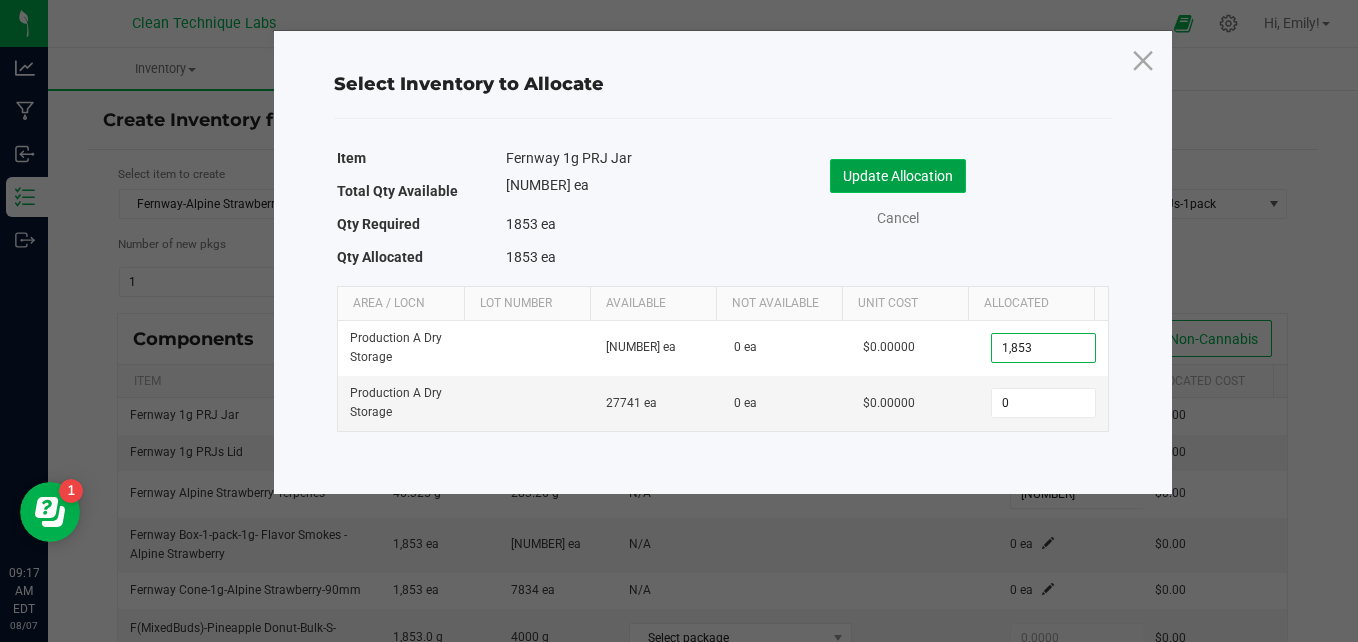 click on "Update Allocation" 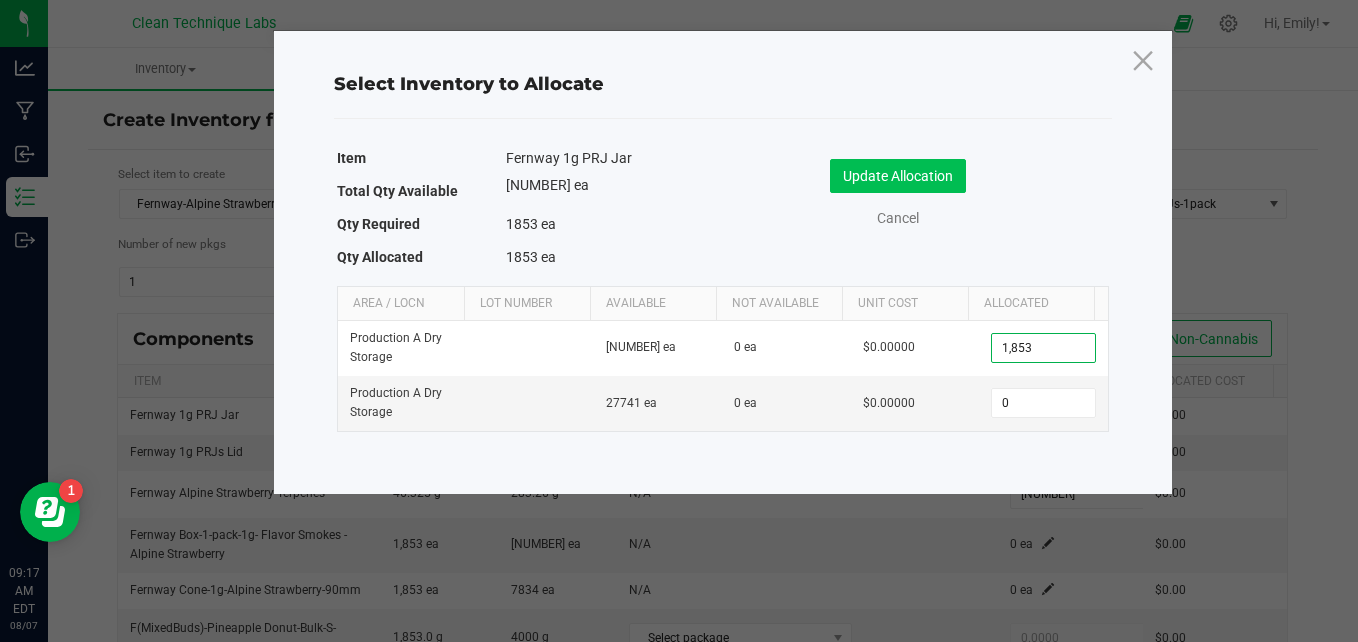 scroll, scrollTop: 24, scrollLeft: 0, axis: vertical 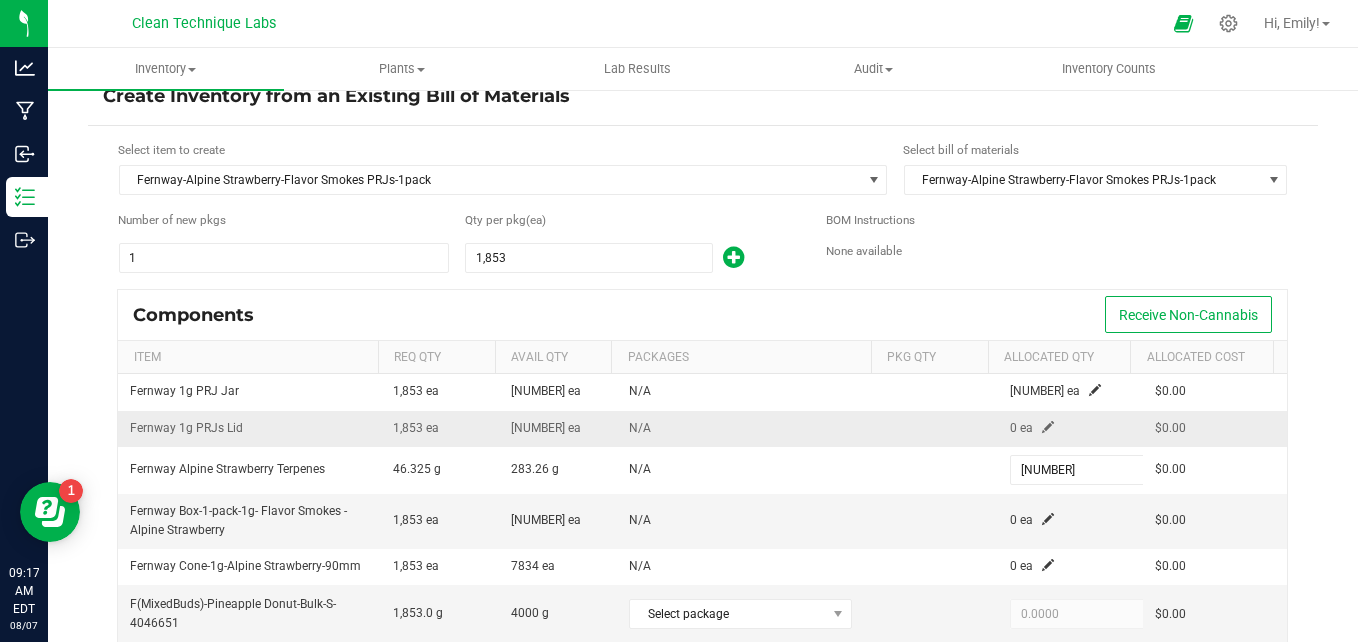 click at bounding box center (1048, 427) 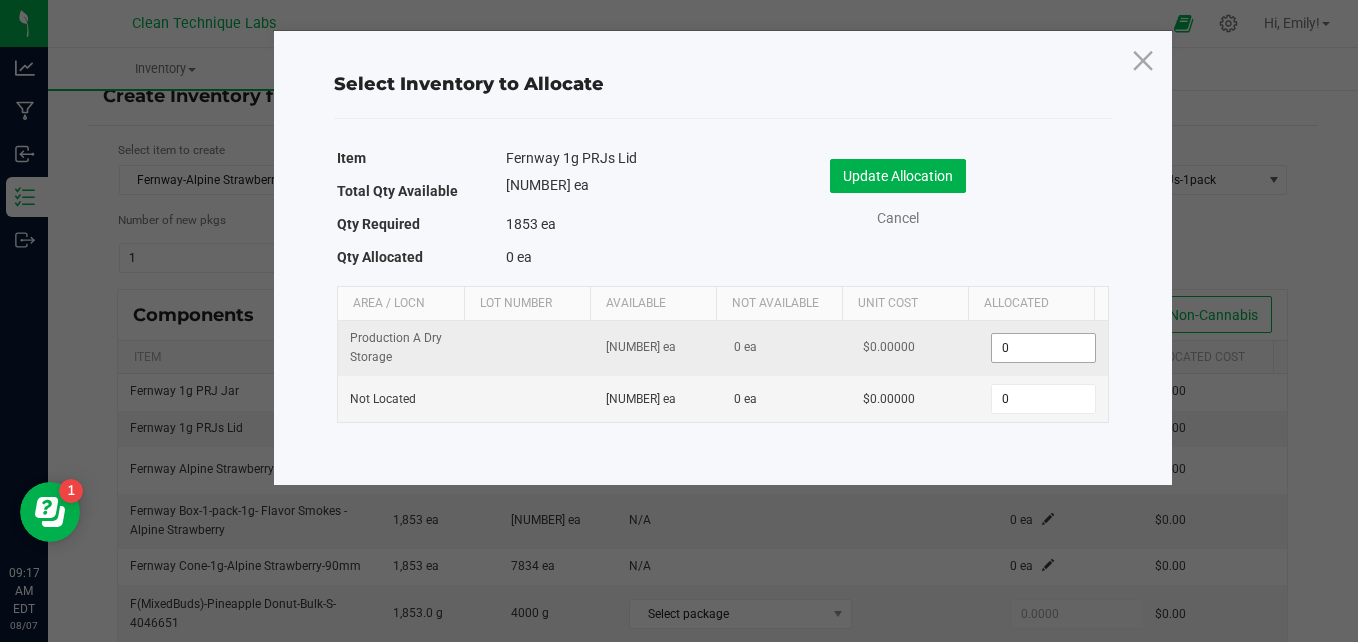 click on "0" at bounding box center (1043, 348) 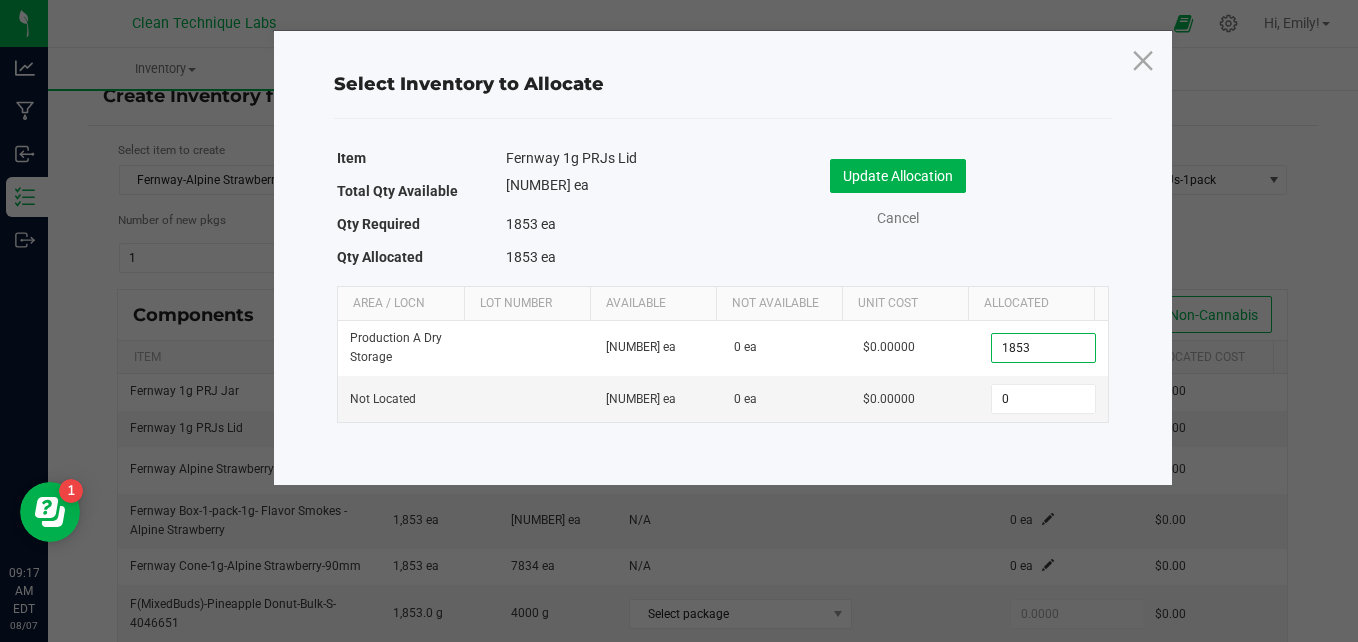 type on "1,853" 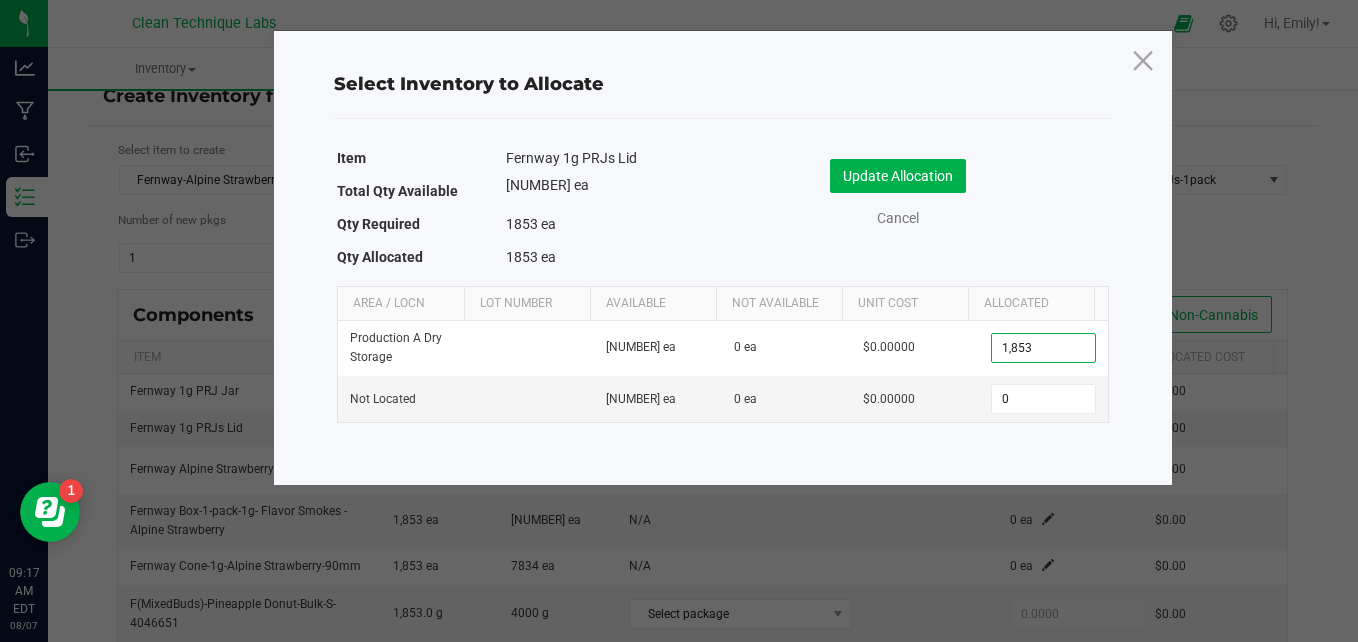 click on "Update Allocation   Cancel" 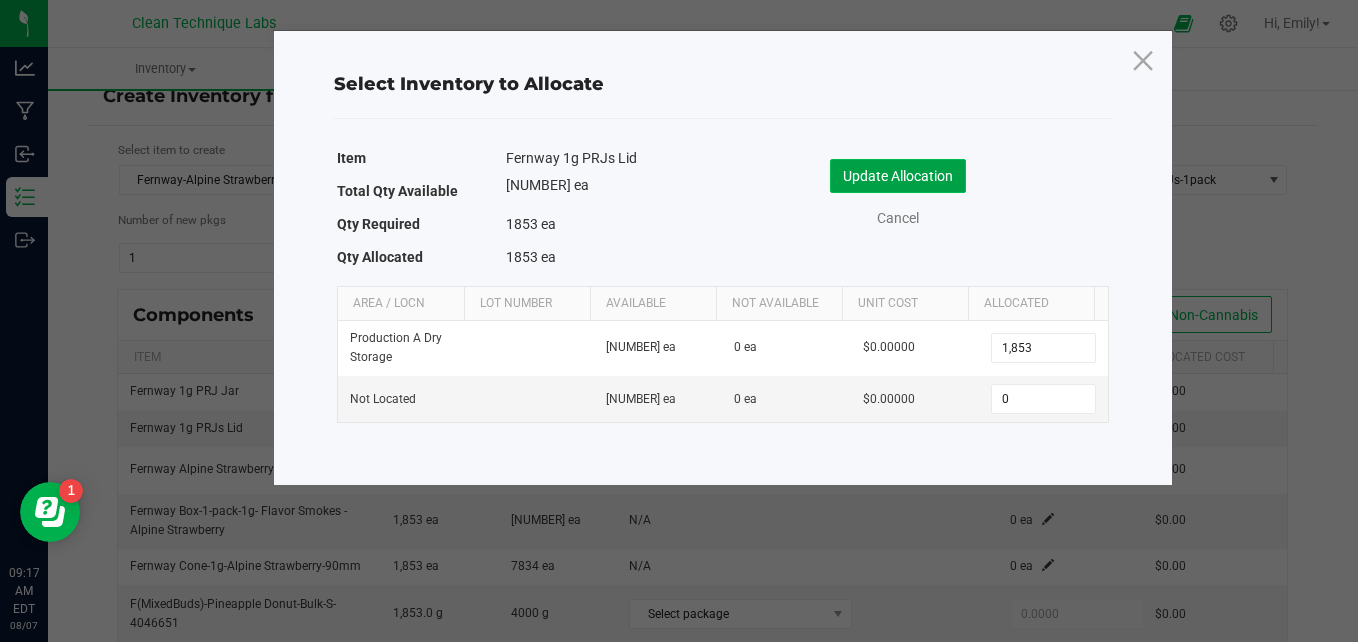 click on "Update Allocation" 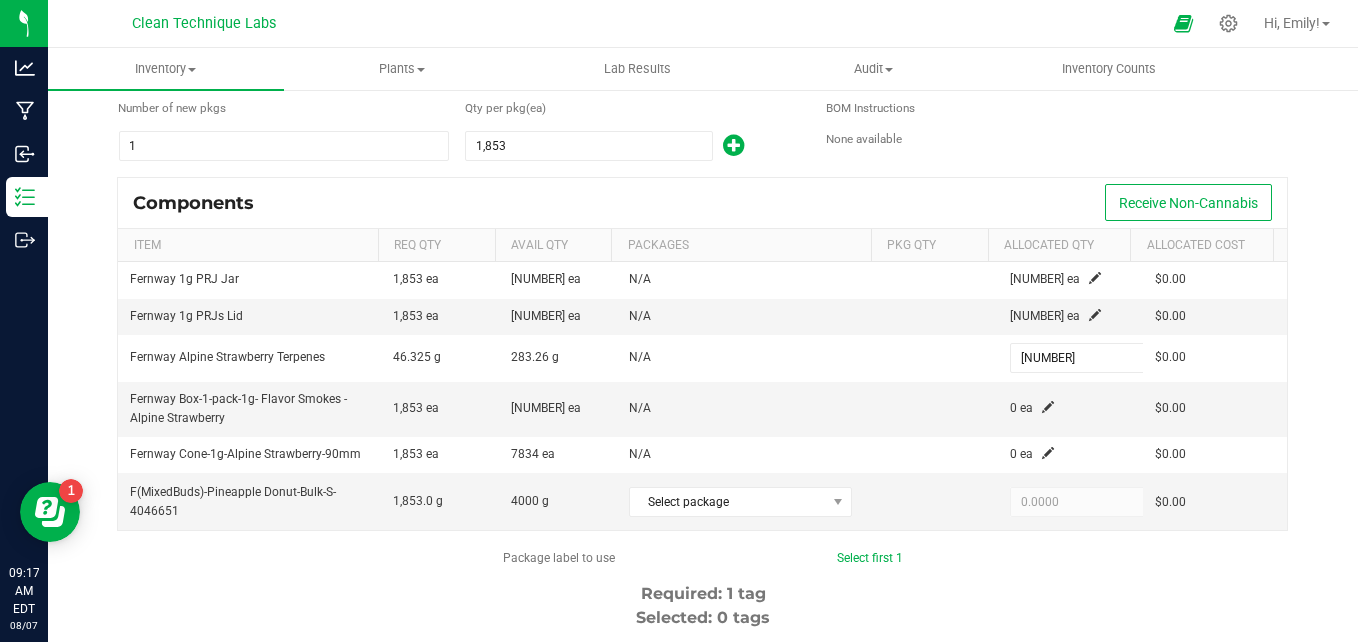 scroll, scrollTop: 142, scrollLeft: 0, axis: vertical 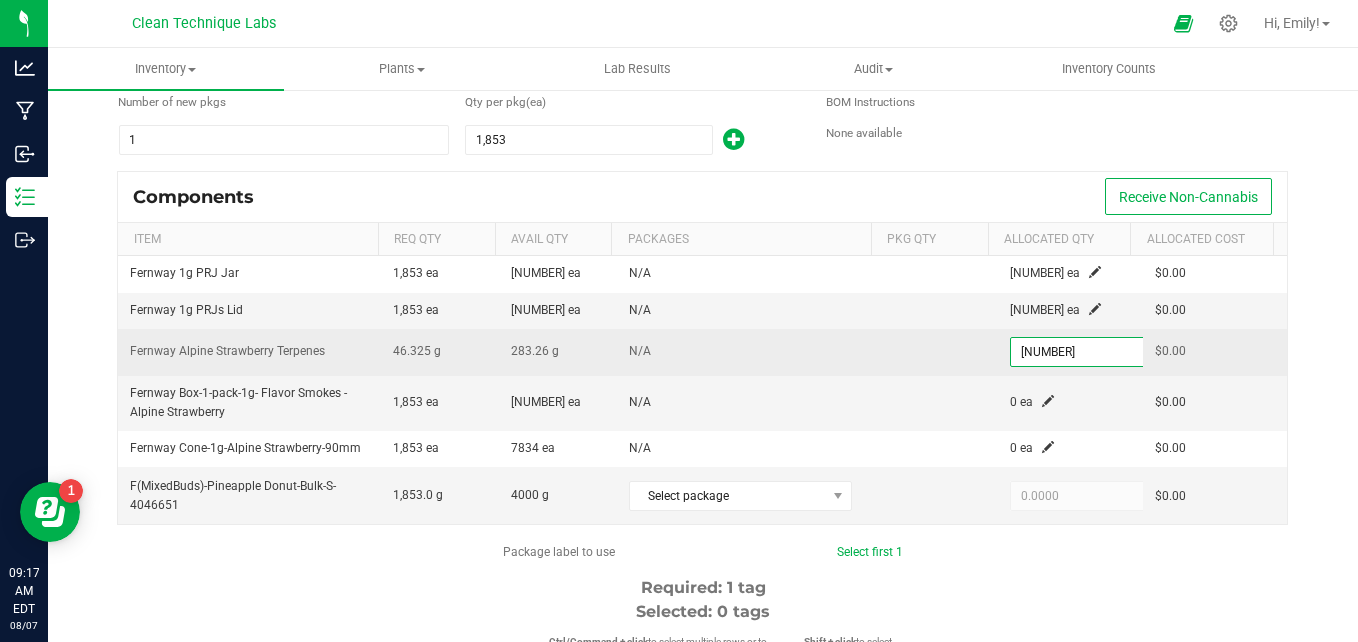 click on "[NUMBER]" at bounding box center [1084, 352] 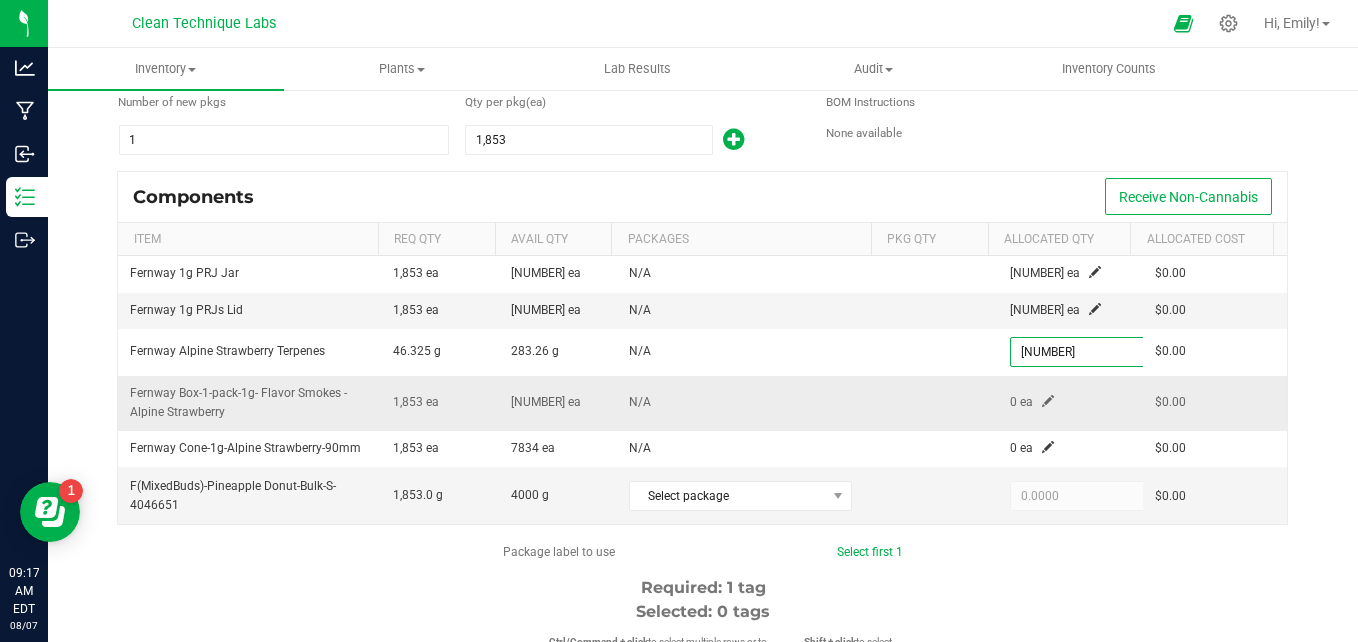type on "49.1000" 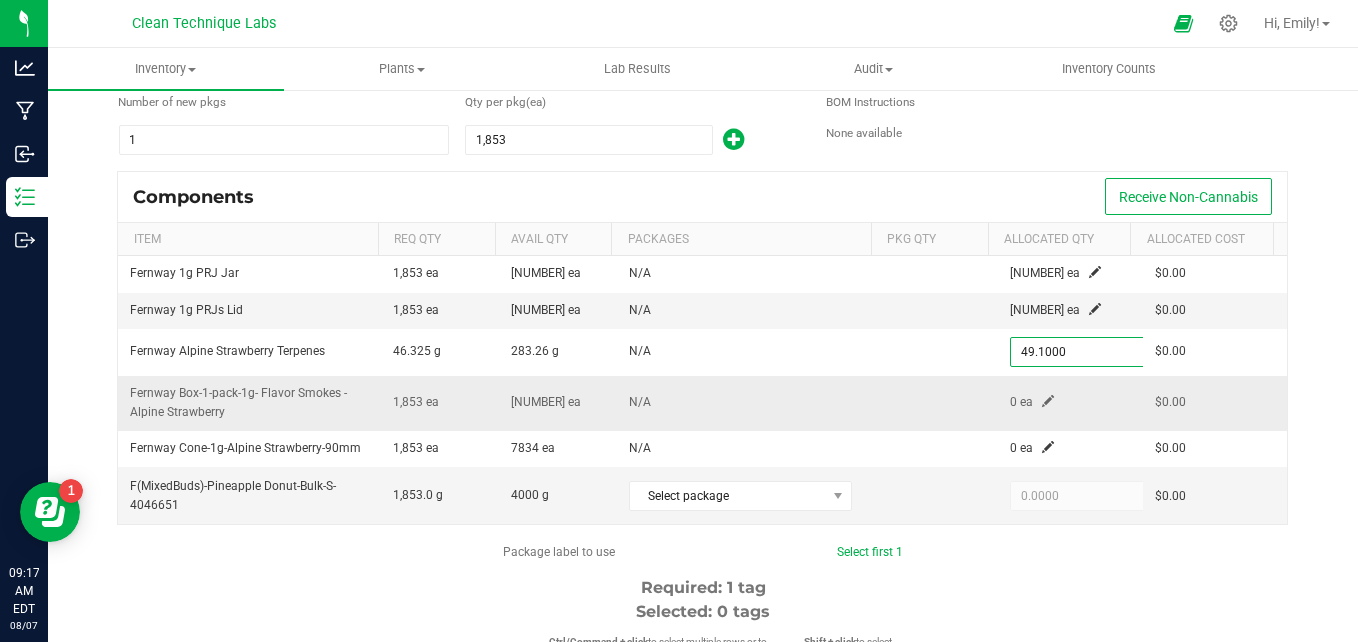 click at bounding box center [1048, 401] 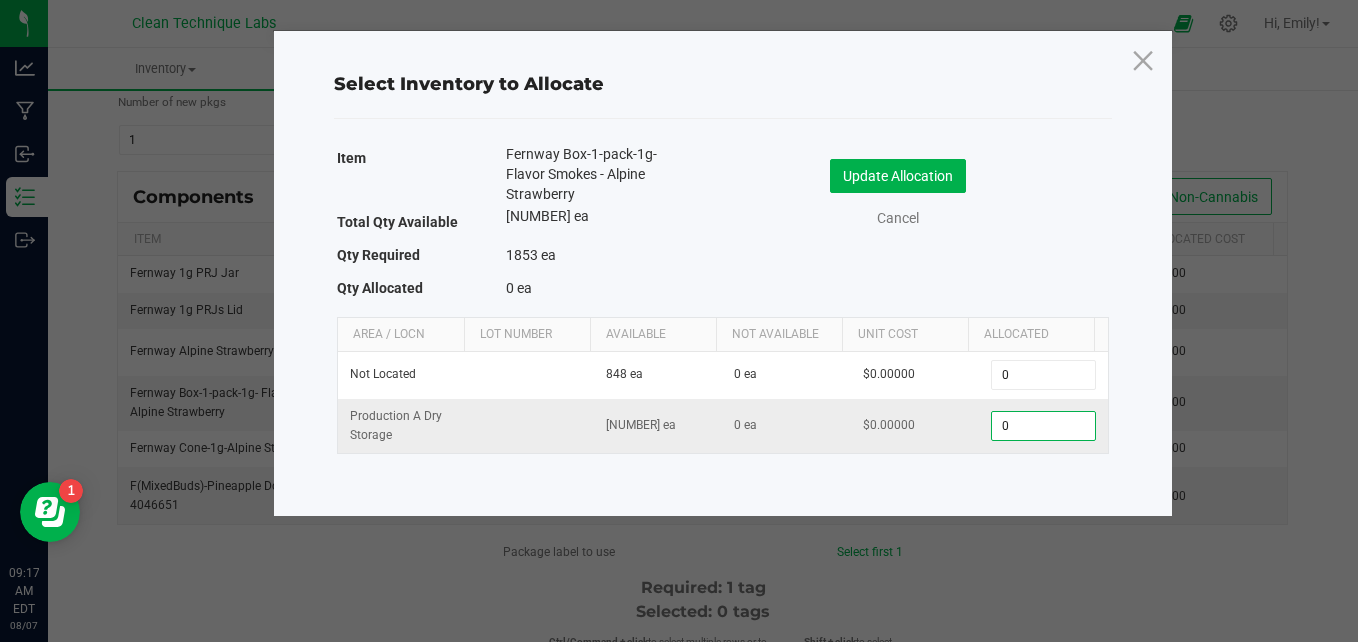 click on "0" at bounding box center (1043, 426) 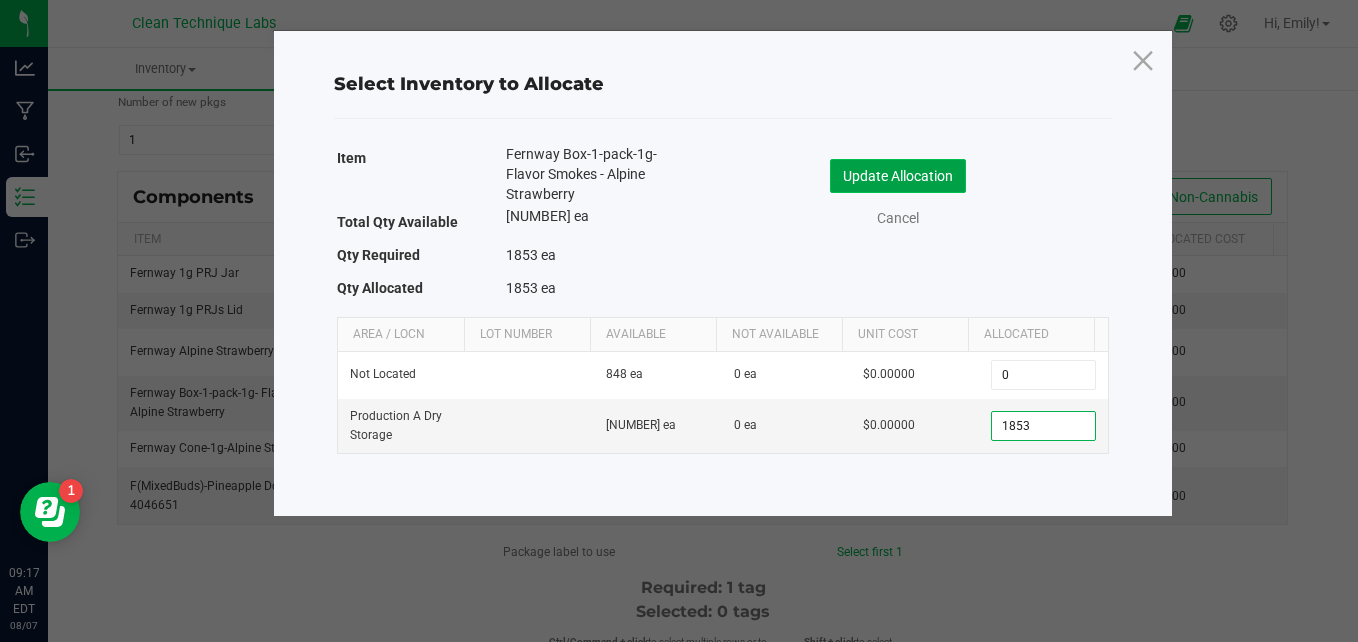 type on "1,853" 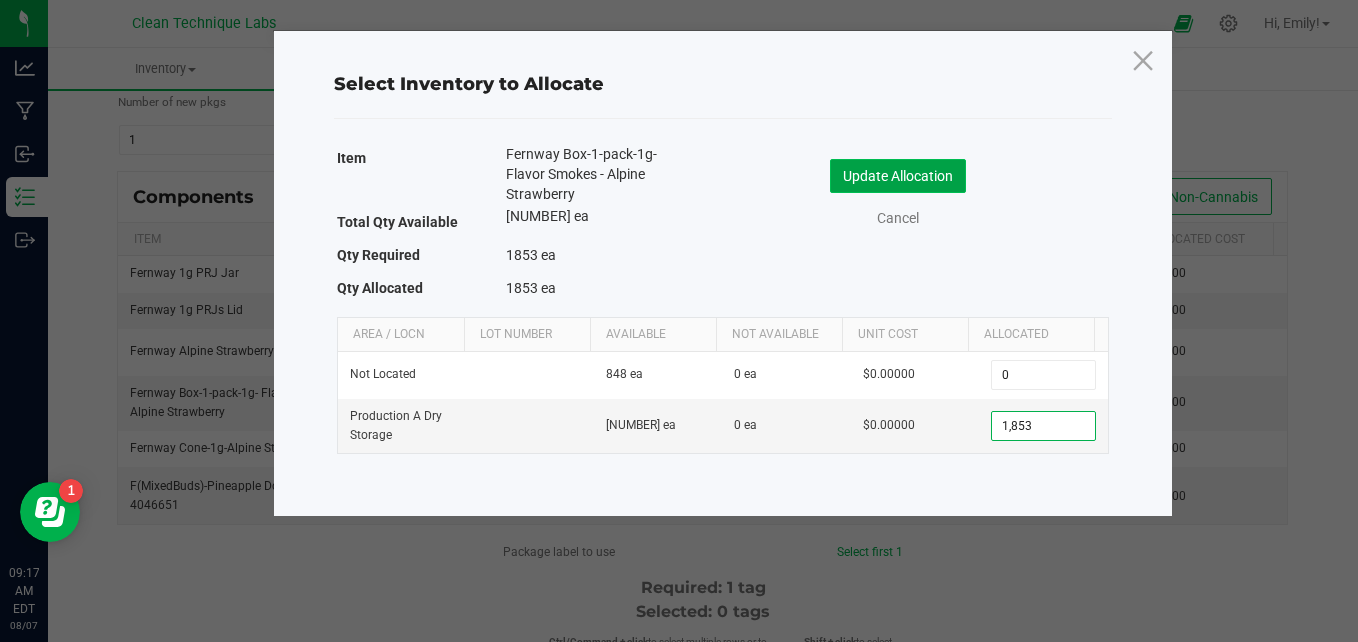 click on "Update Allocation" 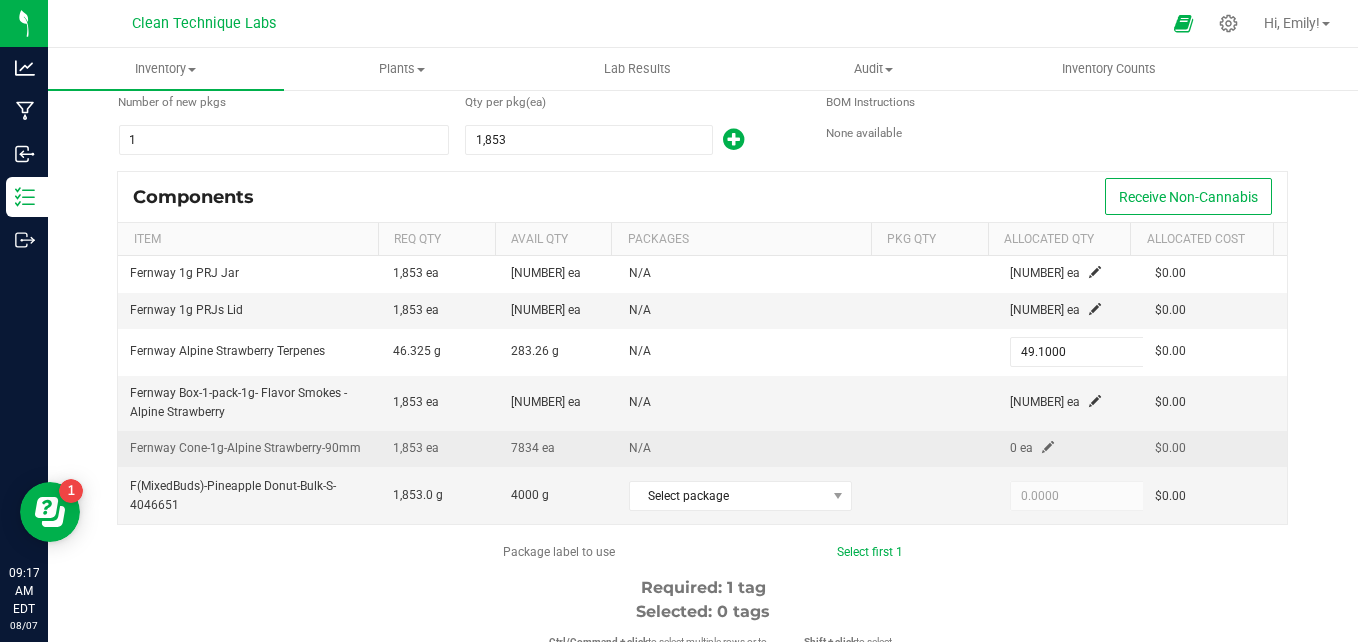 click at bounding box center [1048, 447] 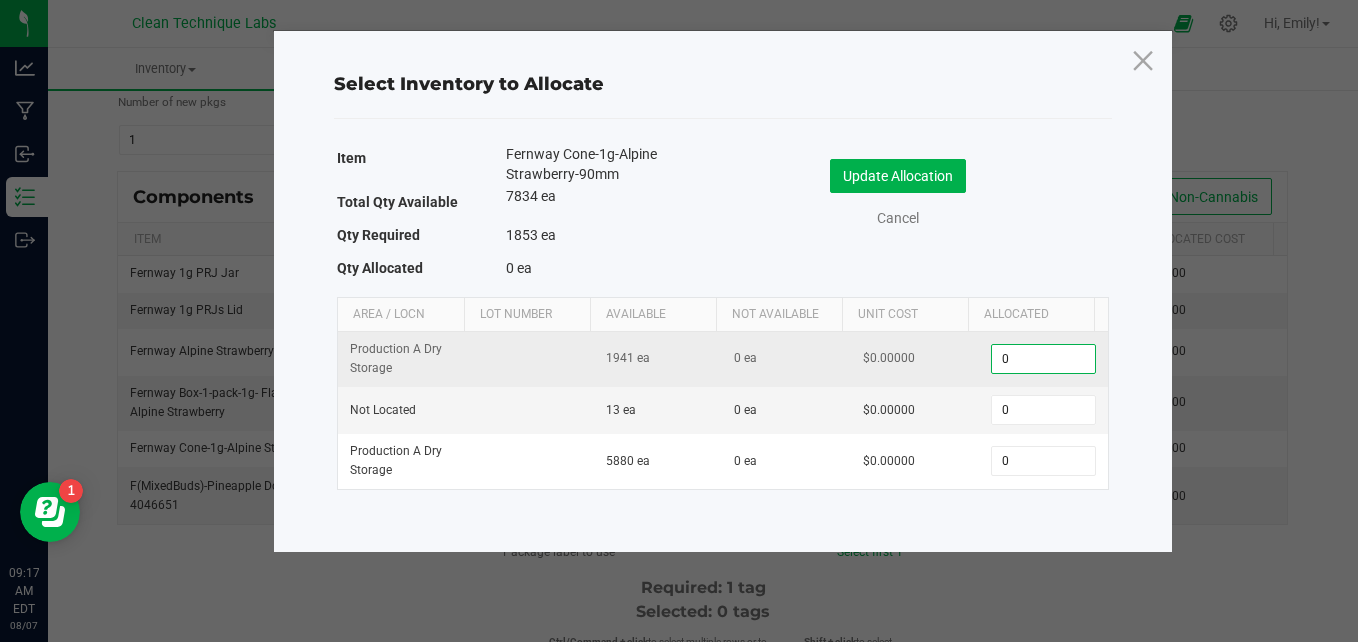 click on "0" at bounding box center [1043, 359] 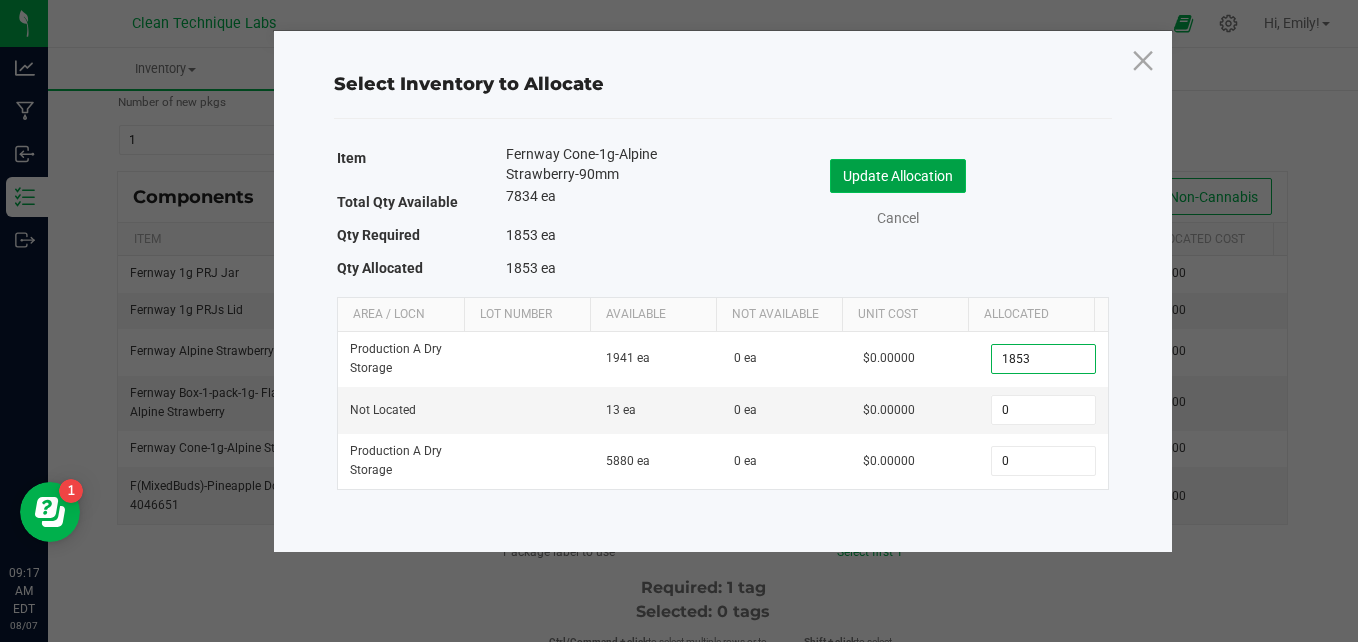 type on "1,853" 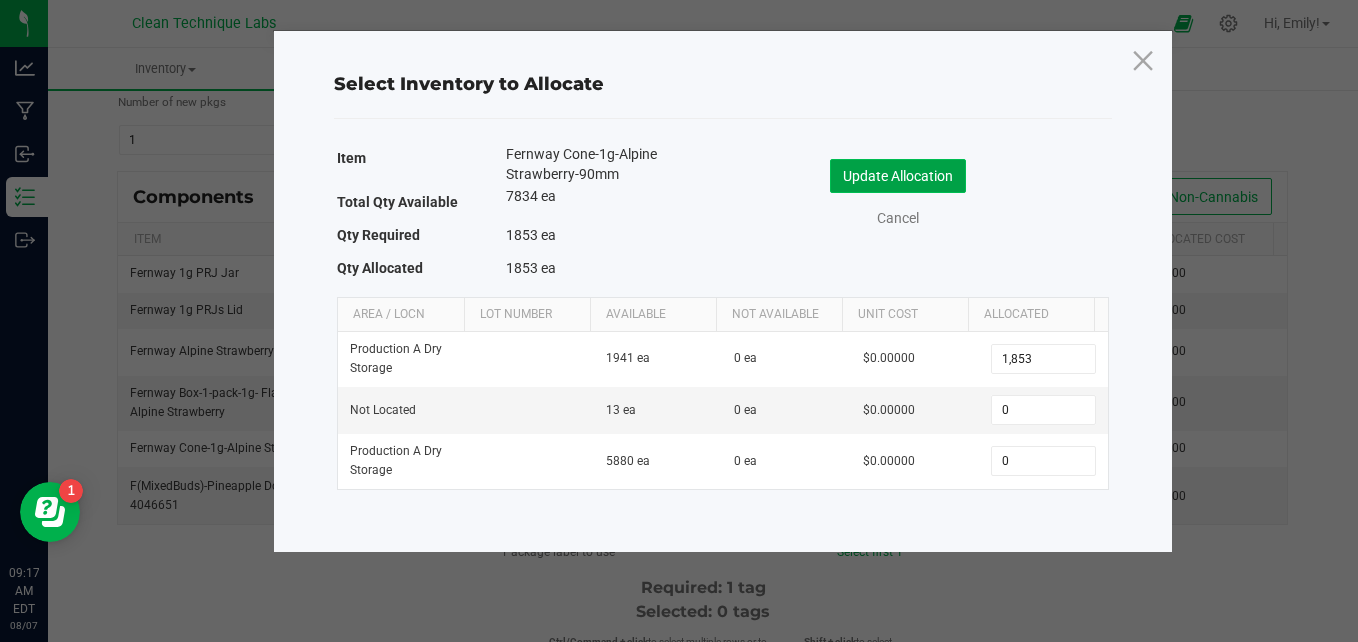 click on "Update Allocation" 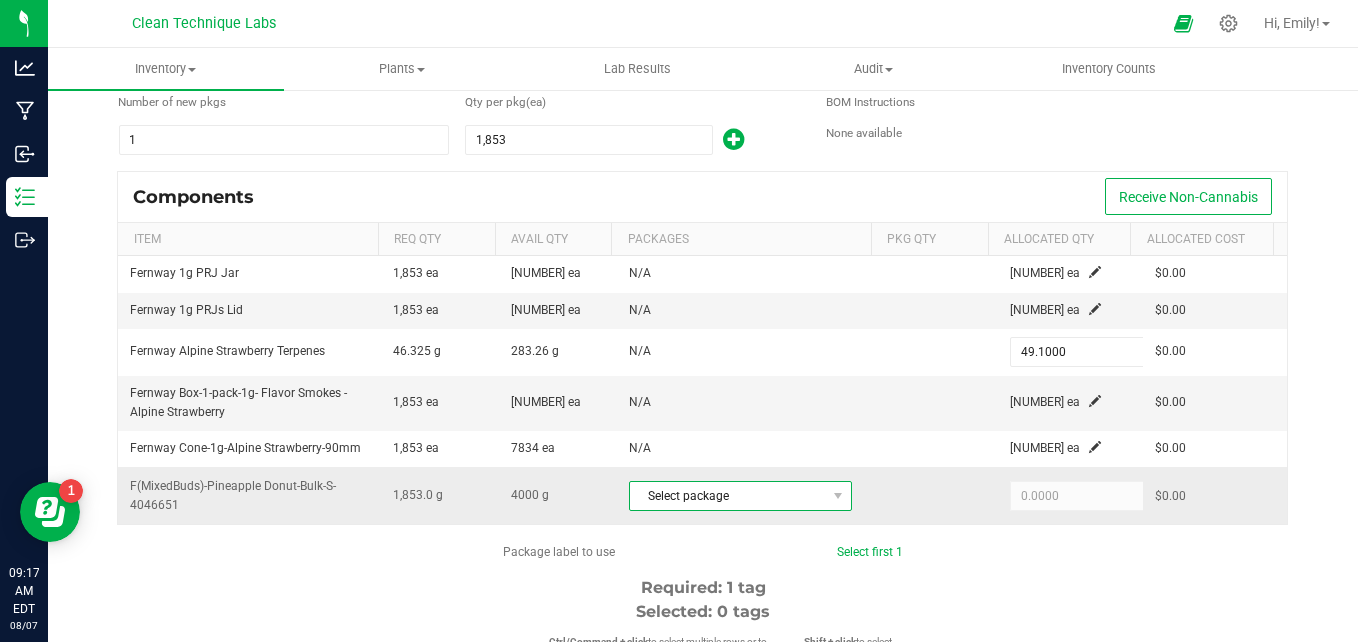 click on "Select package" at bounding box center [728, 496] 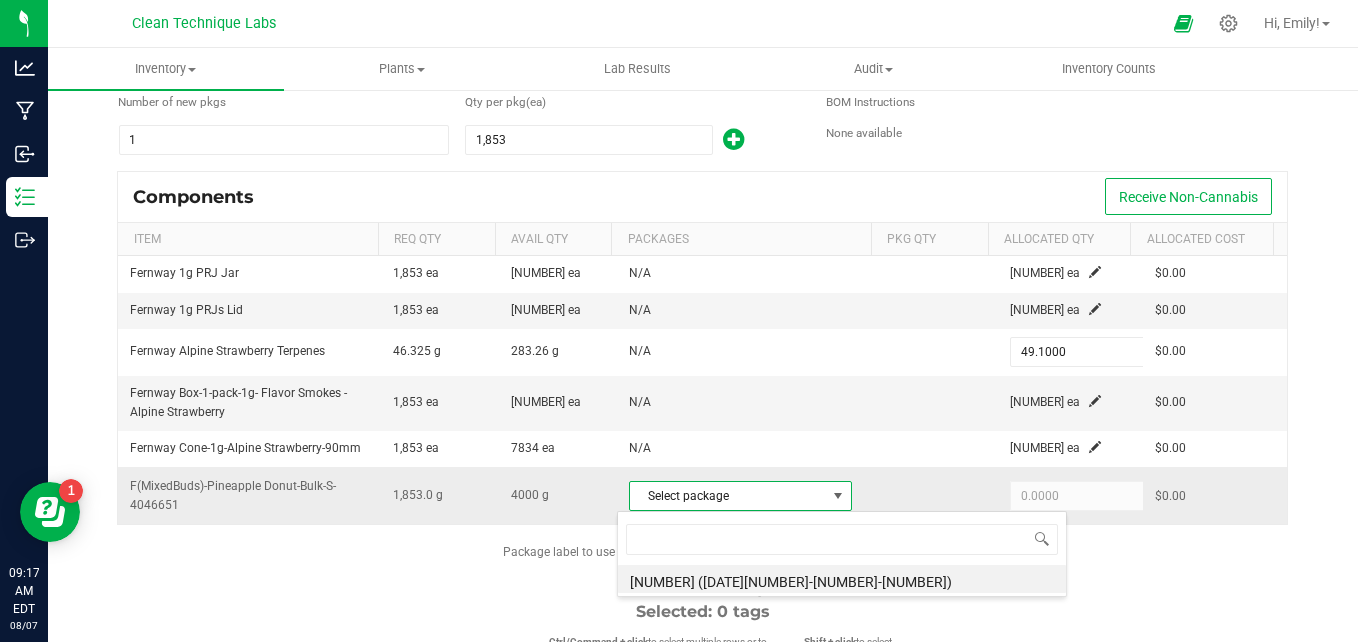 scroll, scrollTop: 99970, scrollLeft: 99784, axis: both 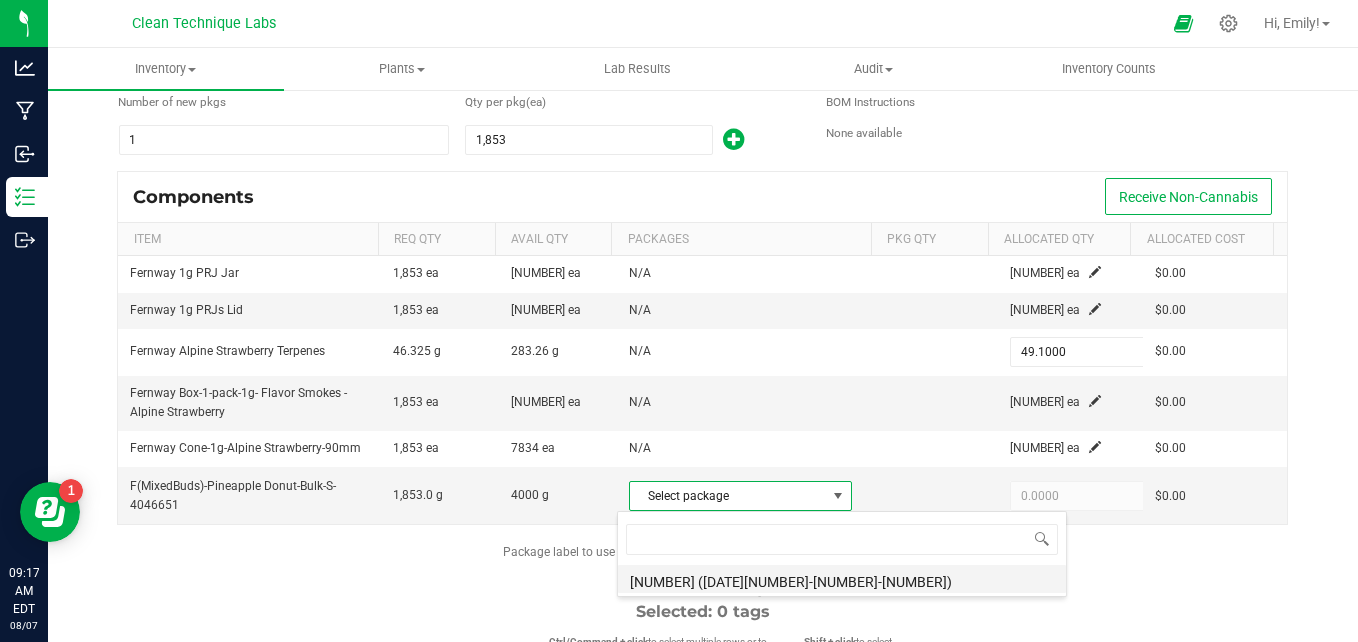 click on "[NUMBER] ([DATE][NUMBER]-[NUMBER]-[NUMBER])" at bounding box center (842, 579) 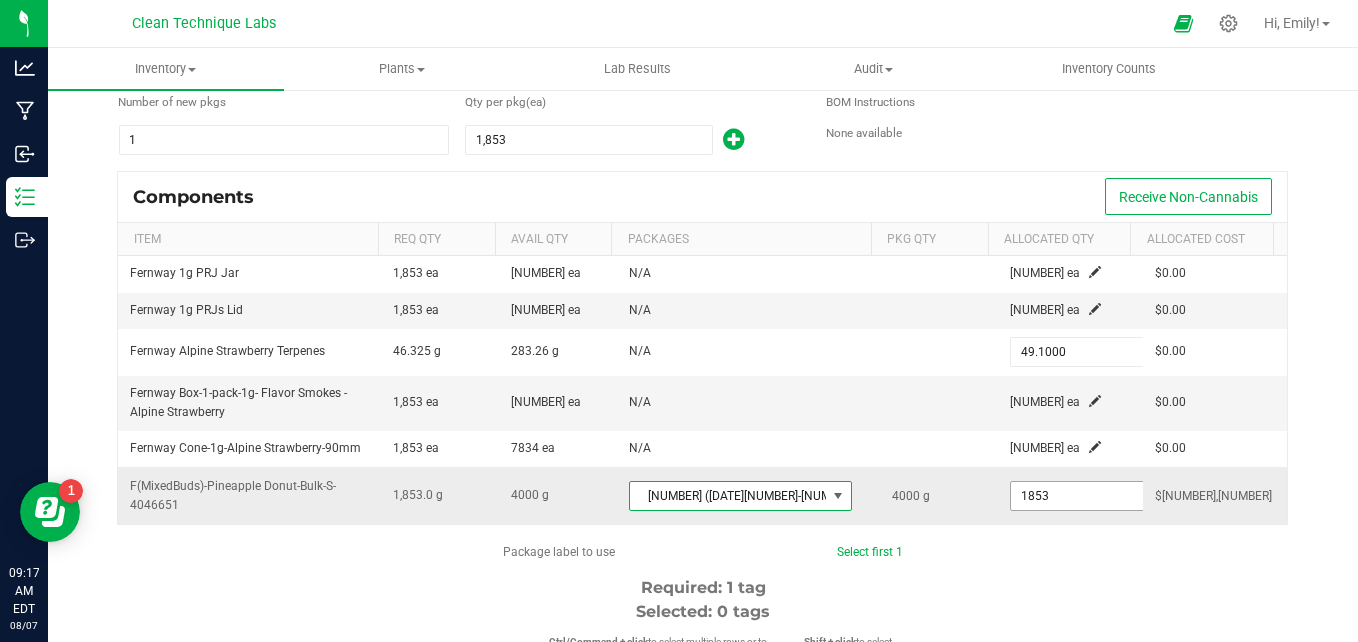 click on "1853" at bounding box center (1084, 496) 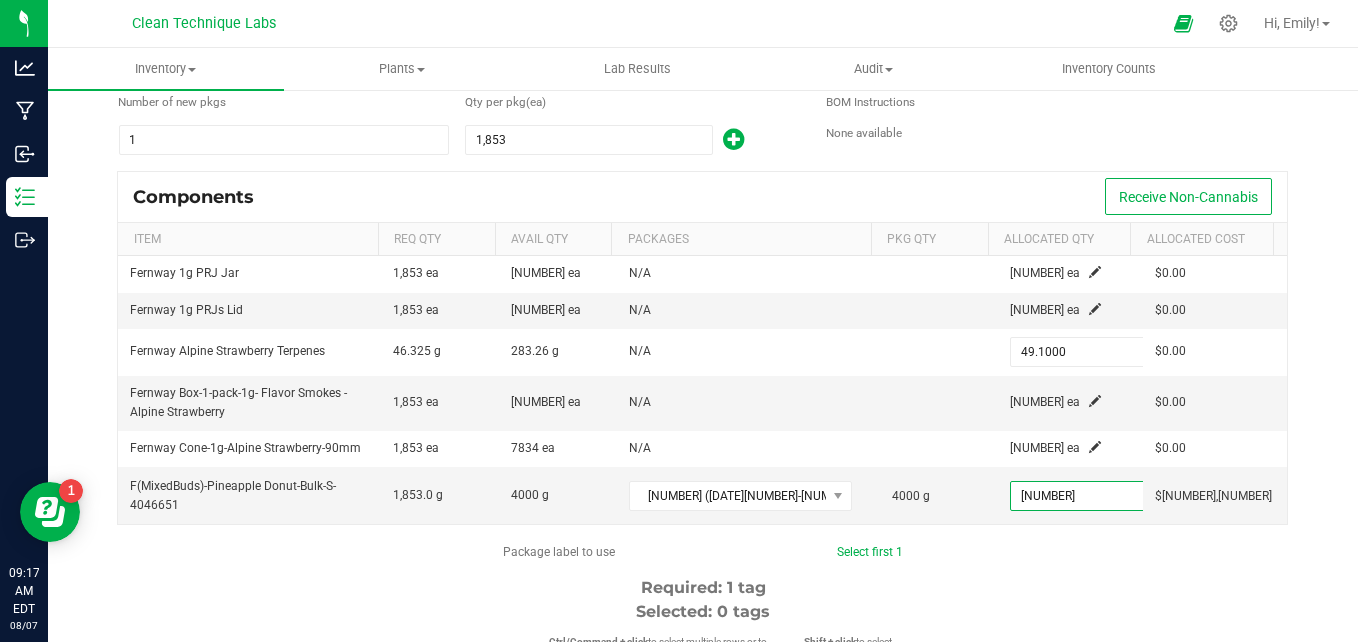 type on ",[NUMBER].[NUMBER]" 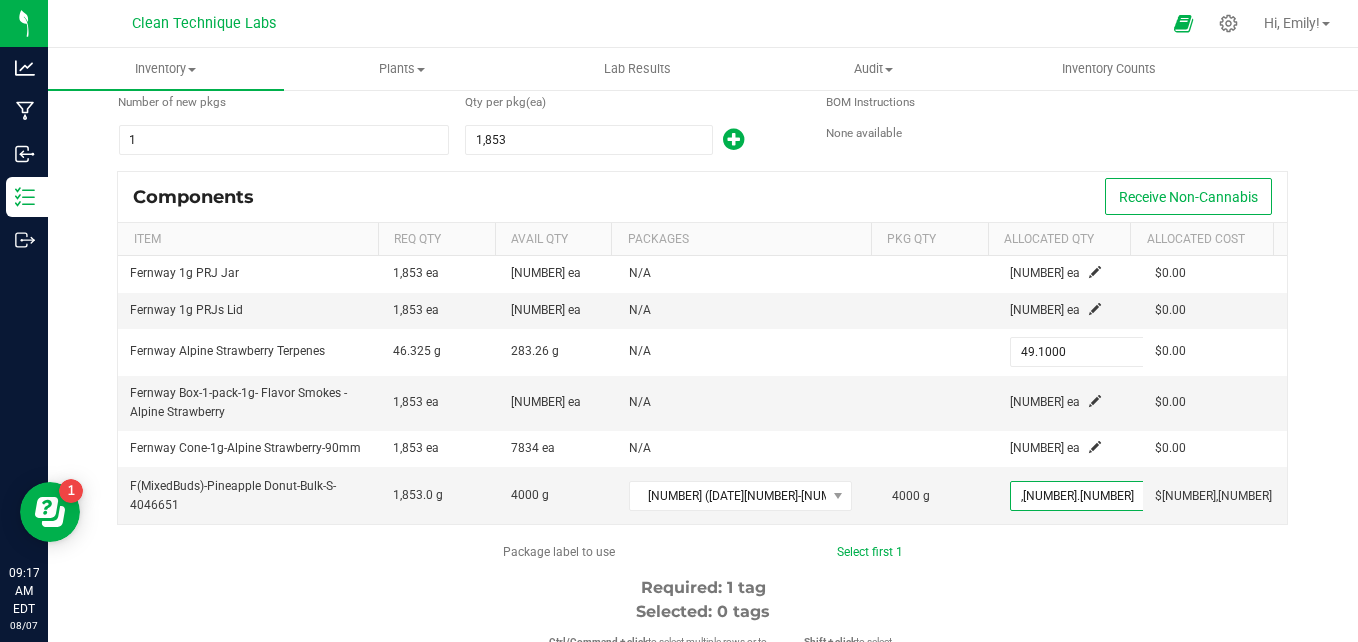 click on "Package label to use   Select first 1   Required: 1 tag   Selected: 0 tags   Pro tips  Ctrl/Command + click  to select multiple rows or to deselect selected row | Shift + click  to select sequence  1A40A030000D549000001852   1A40A030000D549000001853   1A40A030000D549000001854   1A40A030000D549000001855   1A40A030000D549000001856   1A40A030000D549000001857   1A40A030000D549000001858   1A40A030000D549000001859   1A40A030000D549000001860   1A40A030000D549000001861   1A40A030000D549000001862   1A40A030000D549000001863   1A40A030000D549000001864   1A40A030000D549000001865   1A40A030000D549000001866   1A40A030000D549000001867   1A40A030000D549000001868   1A40A030000D549000001869   1A40A030000D549000001870   1A40A030000D549000001871   1A40A030000D549000001872   1A40A030000D549000001873   1A40A030000D549000001874   1A40A030000D549000001875   1A40A030000D549000001876   1A40A030000D549000001877   1A40A030000D549000001878   1A40A030000D549000001879   1A40A030000D549000001880   1A40A030000D549000001881" at bounding box center [703, 733] 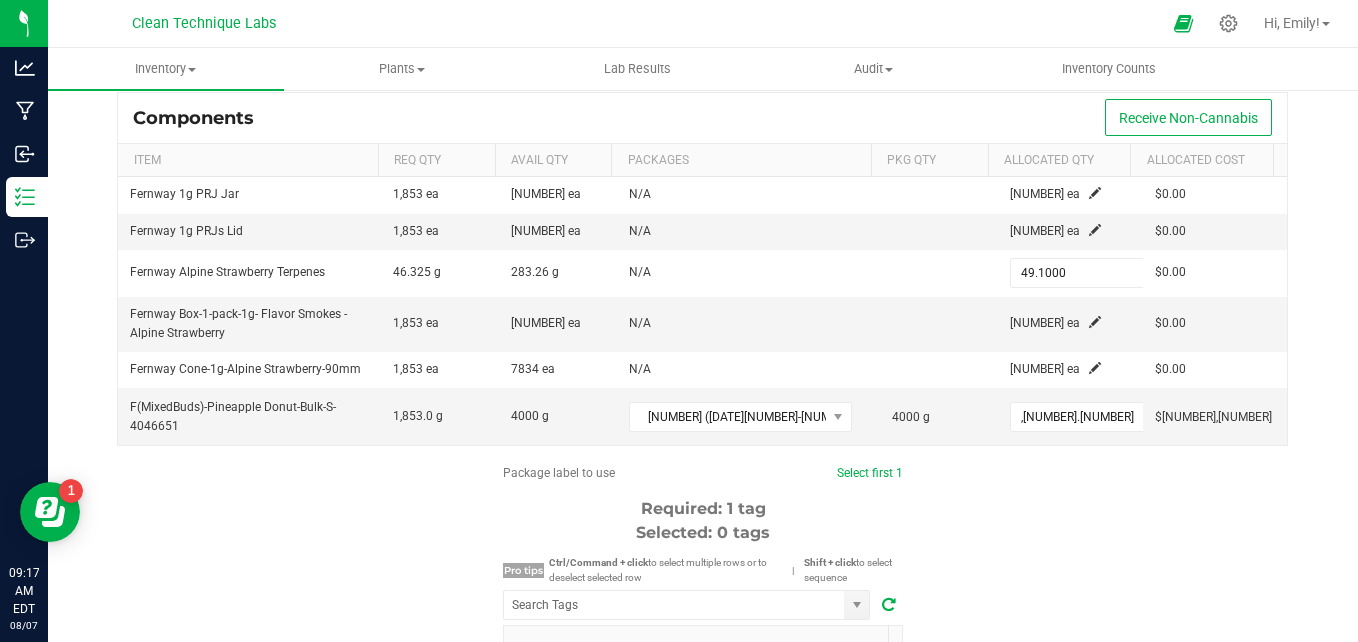 scroll, scrollTop: 223, scrollLeft: 0, axis: vertical 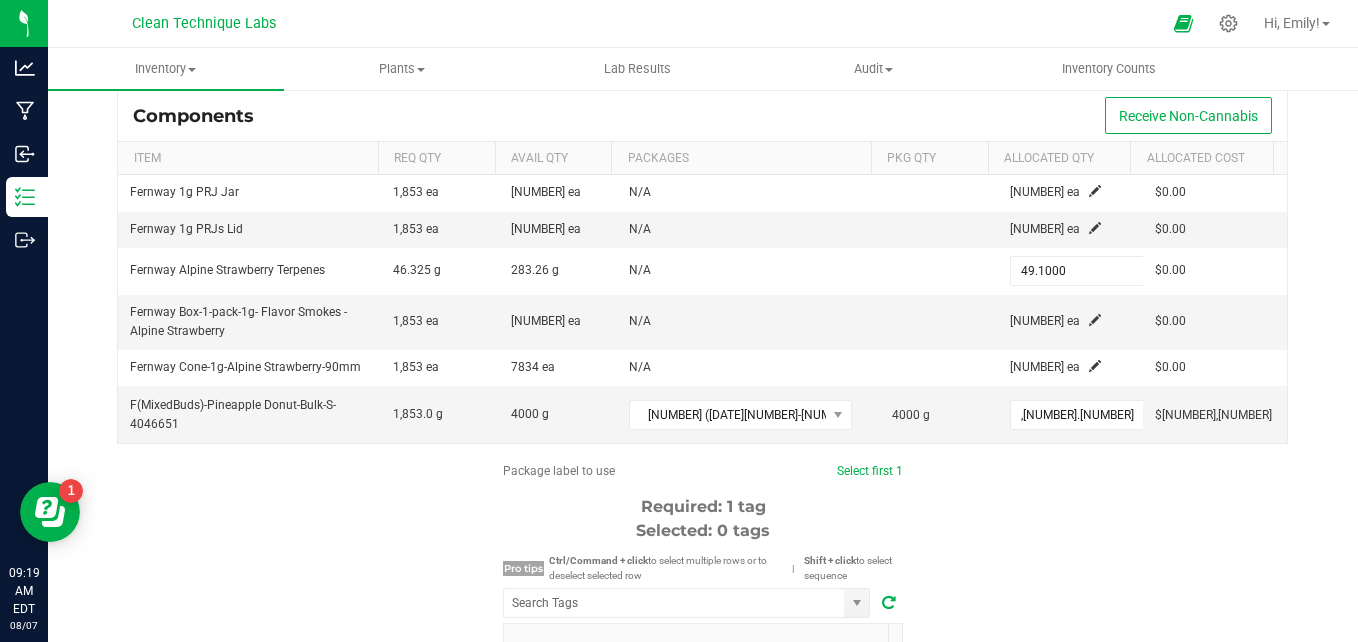 click on "Package label to use   Select first 1   Required: 1 tag   Selected: 0 tags   Pro tips  Ctrl/Command + click  to select multiple rows or to deselect selected row | Shift + click  to select sequence  1A40A030000D549000001852   1A40A030000D549000001853   1A40A030000D549000001854   1A40A030000D549000001855   1A40A030000D549000001856   1A40A030000D549000001857   1A40A030000D549000001858   1A40A030000D549000001859   1A40A030000D549000001860   1A40A030000D549000001861   1A40A030000D549000001862   1A40A030000D549000001863   1A40A030000D549000001864   1A40A030000D549000001865   1A40A030000D549000001866   1A40A030000D549000001867   1A40A030000D549000001868   1A40A030000D549000001869   1A40A030000D549000001870   1A40A030000D549000001871   1A40A030000D549000001872   1A40A030000D549000001873   1A40A030000D549000001874   1A40A030000D549000001875   1A40A030000D549000001876   1A40A030000D549000001877   1A40A030000D549000001878   1A40A030000D549000001879   1A40A030000D549000001880   1A40A030000D549000001881" at bounding box center (703, 652) 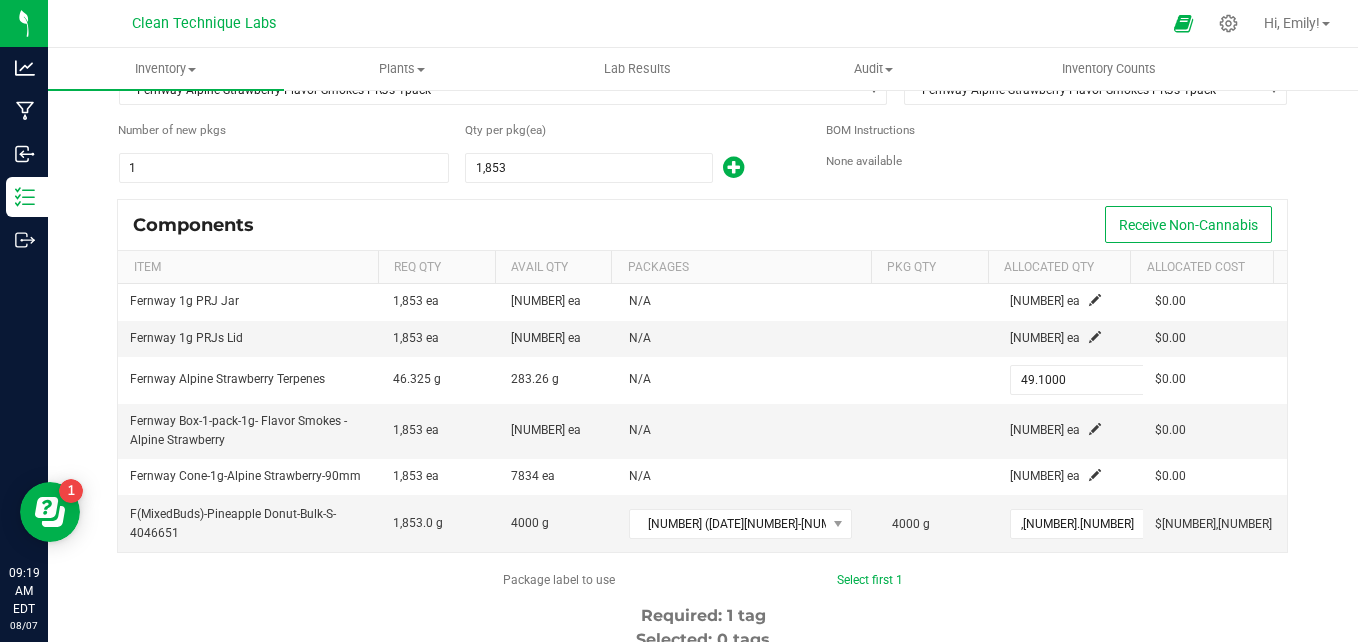 scroll, scrollTop: 0, scrollLeft: 0, axis: both 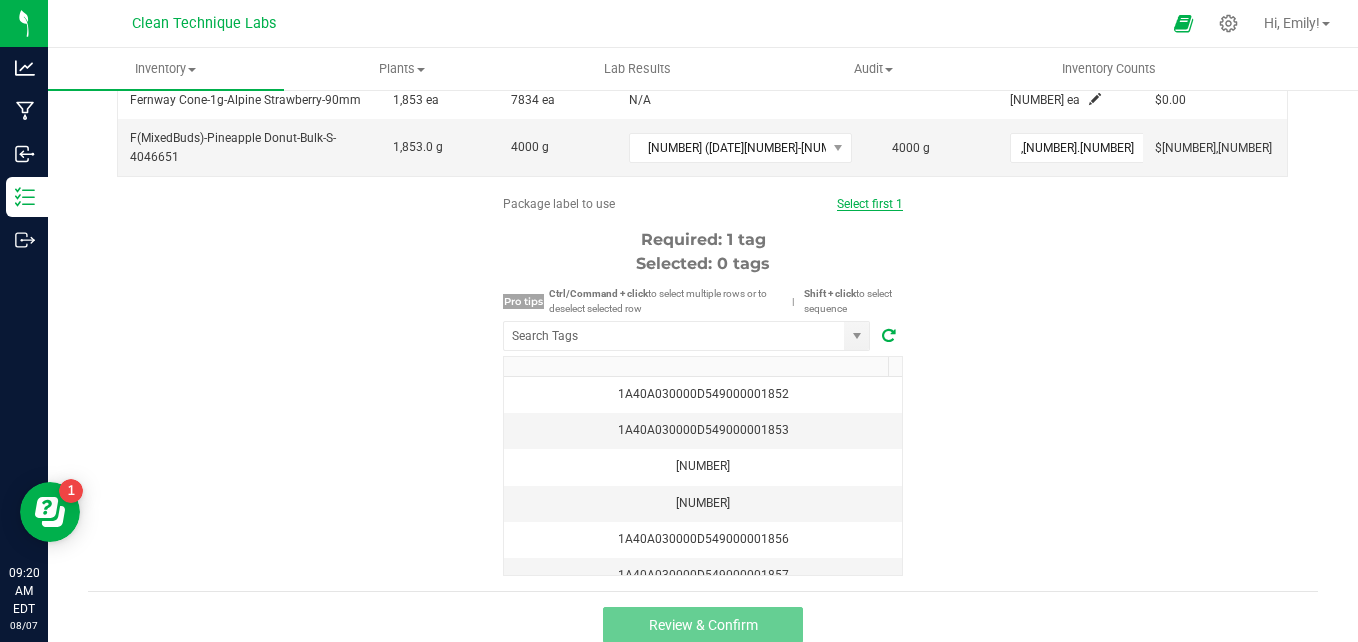click on "Select first 1" at bounding box center (870, 204) 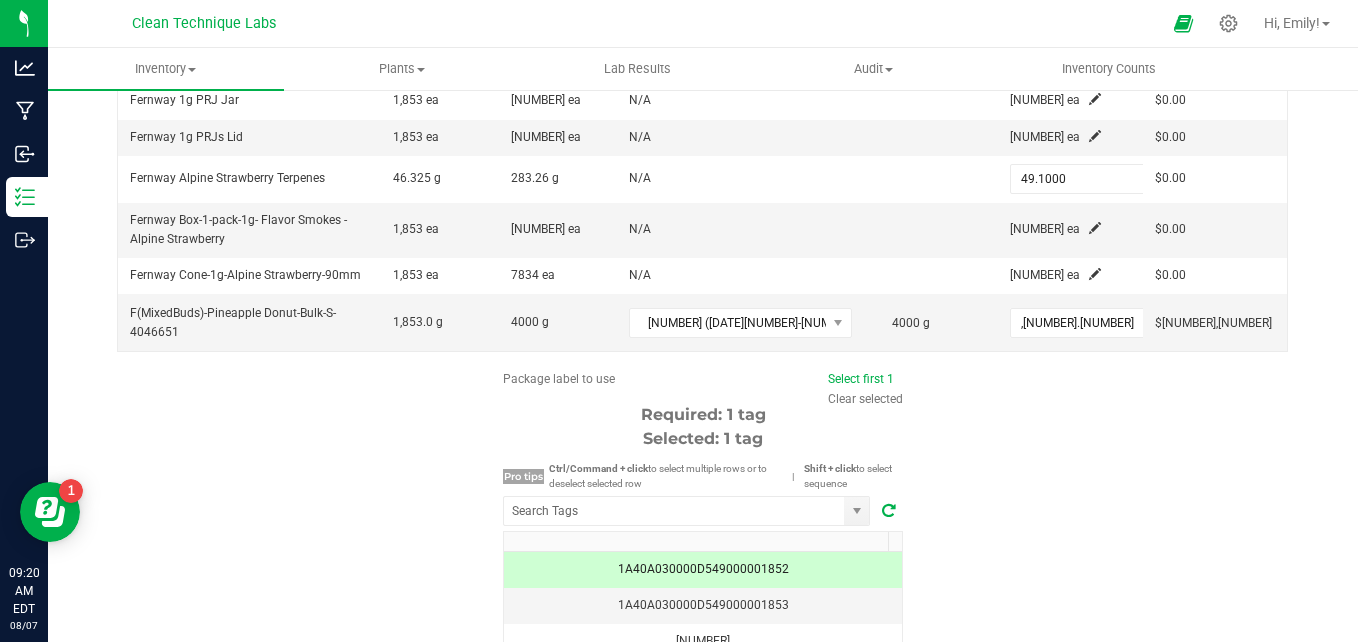 scroll, scrollTop: 506, scrollLeft: 0, axis: vertical 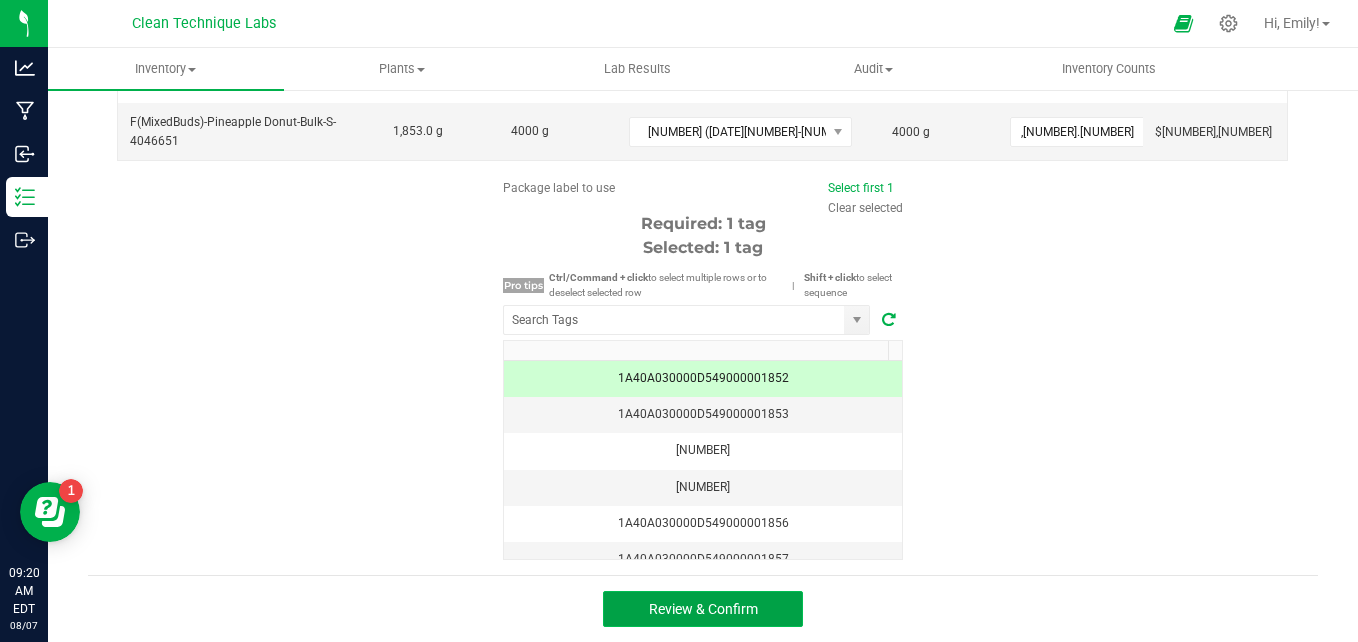 click on "Review & Confirm" at bounding box center (703, 609) 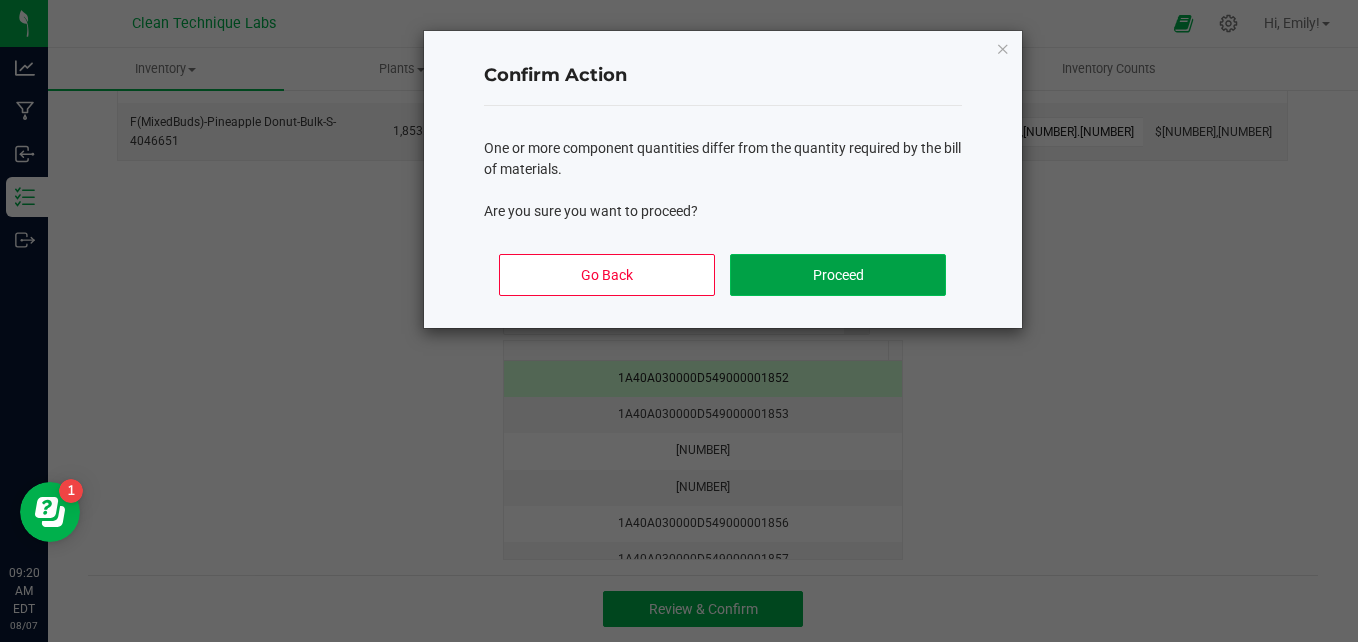 click on "Proceed" 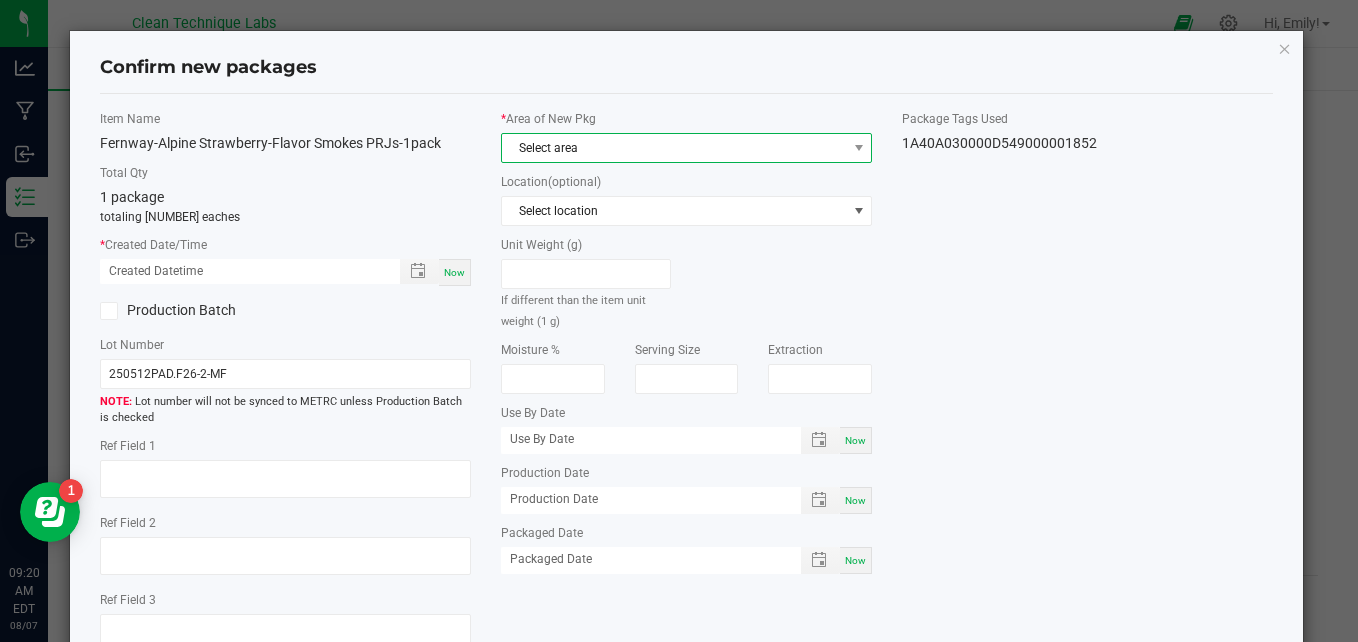 click on "Select area" at bounding box center [674, 148] 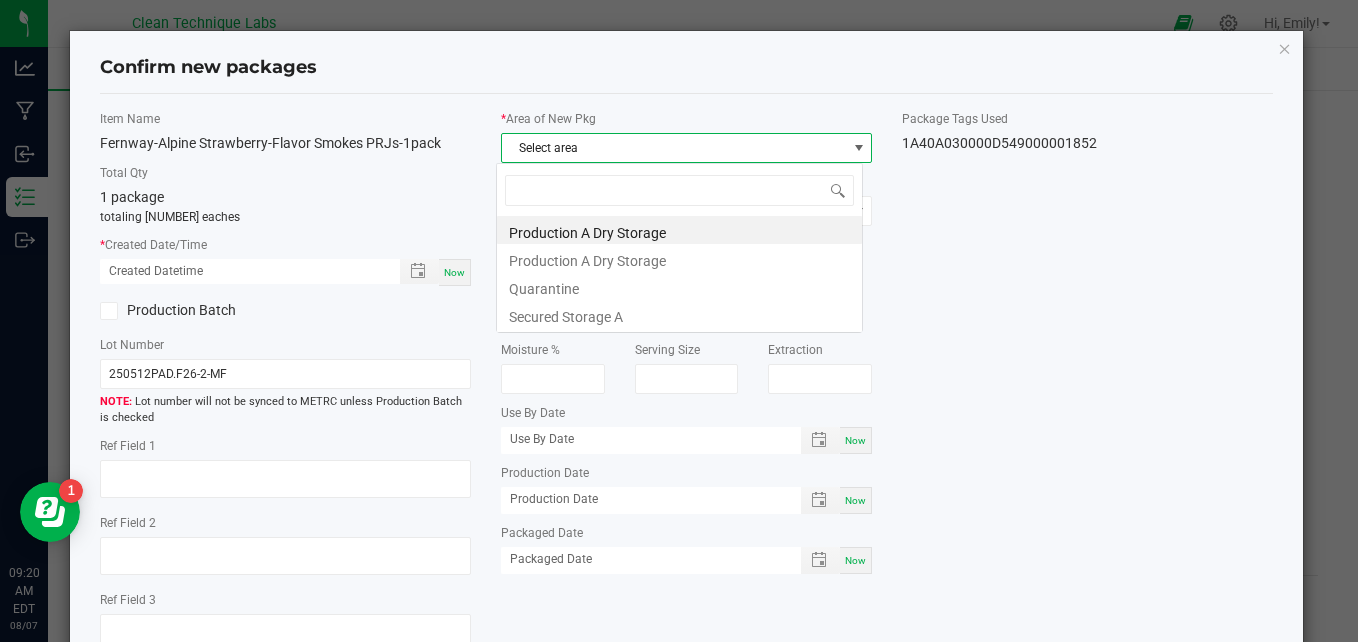 scroll, scrollTop: 99970, scrollLeft: 99633, axis: both 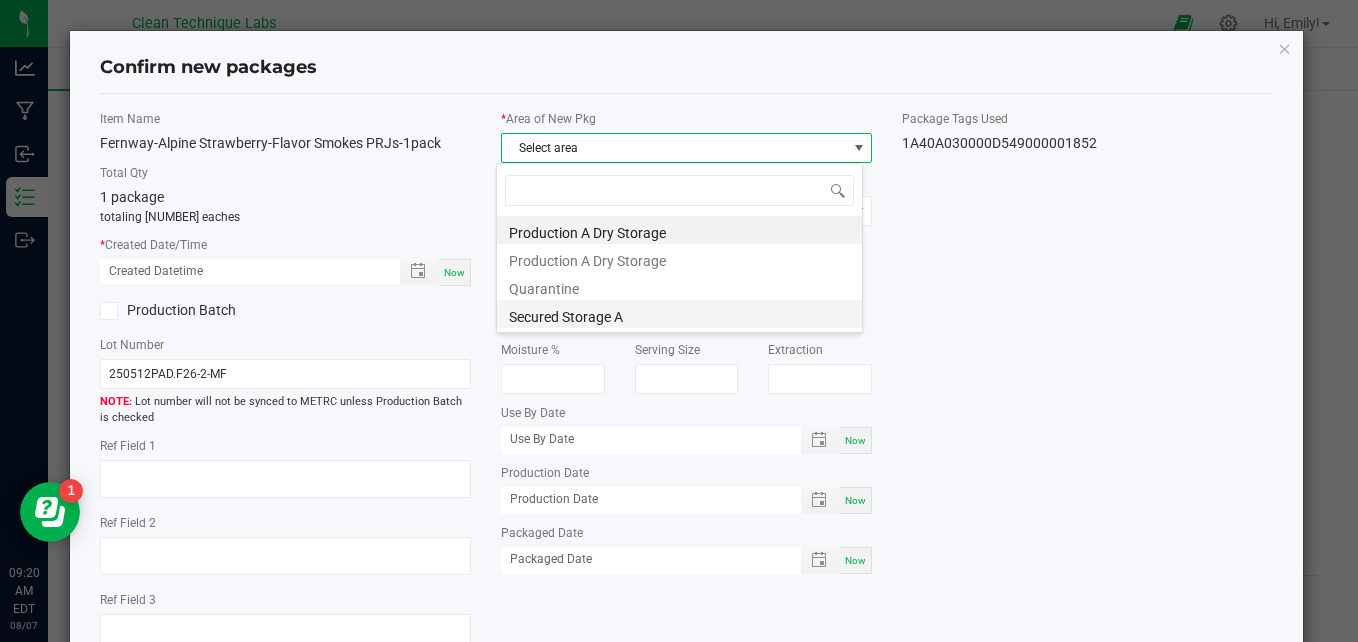 click on "Secured Storage A" at bounding box center [679, 314] 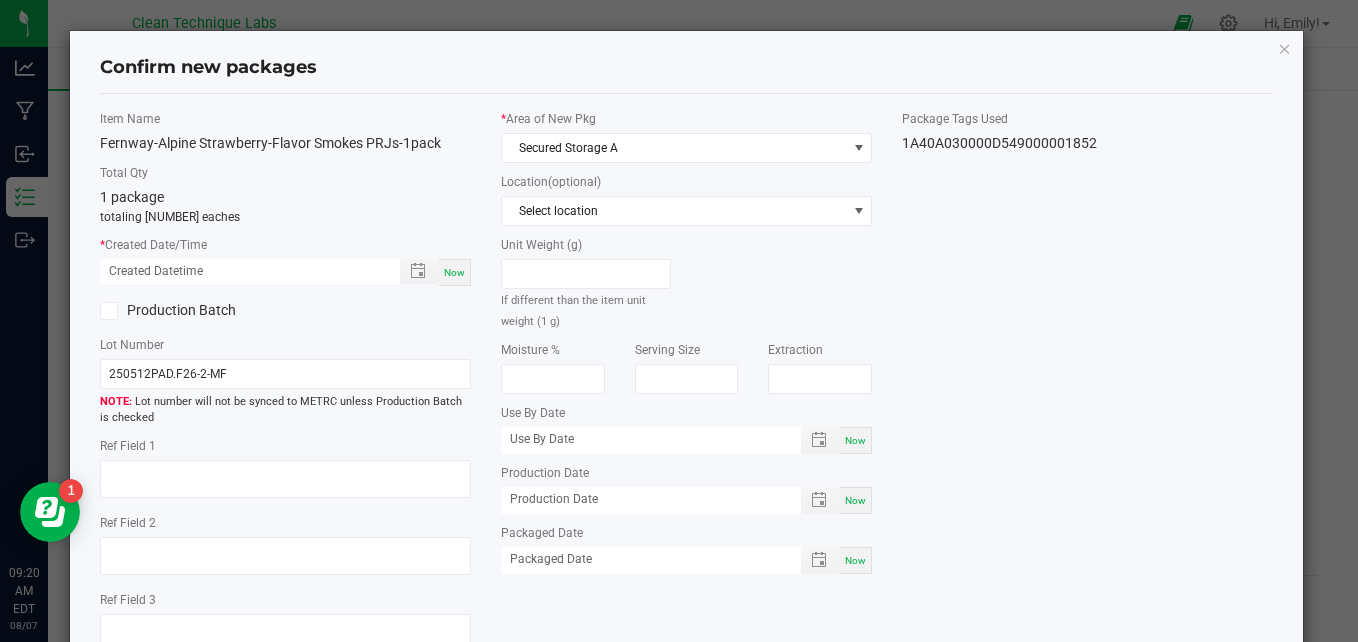 click on "Now" at bounding box center (454, 272) 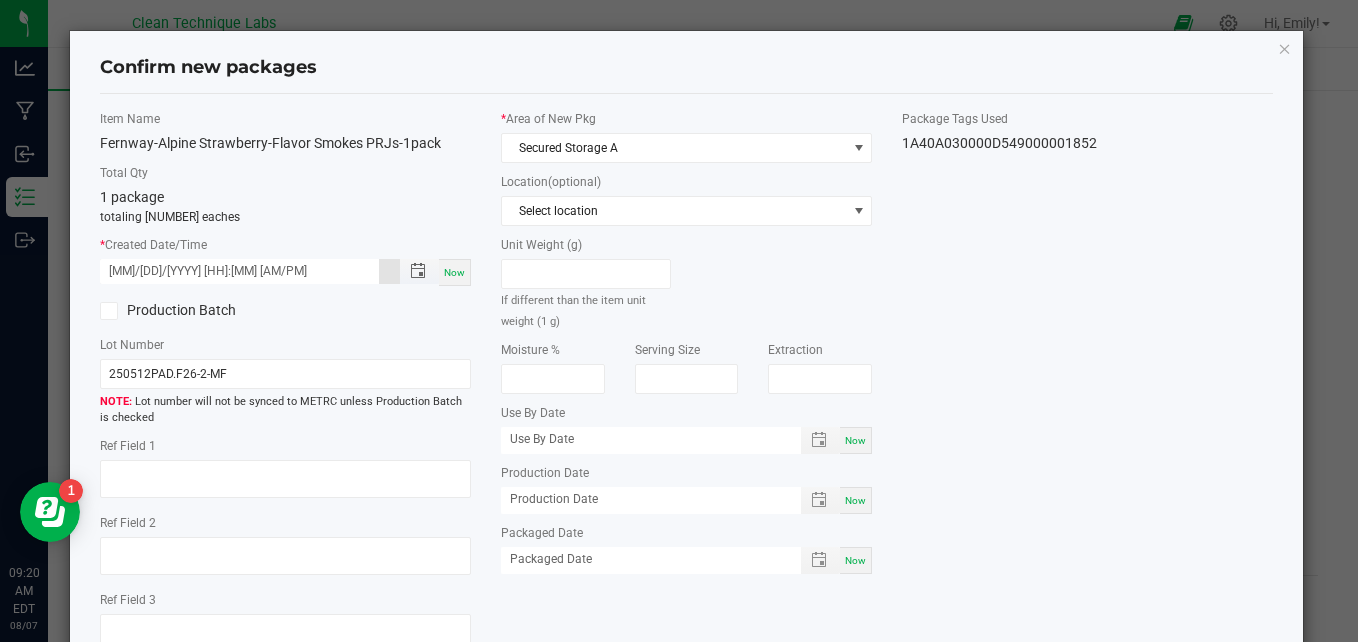 click on "[MM]/[DD]/[YYYY] [HH]:[MM] [AM/PM]" at bounding box center (239, 271) 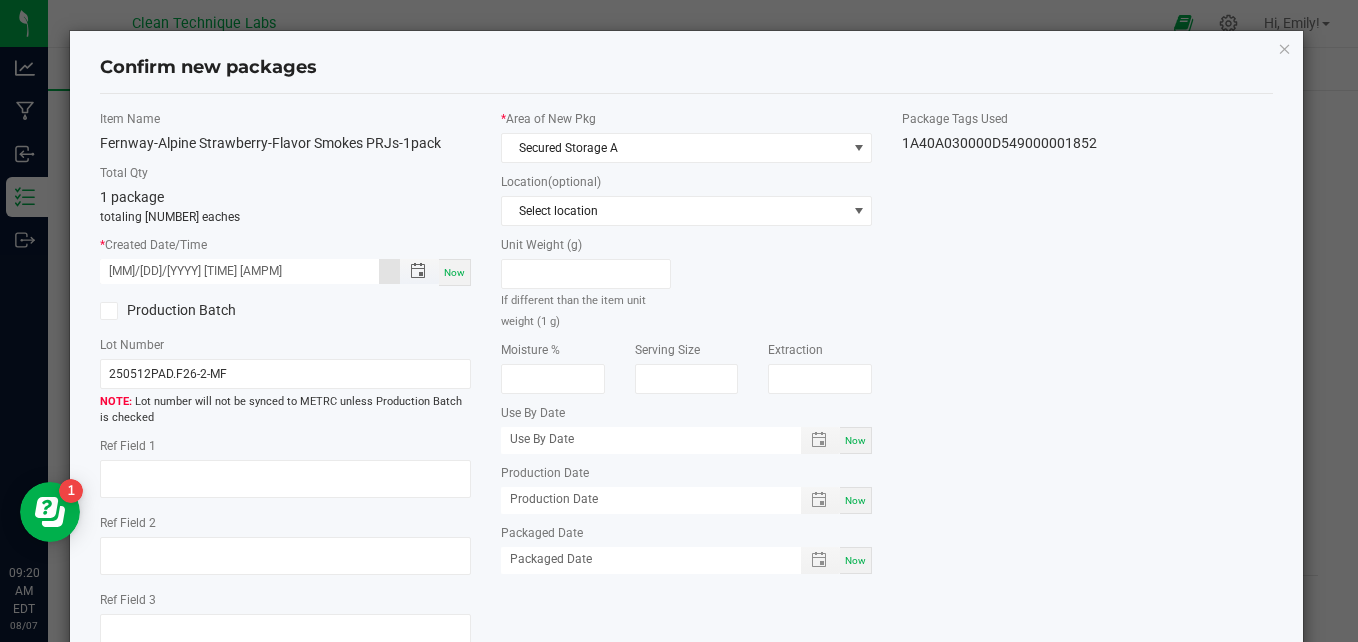 click on "[MM]/[DD]/[YYYY] [TIME] [AMPM]" at bounding box center (239, 271) 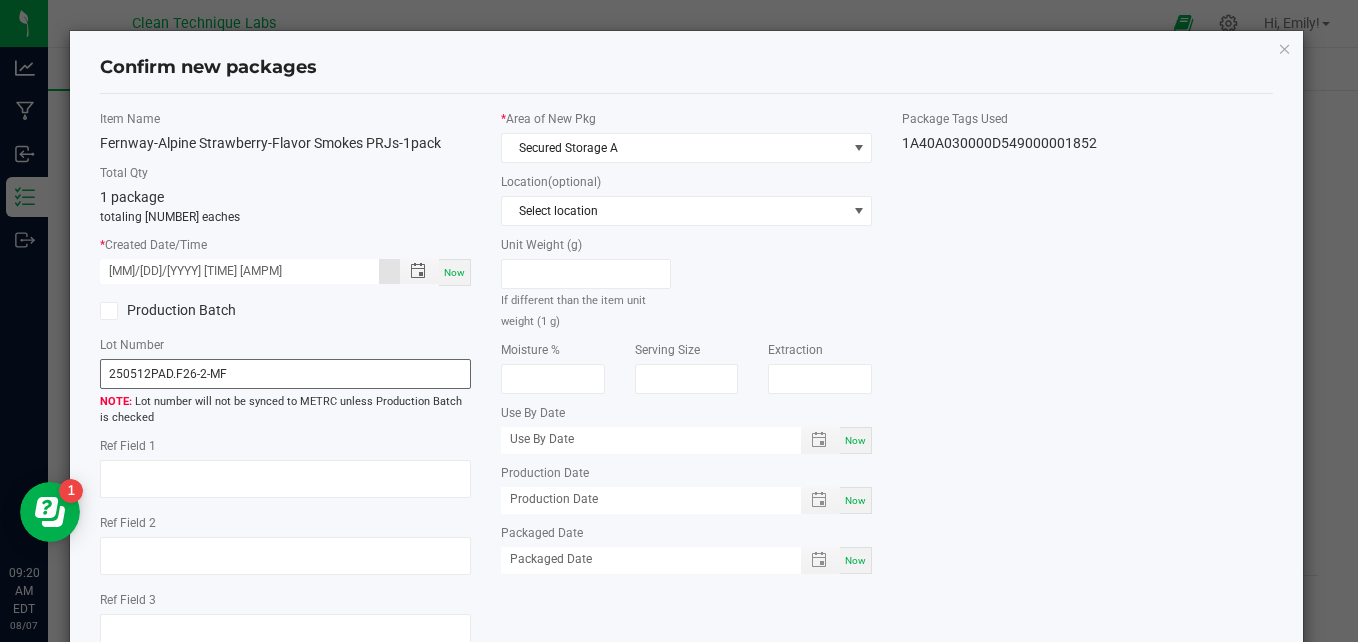 type on "[MM]/[DD]/[YYYY] [TIME] [AMPM]" 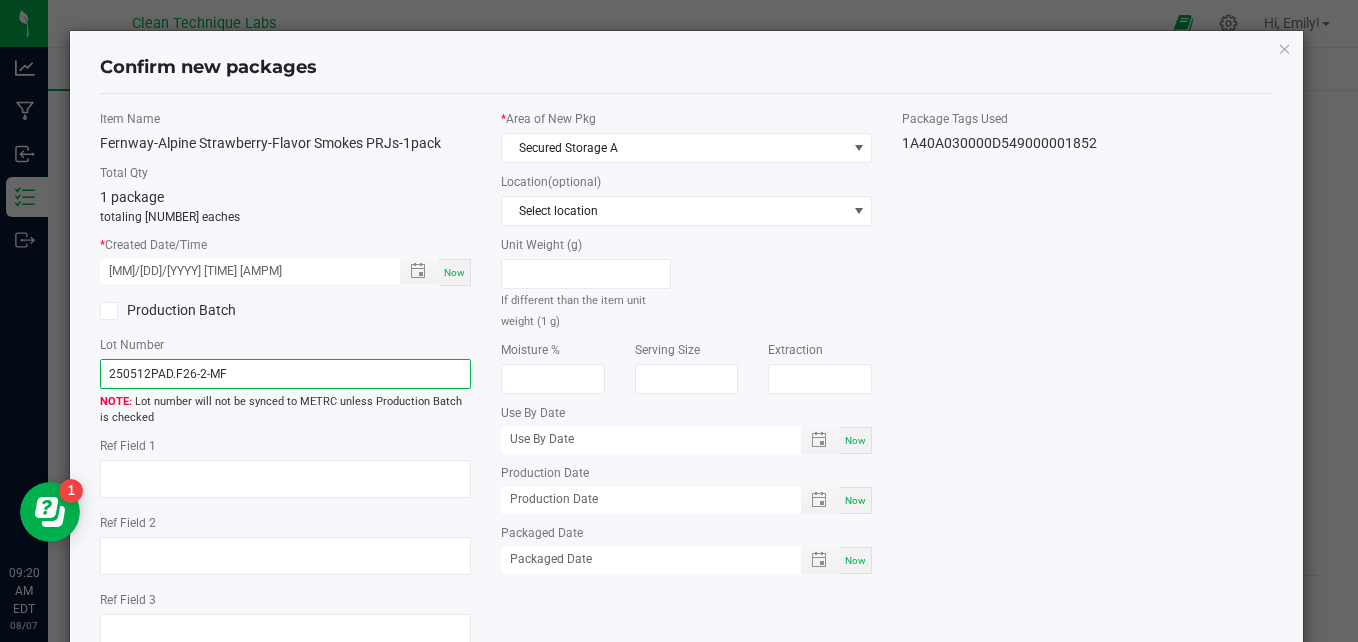 drag, startPoint x: 244, startPoint y: 368, endPoint x: 98, endPoint y: 363, distance: 146.08559 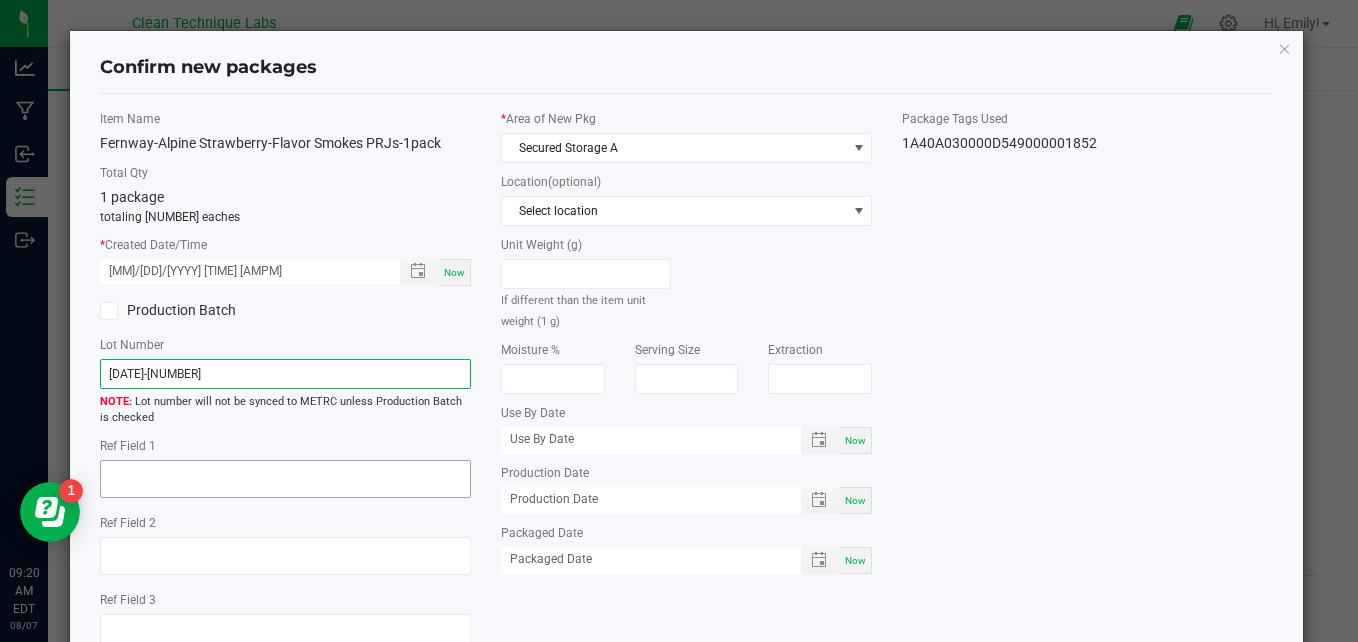type on "[DATE]-[NUMBER]" 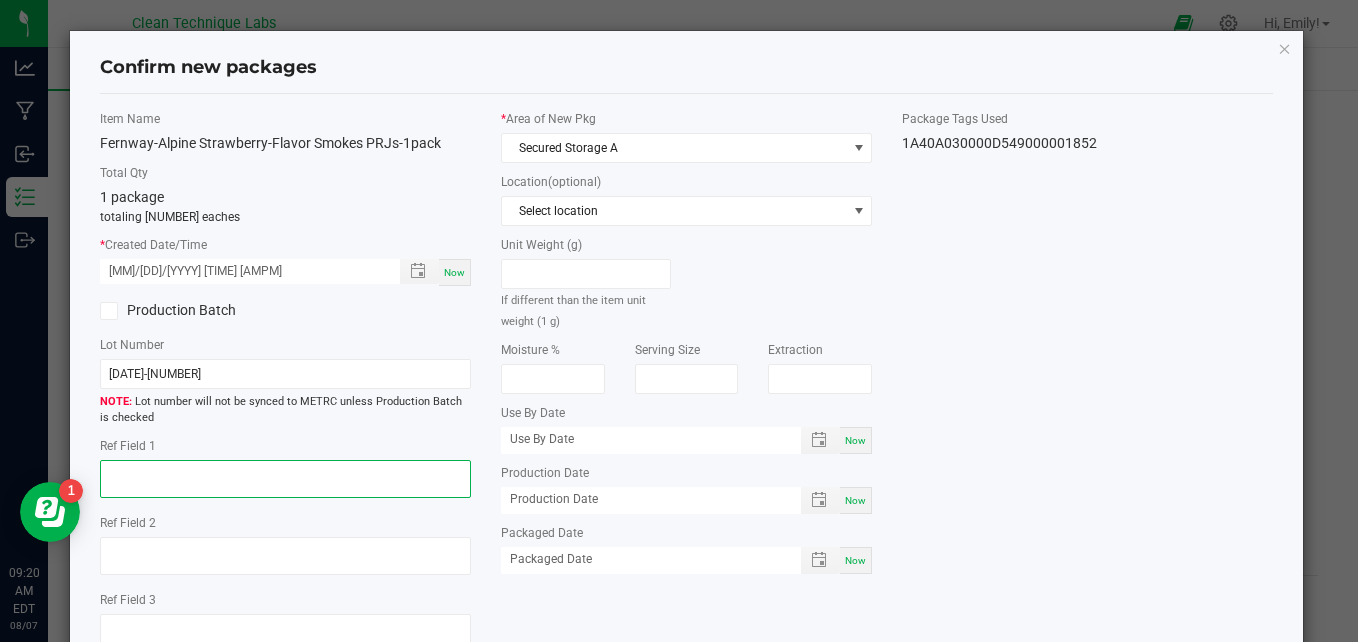 click 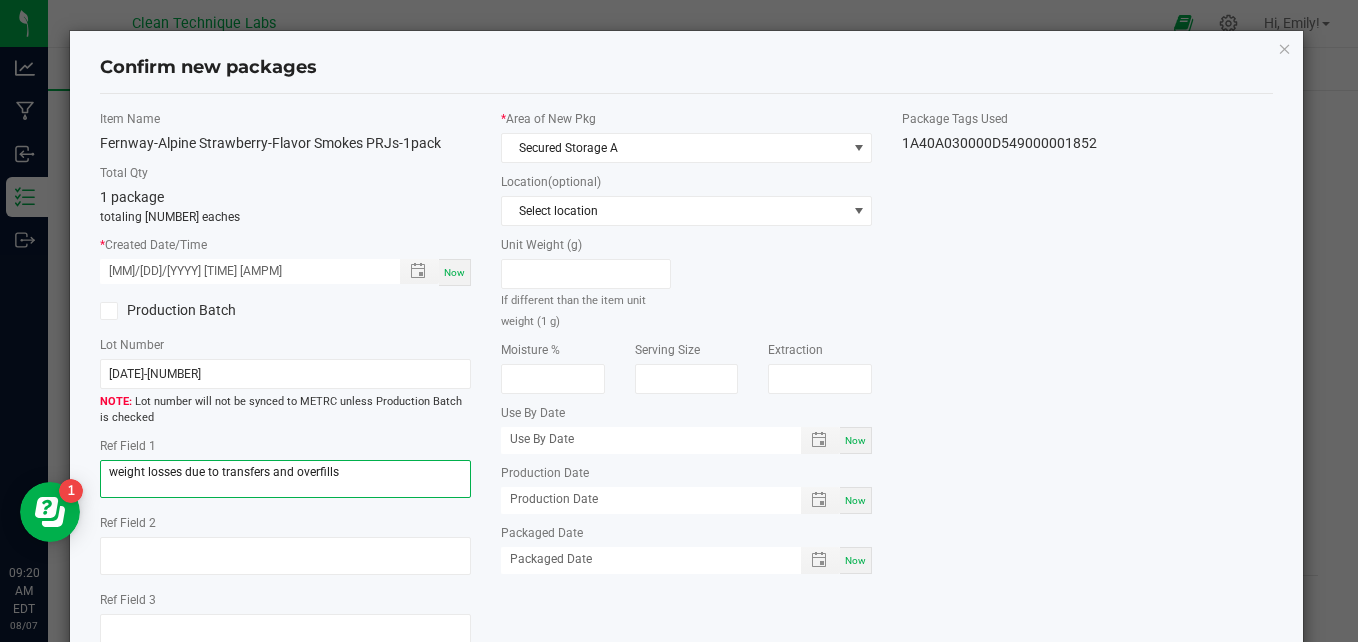 type on "weight losses due to transfers and overfills" 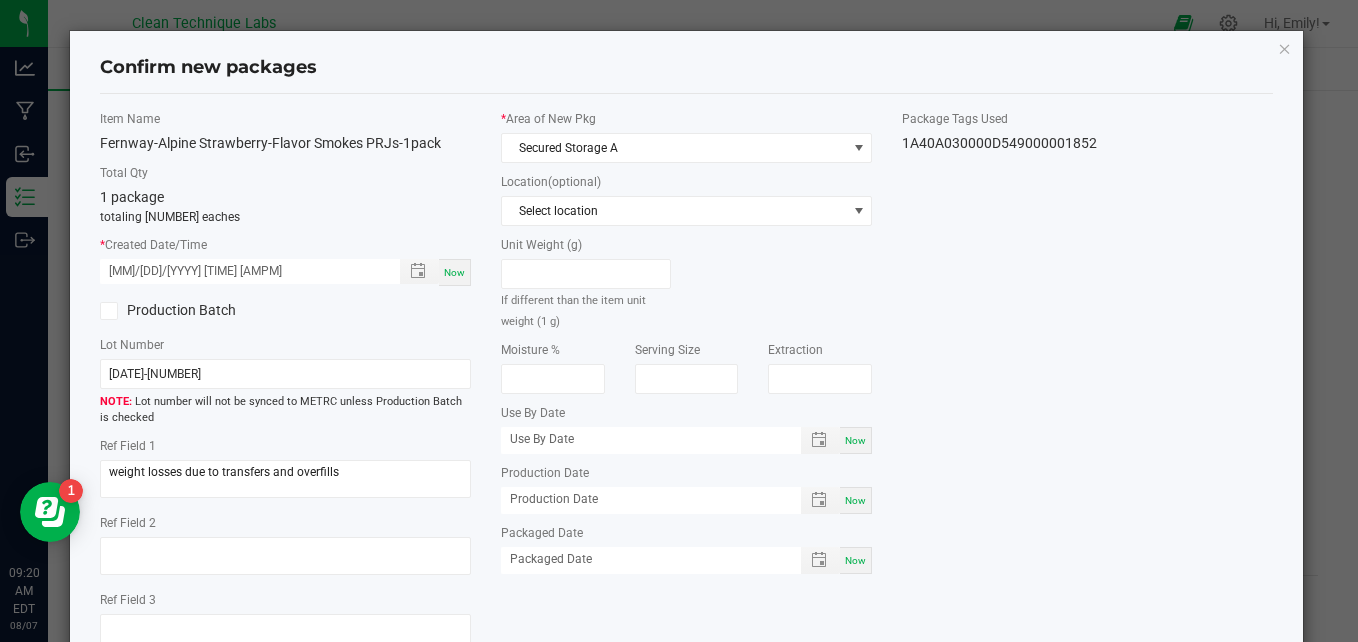 click on "Item Name   Fernway-Alpine Strawberry-Flavor Smokes PRJs-1pack   Total Qty  1 package  totaling 1853 eaches  *   Created Date/Time  07/30/2025 08:30 AM Now  Production Batch   Lot Number  07282025-2  Lot number will not be synced to METRC unless Production Batch is checked   Ref Field 1  weight losses due to transfers and overfills  Ref Field 2                    Ref Field 3                    *   Area of New Pkg  Secured Storage A  Location  (optional) Select location  Unit Weight (g)   If different than the item unit weight (1 g)   Moisture %   Serving Size   Extraction   Use By Date  Now  Production Date  Now  Packaged Date  Now  Package Tags Used   1A40A030000D549000001852" 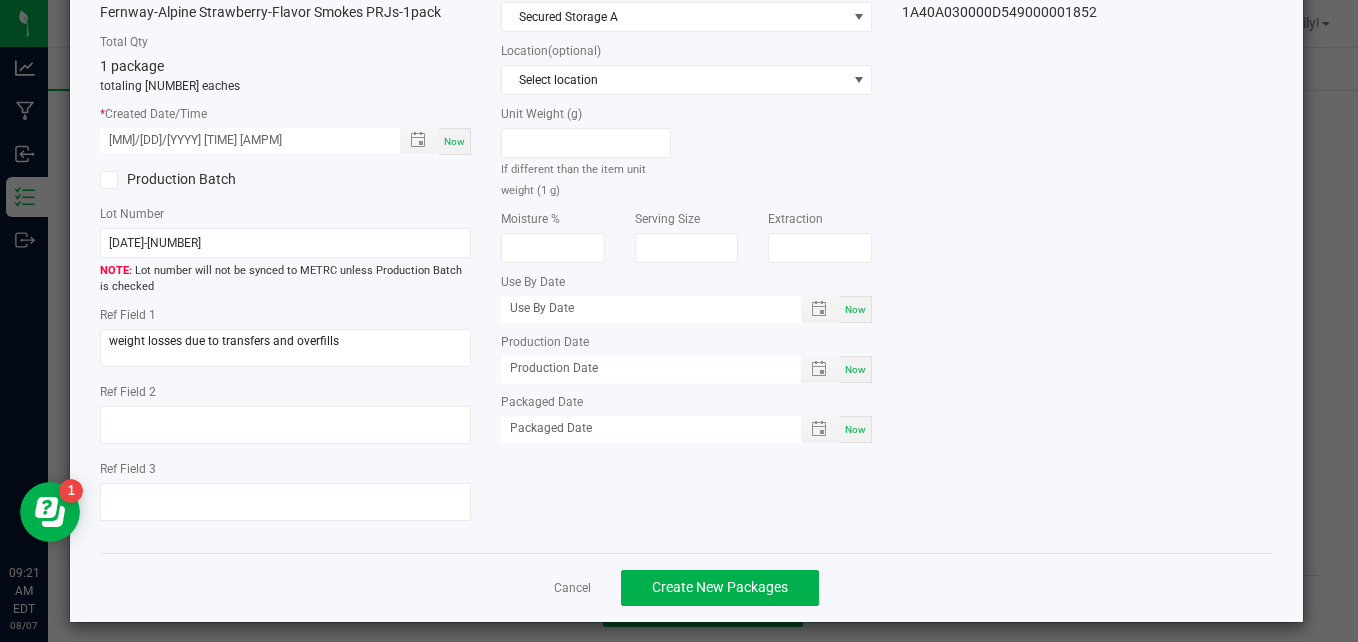 scroll, scrollTop: 142, scrollLeft: 0, axis: vertical 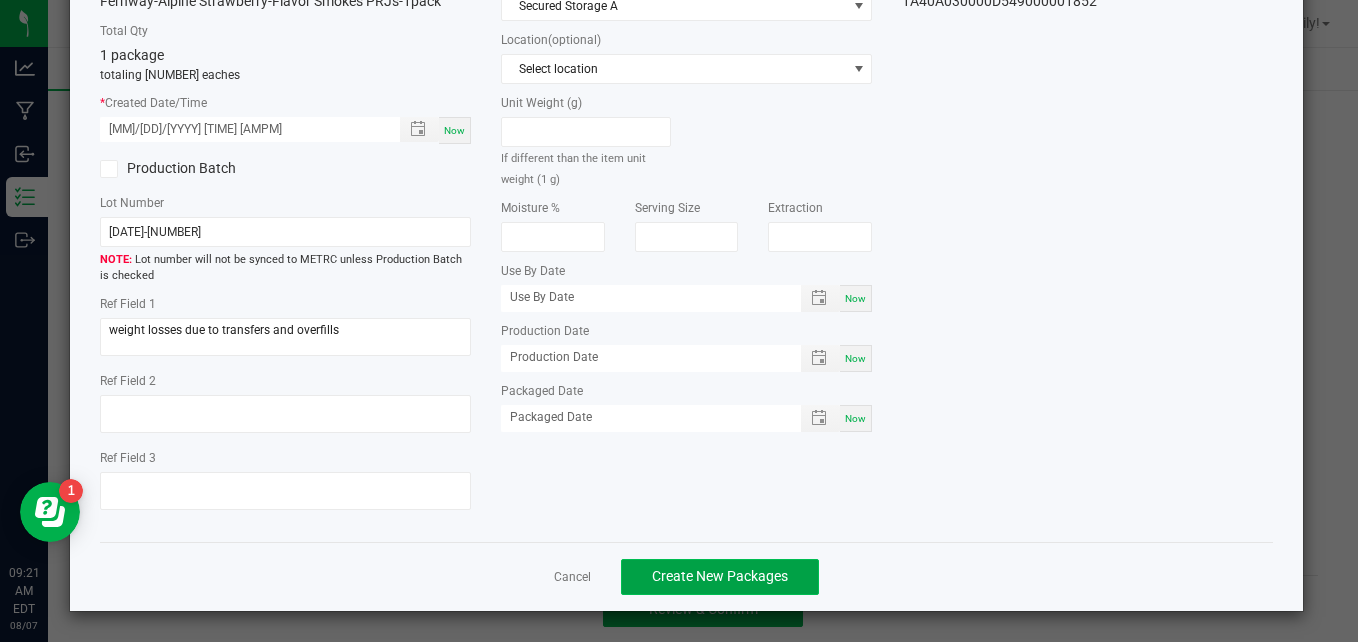 click on "Create New Packages" 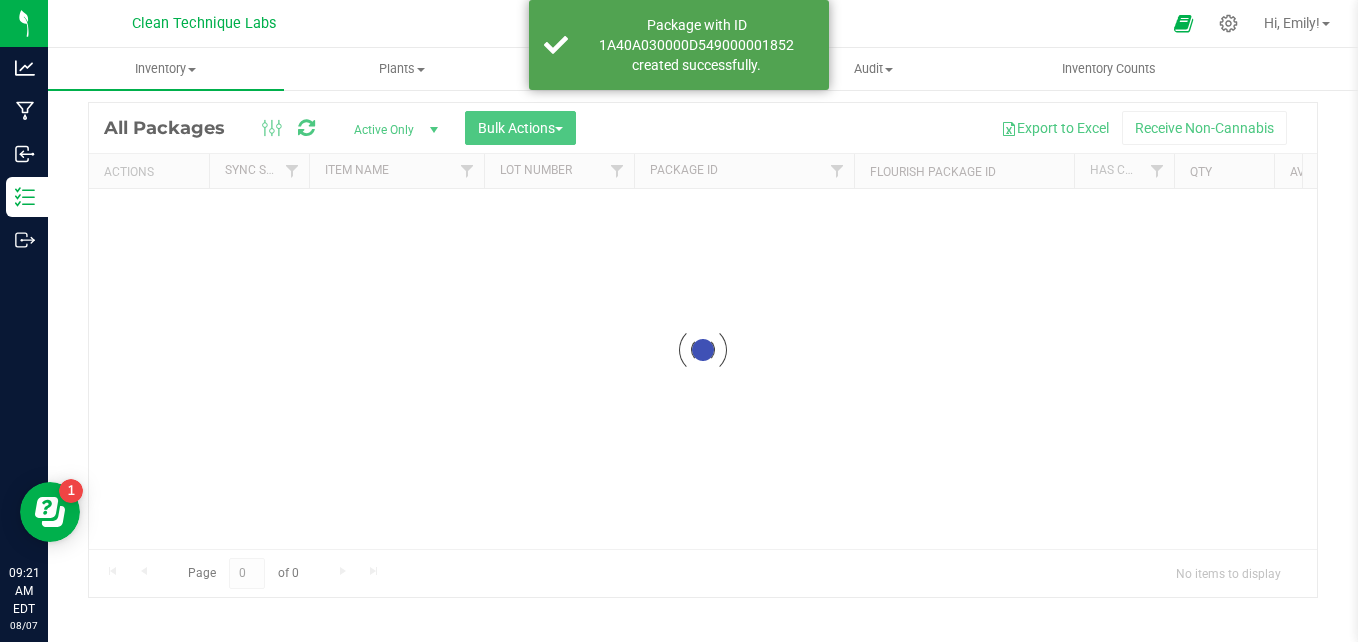 scroll, scrollTop: 56, scrollLeft: 0, axis: vertical 